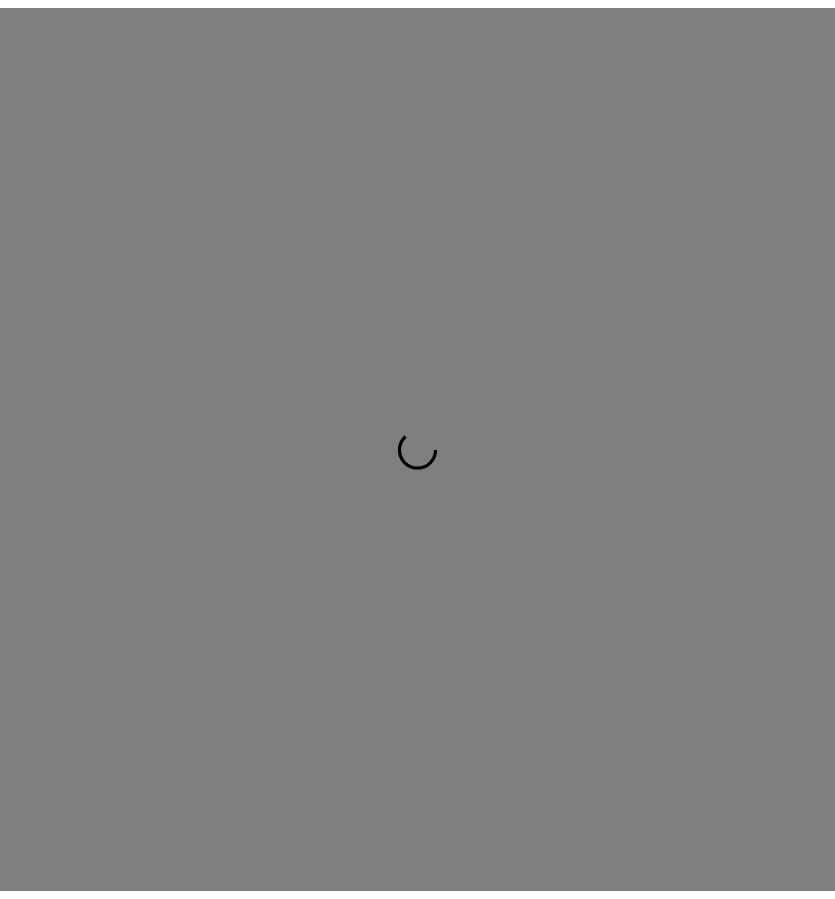 scroll, scrollTop: 0, scrollLeft: 0, axis: both 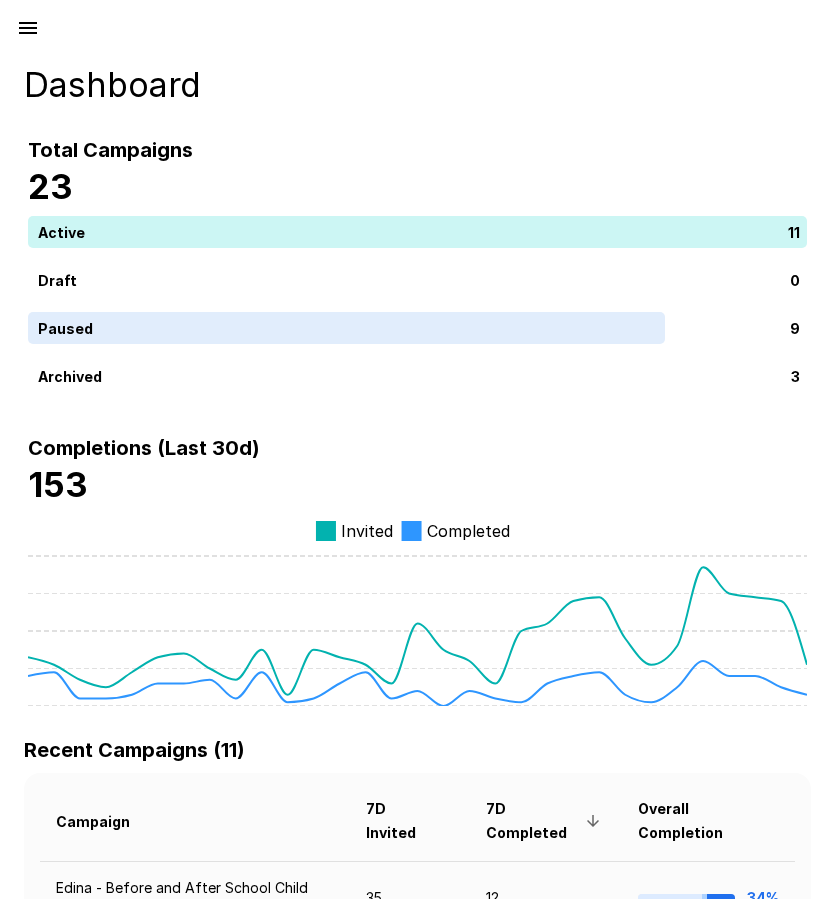 click 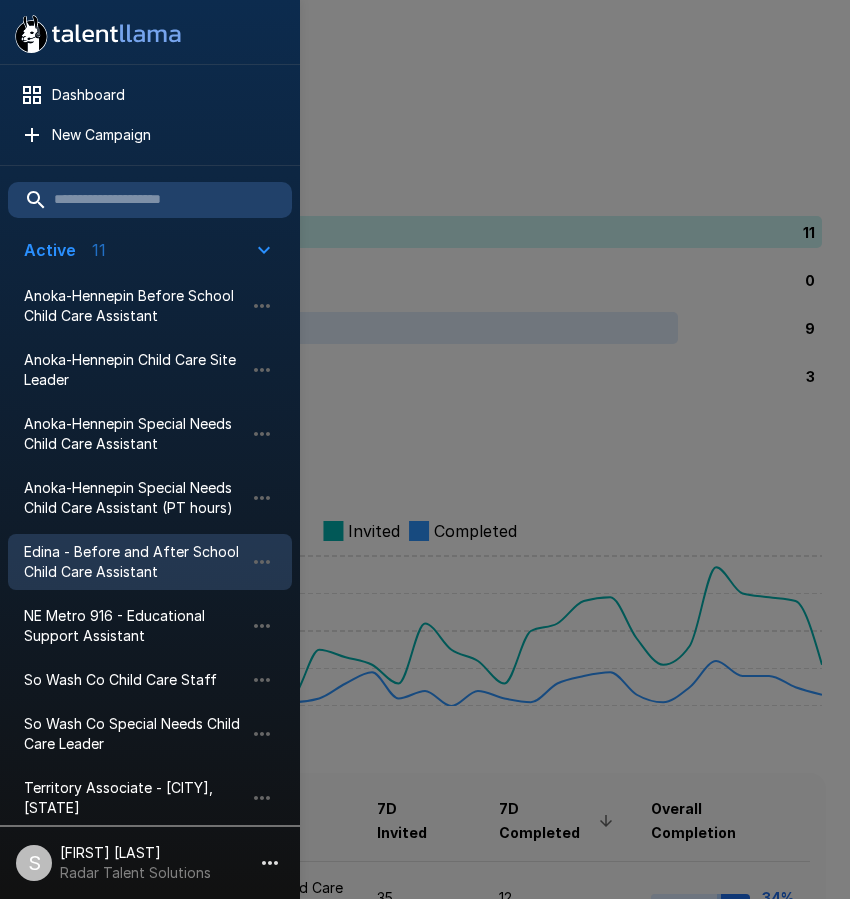 click on "Edina - Before and After School Child Care Assistant" at bounding box center (150, 562) 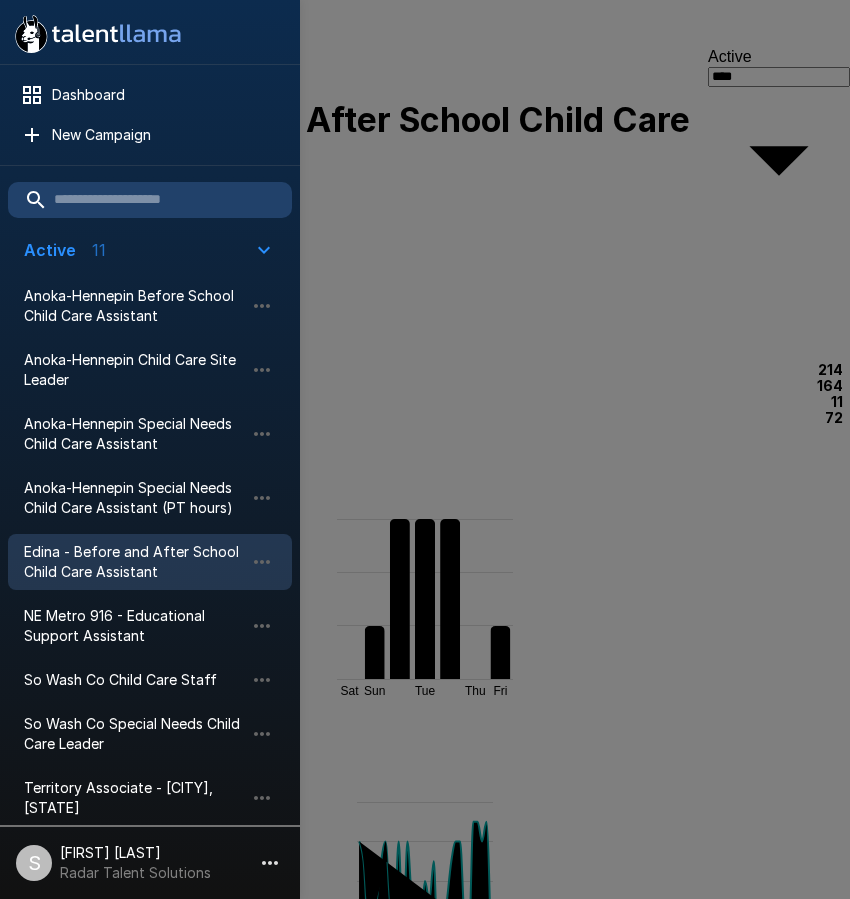 click at bounding box center [425, 449] 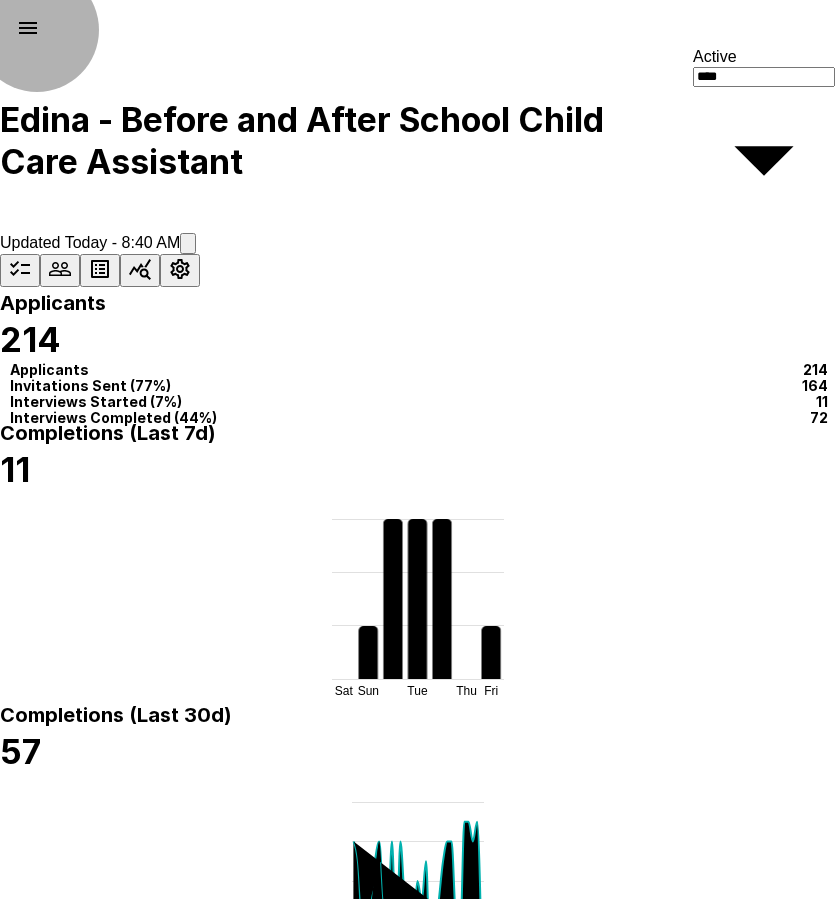 click 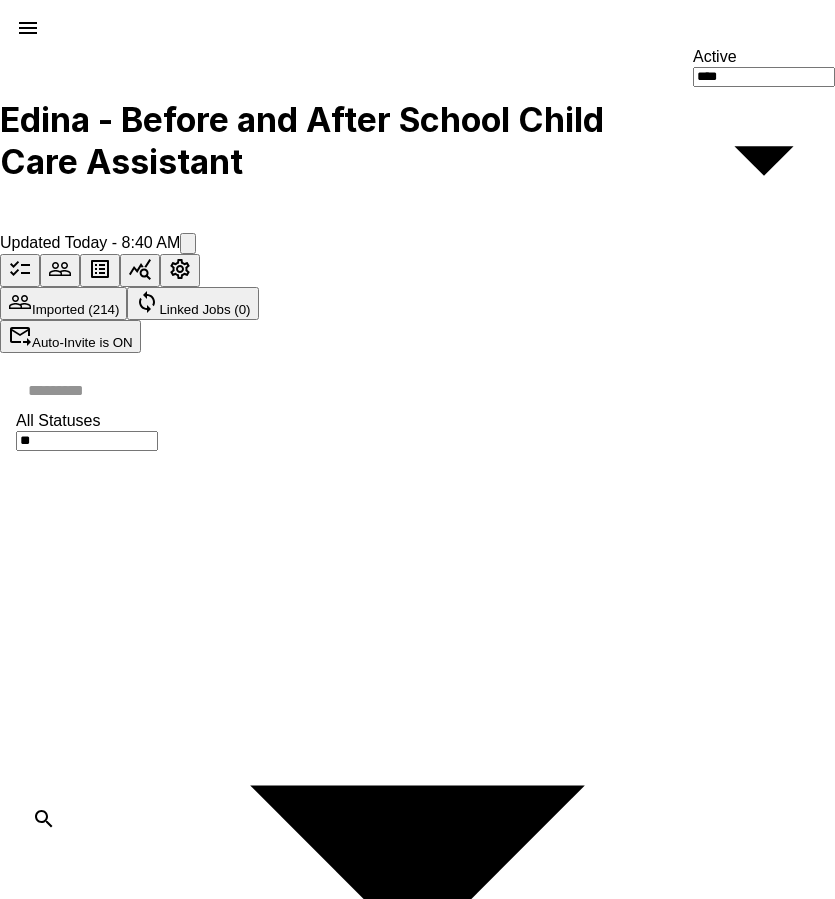click at bounding box center (429, 390) 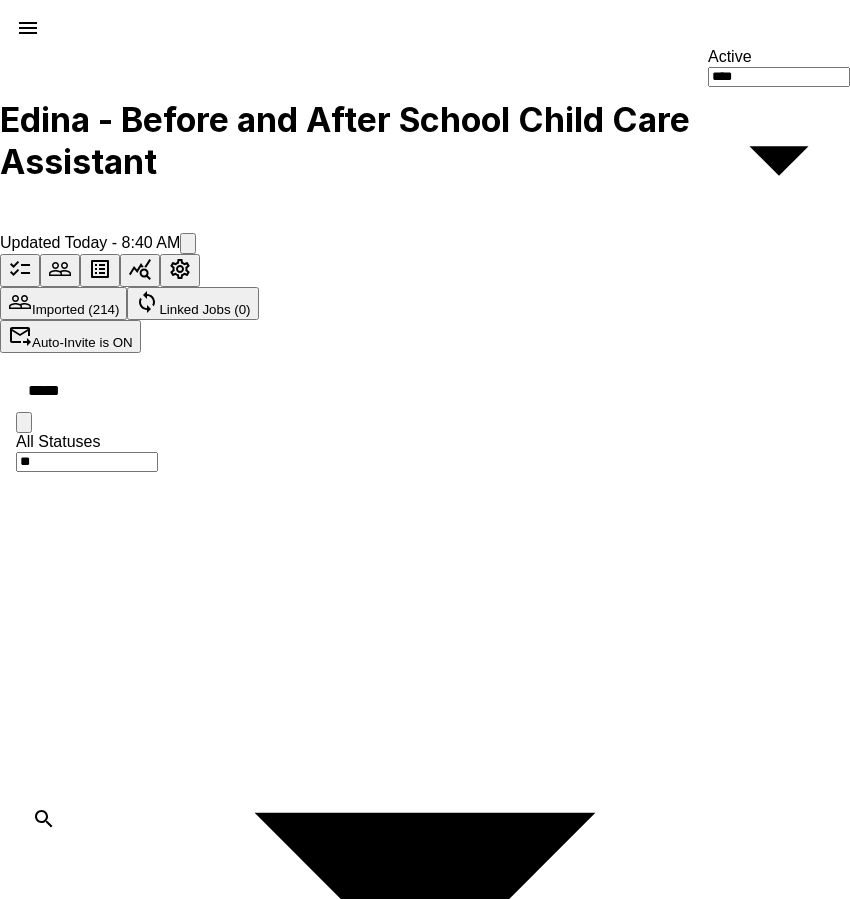 type on "*****" 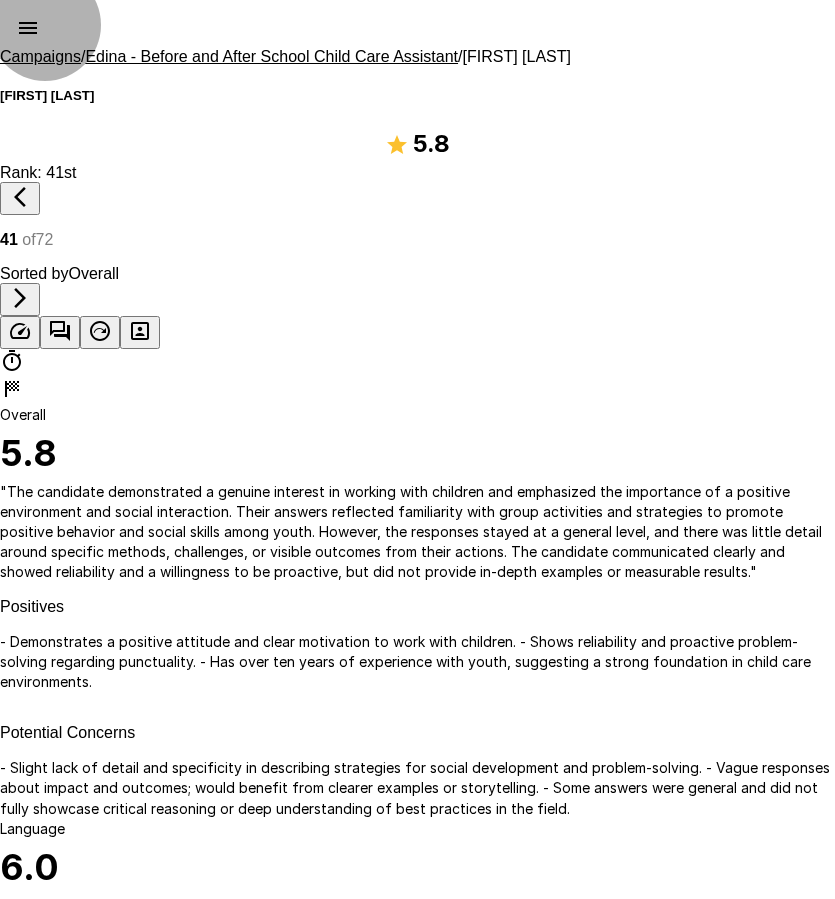 click 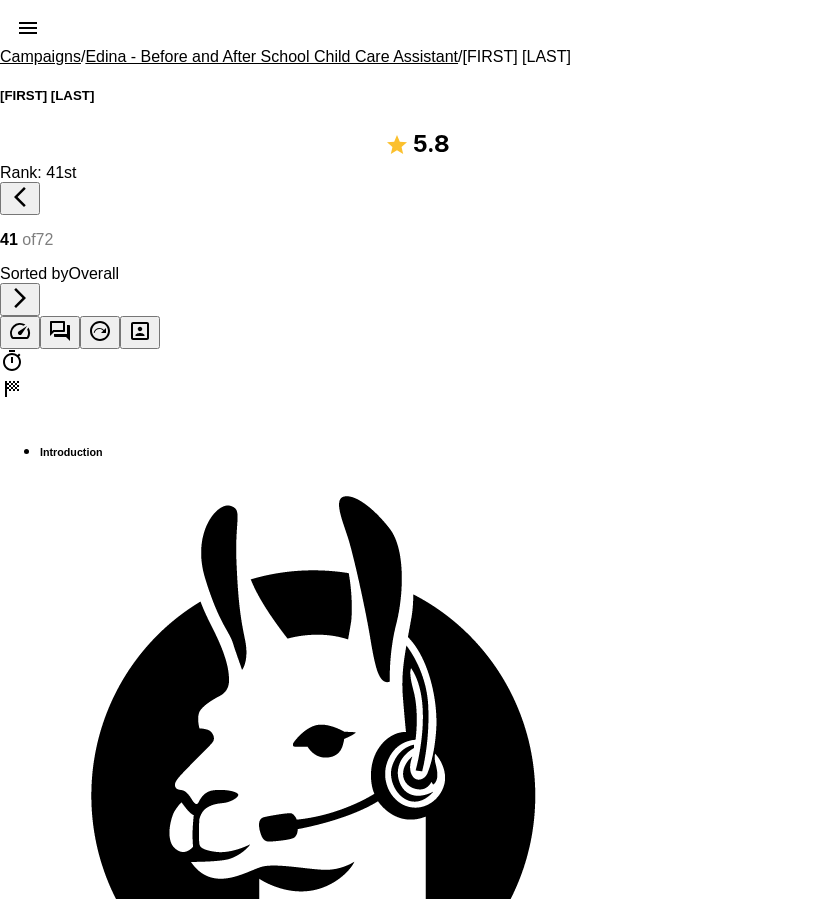 scroll, scrollTop: 300, scrollLeft: 0, axis: vertical 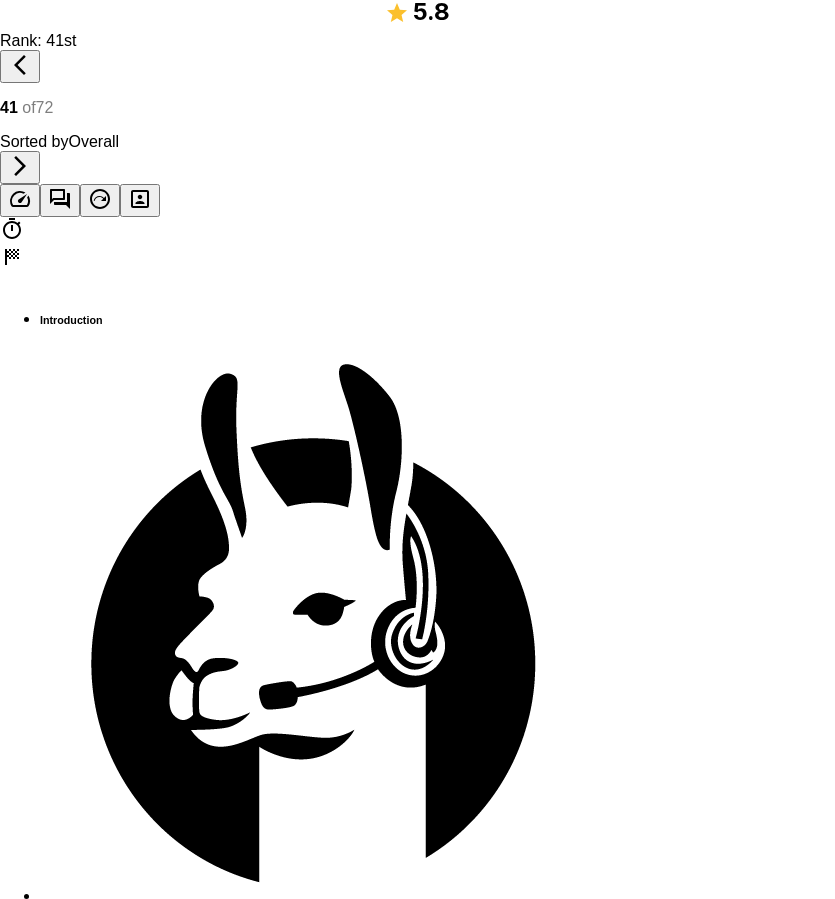 drag, startPoint x: 140, startPoint y: 334, endPoint x: 615, endPoint y: 759, distance: 637.37744 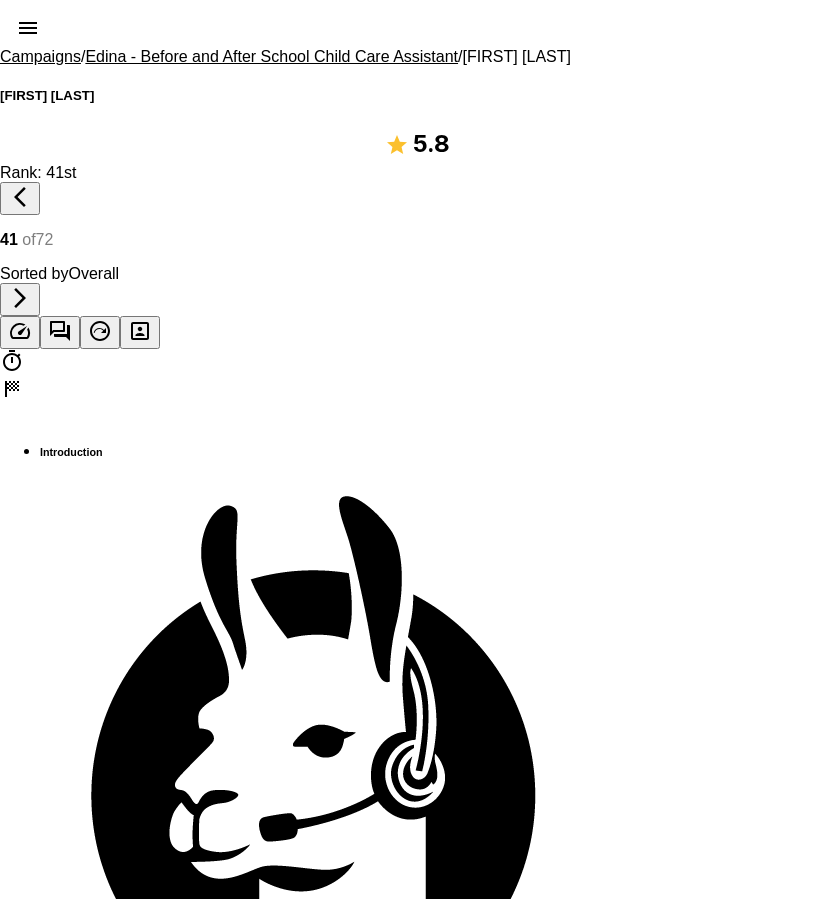 click on "Edina - Before and After School Child Care Assistant" at bounding box center (271, 56) 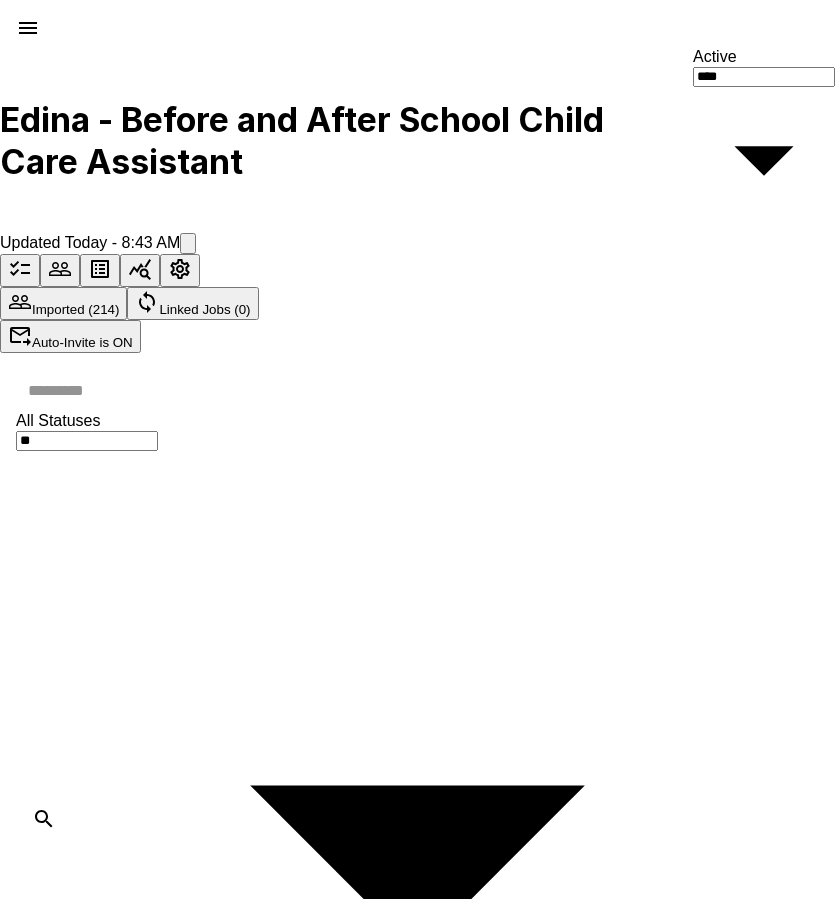 click 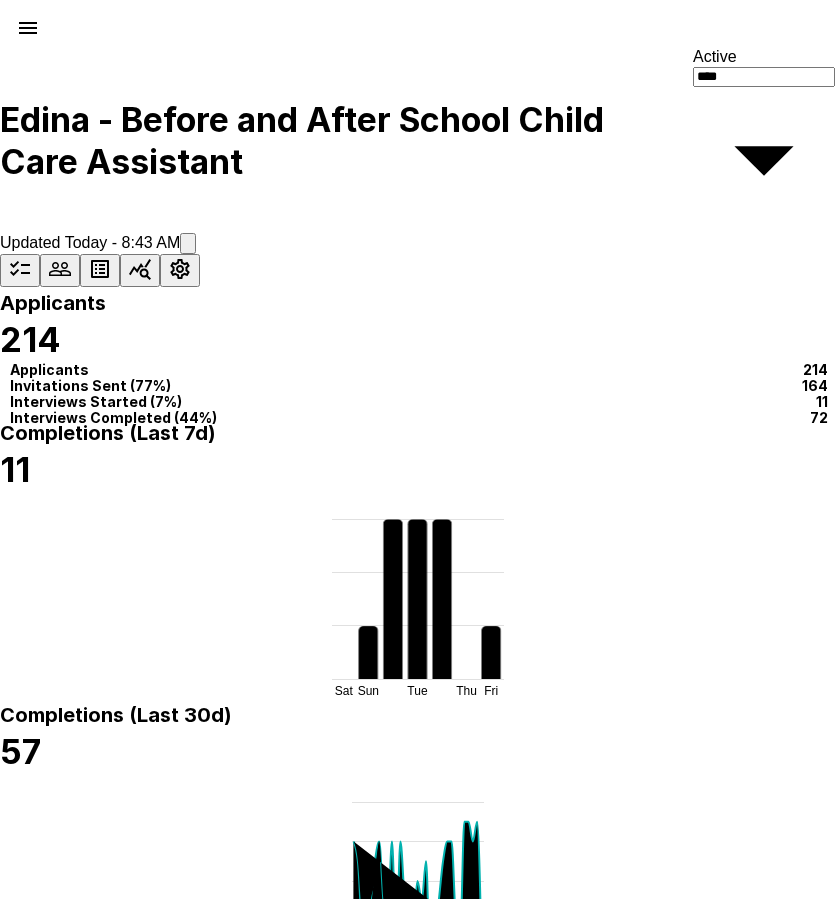 click on "Date Completed" at bounding box center (671, 2082) 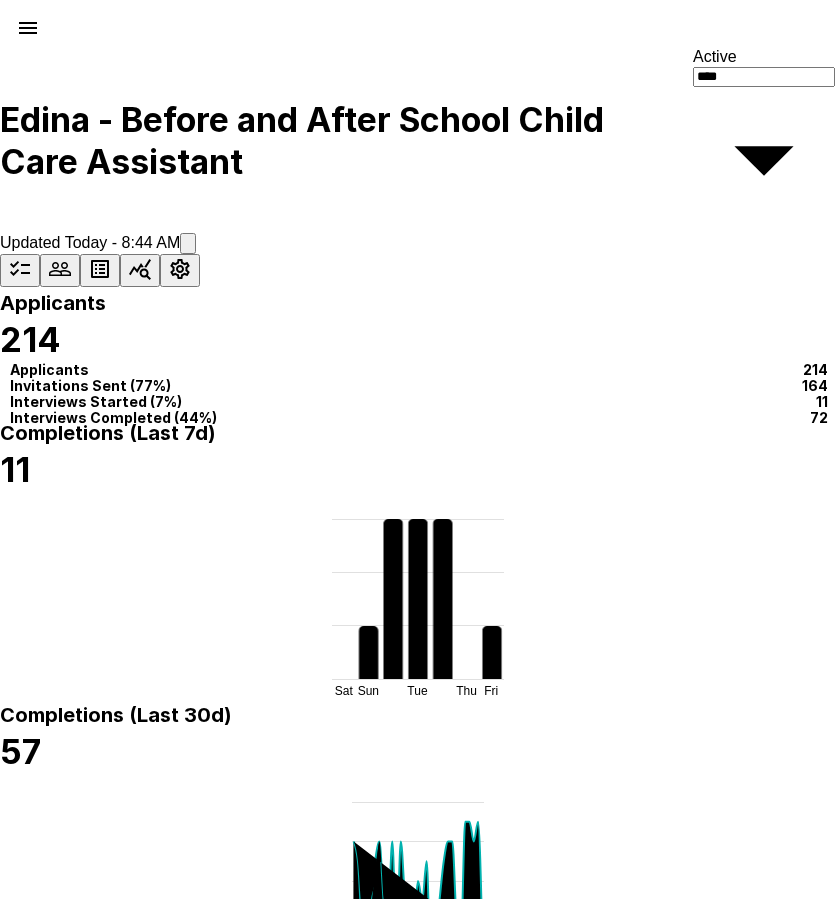 click on "Date Completed" at bounding box center [645, 2082] 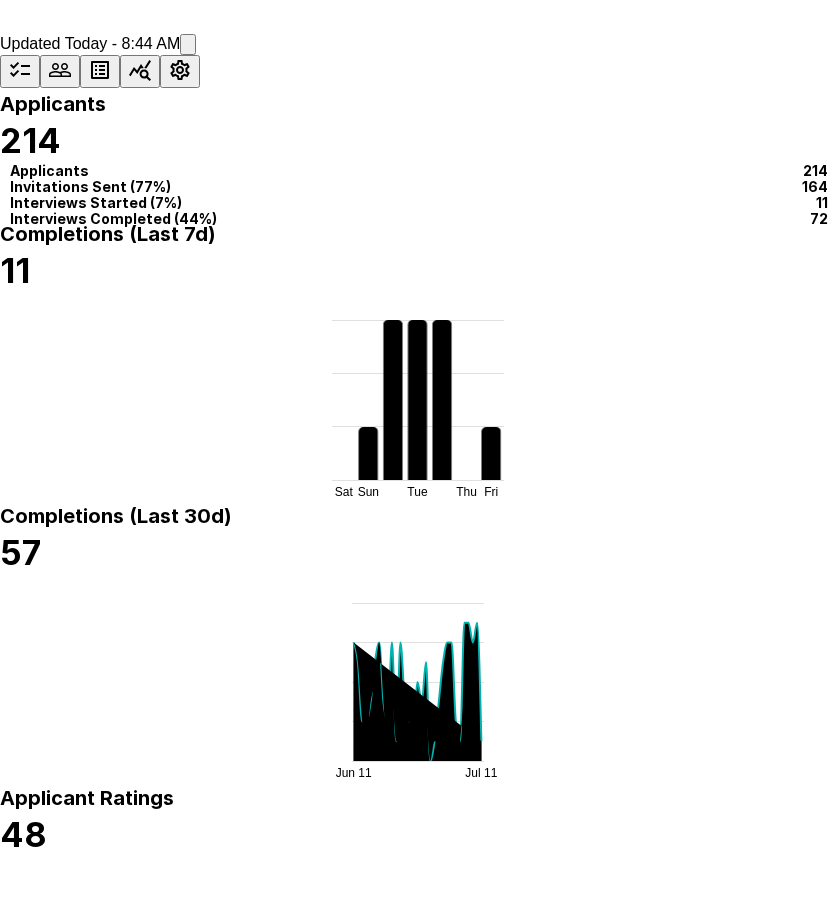 scroll, scrollTop: 200, scrollLeft: 0, axis: vertical 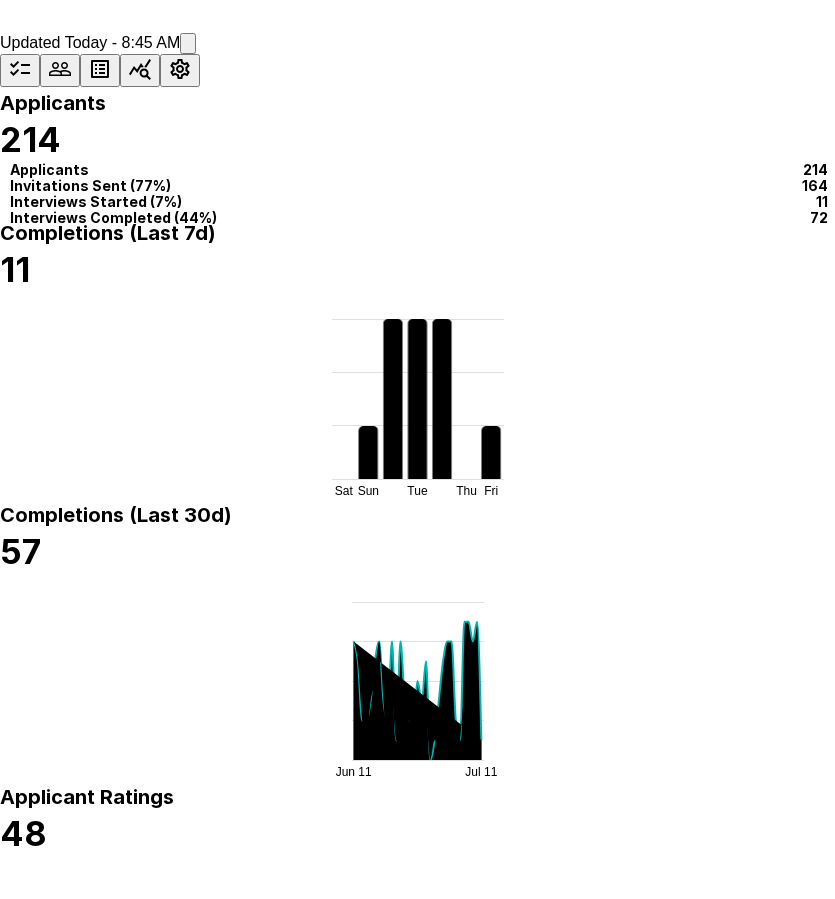 click 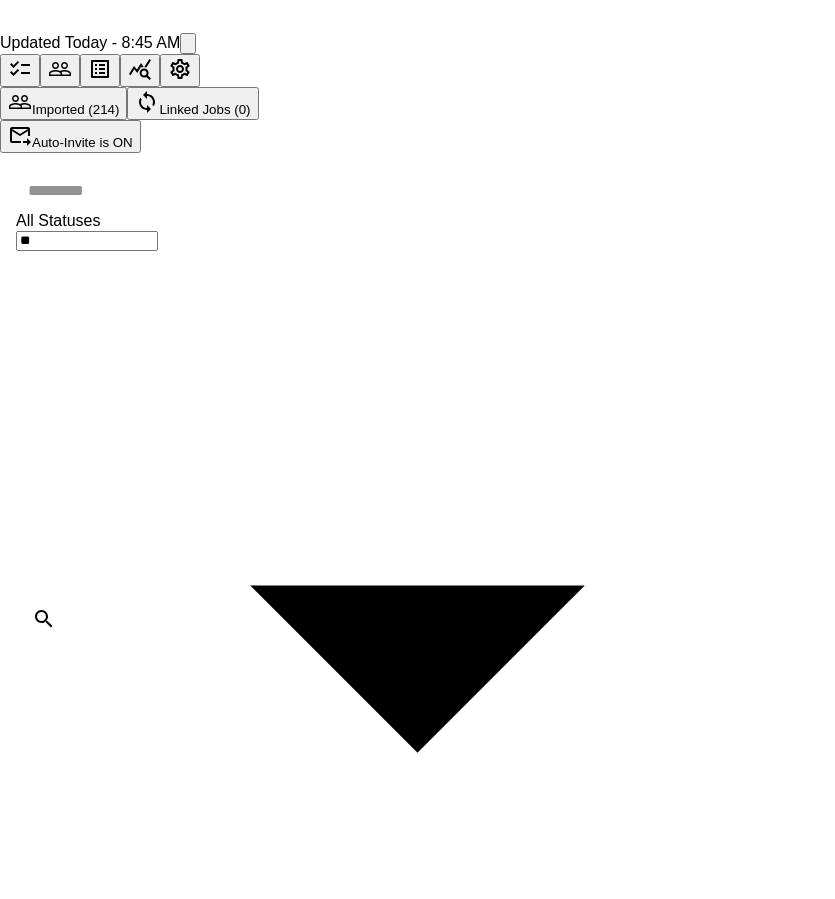 click at bounding box center [429, 190] 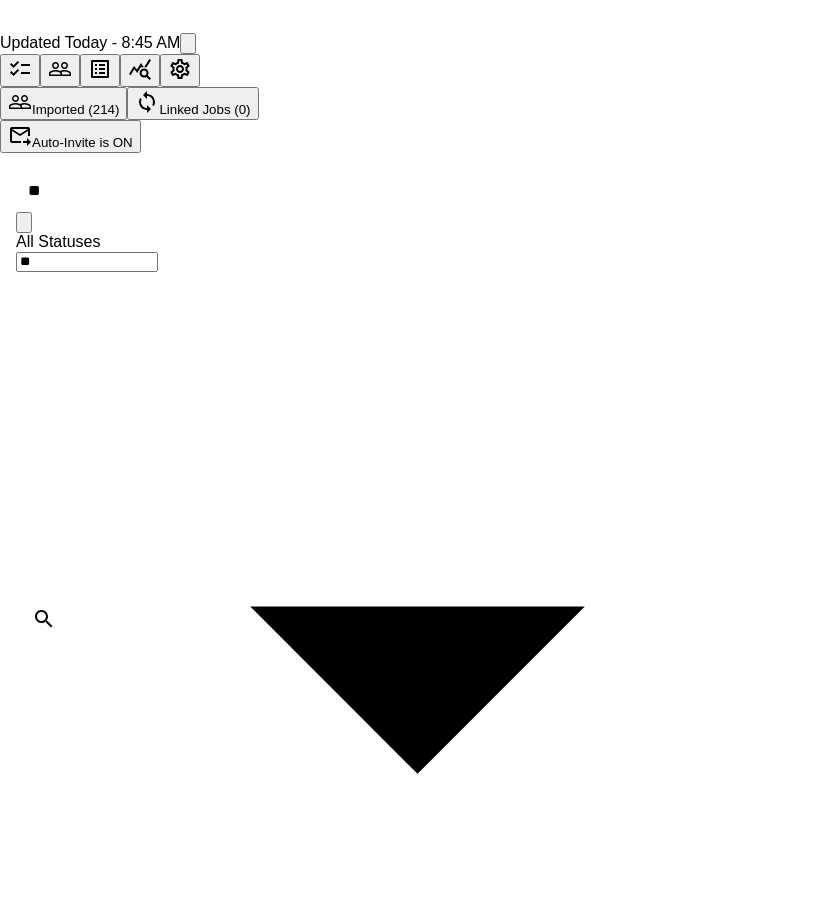 scroll, scrollTop: 0, scrollLeft: 0, axis: both 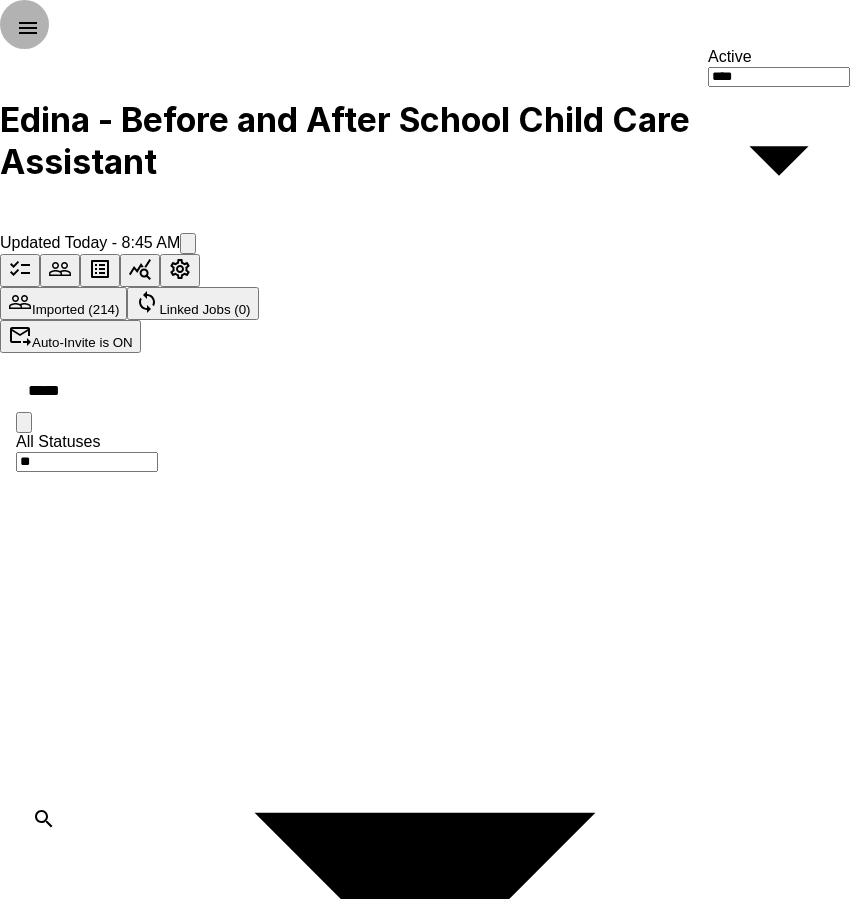 click 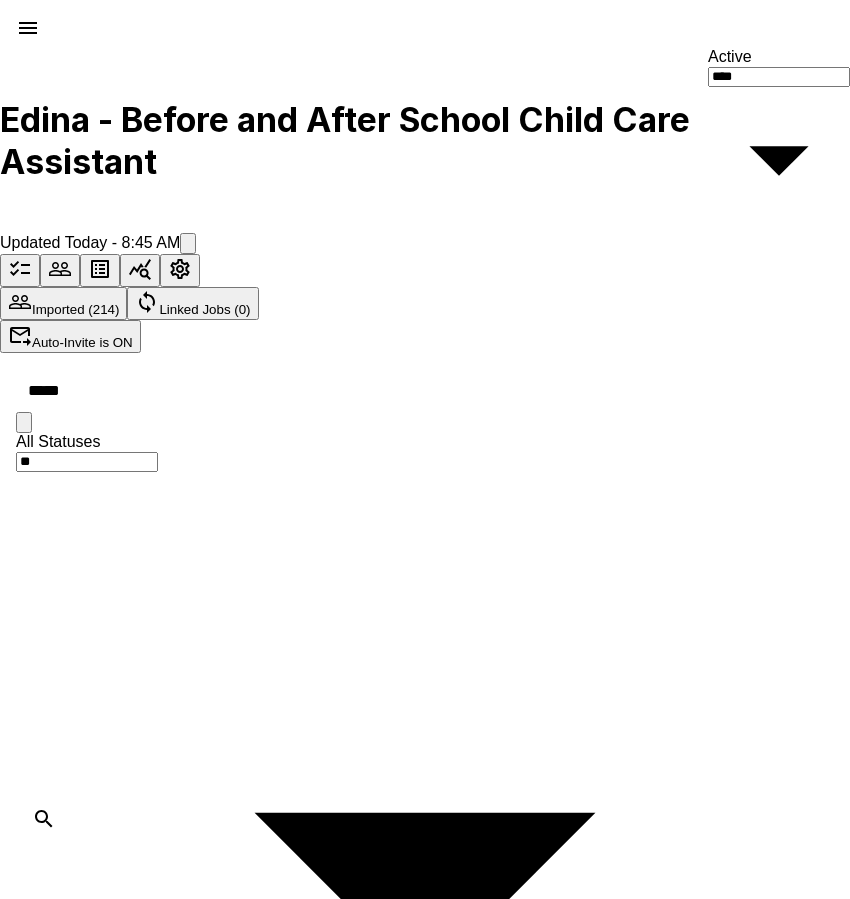 click on "Delete Applicant" at bounding box center [445, 3748] 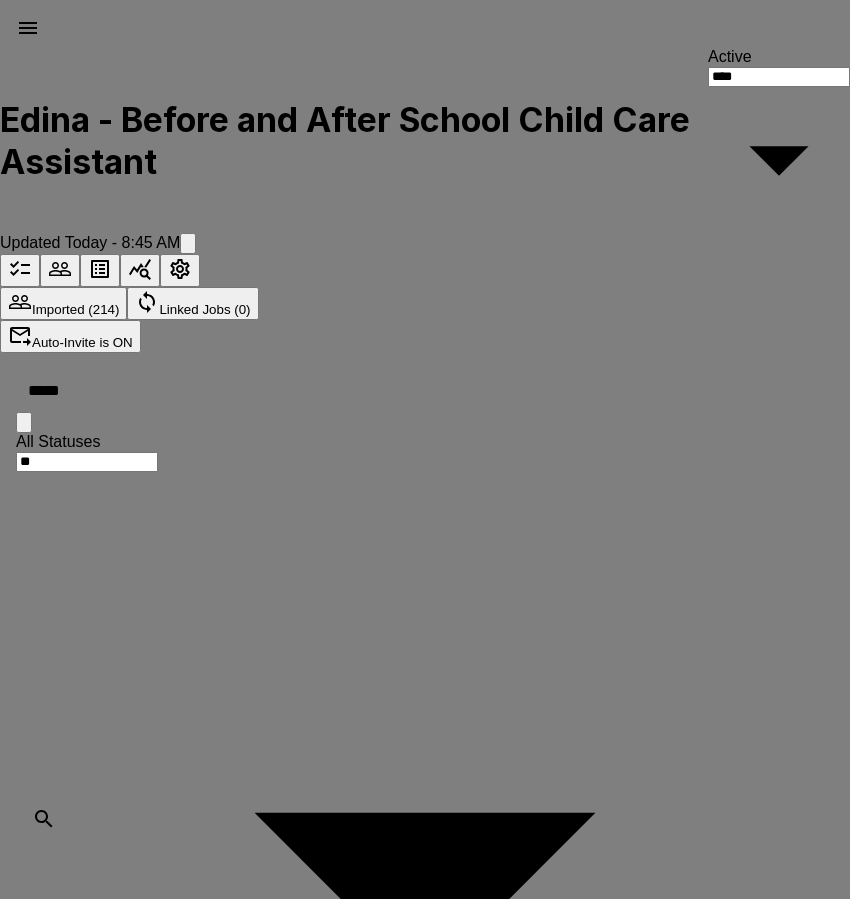 click on "Delete" at bounding box center [85, 3555] 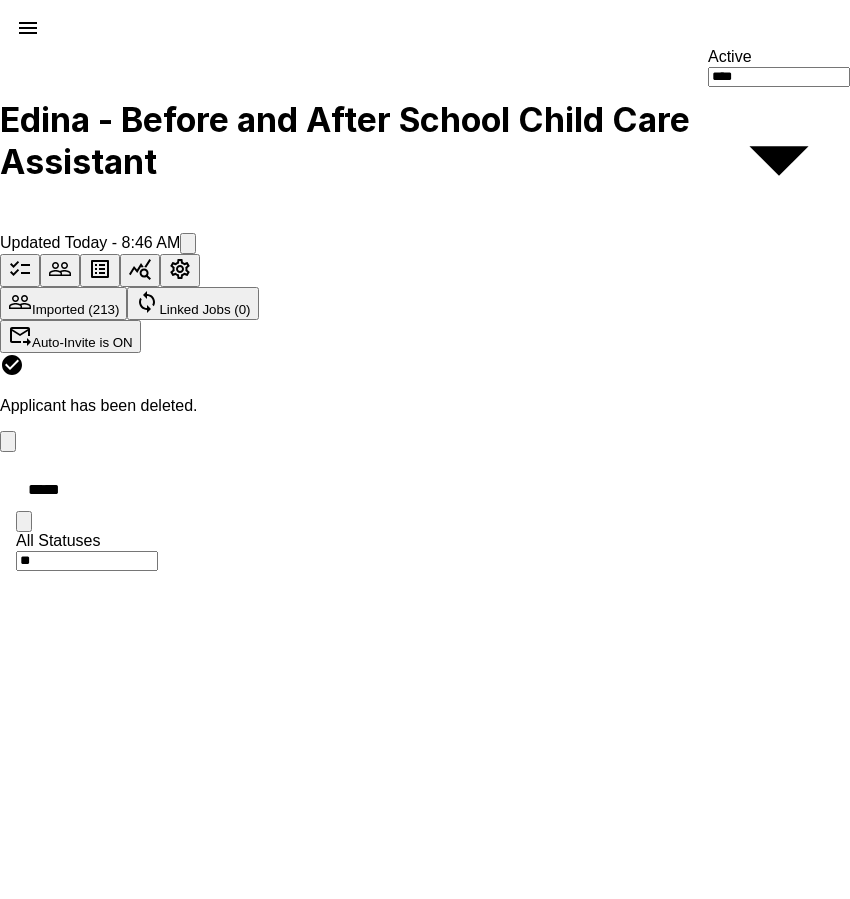 drag, startPoint x: 144, startPoint y: 374, endPoint x: 29, endPoint y: 356, distance: 116.40017 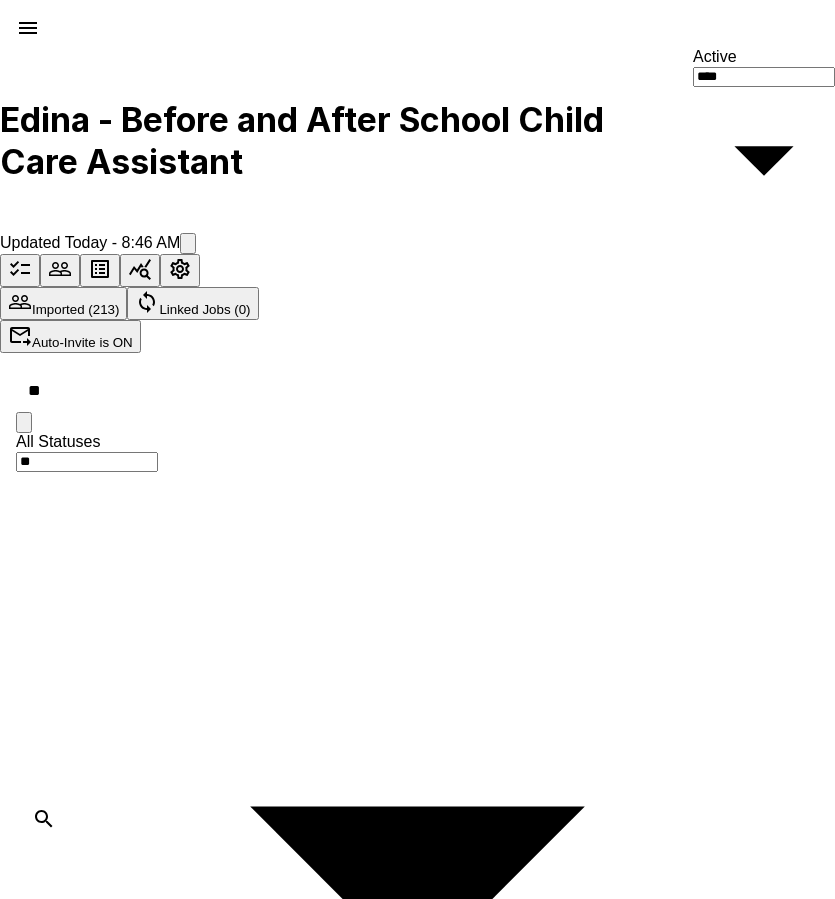 type on "*" 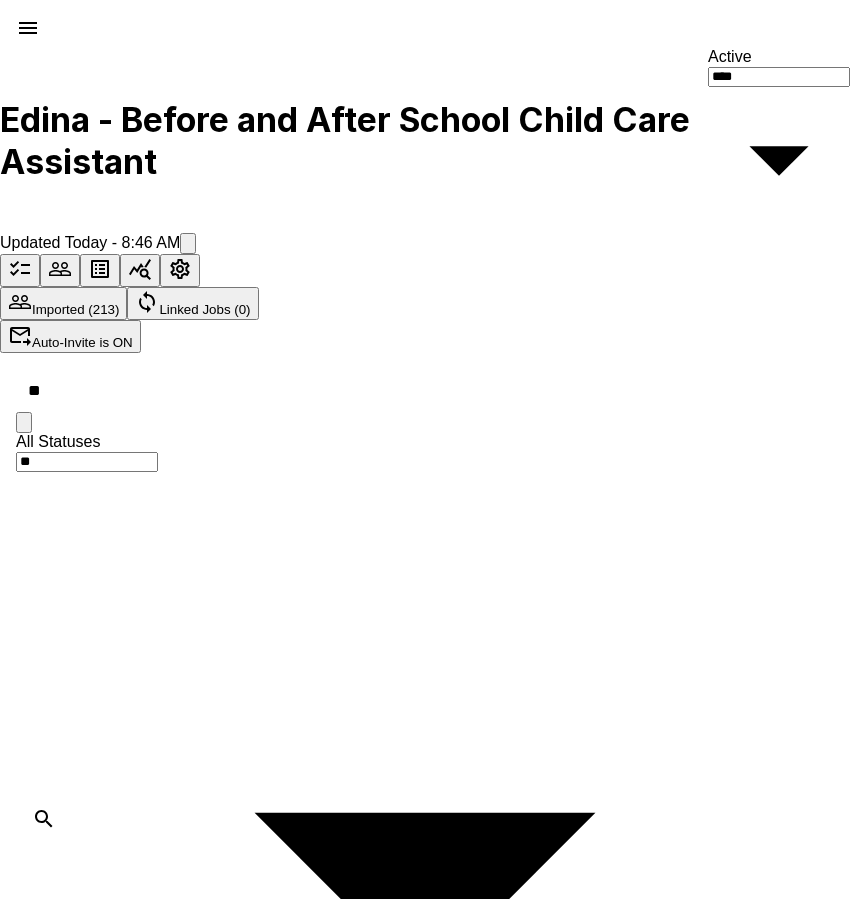 type on "*" 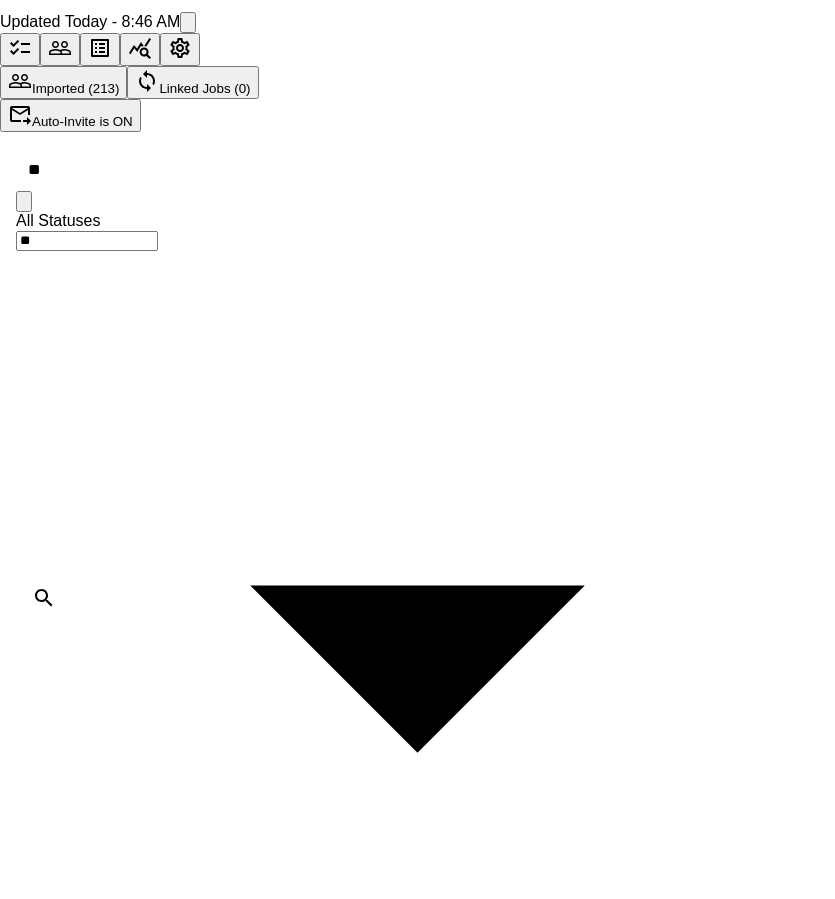 scroll, scrollTop: 0, scrollLeft: 0, axis: both 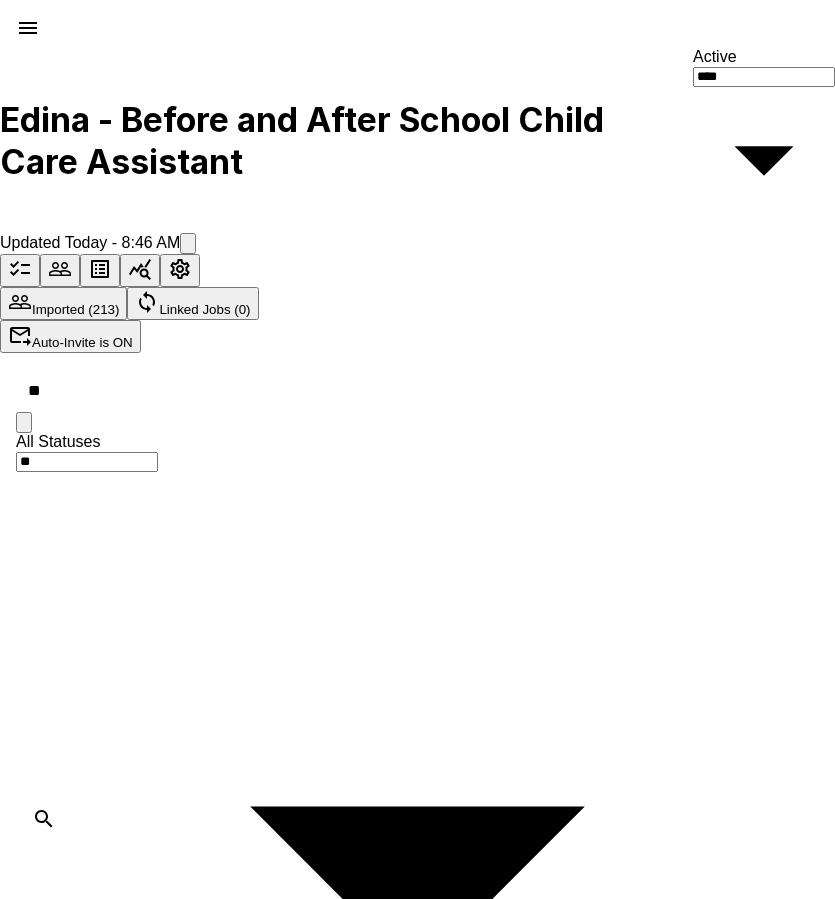 drag, startPoint x: 147, startPoint y: 367, endPoint x: -1, endPoint y: 350, distance: 148.97314 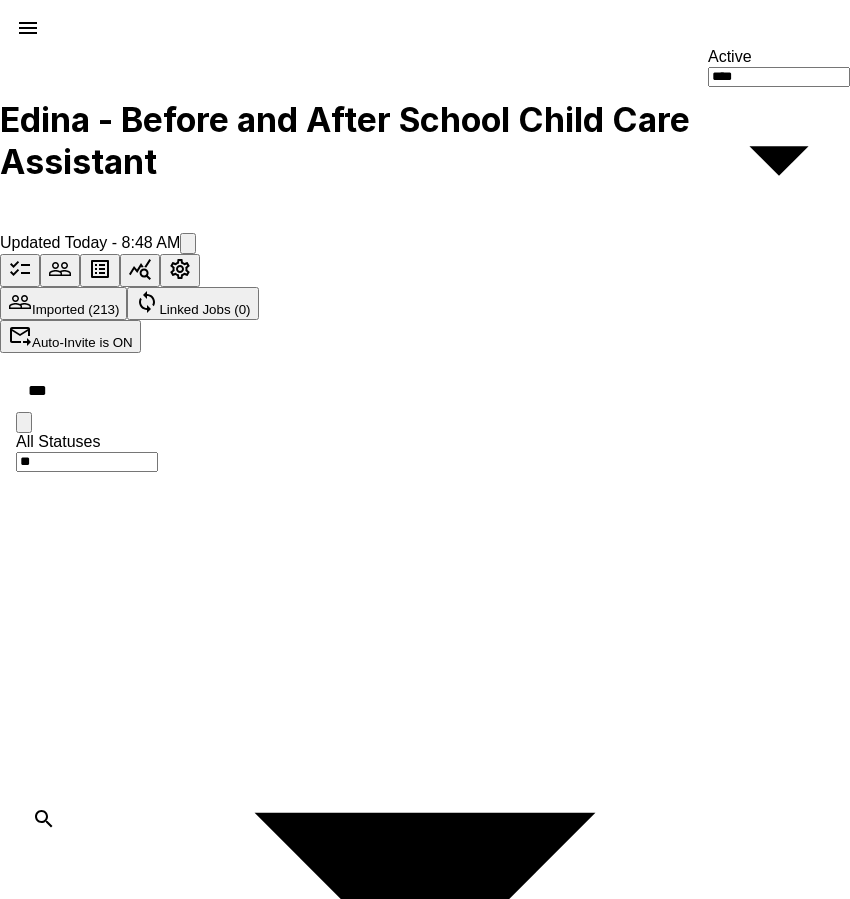 click at bounding box center (736, 1455) 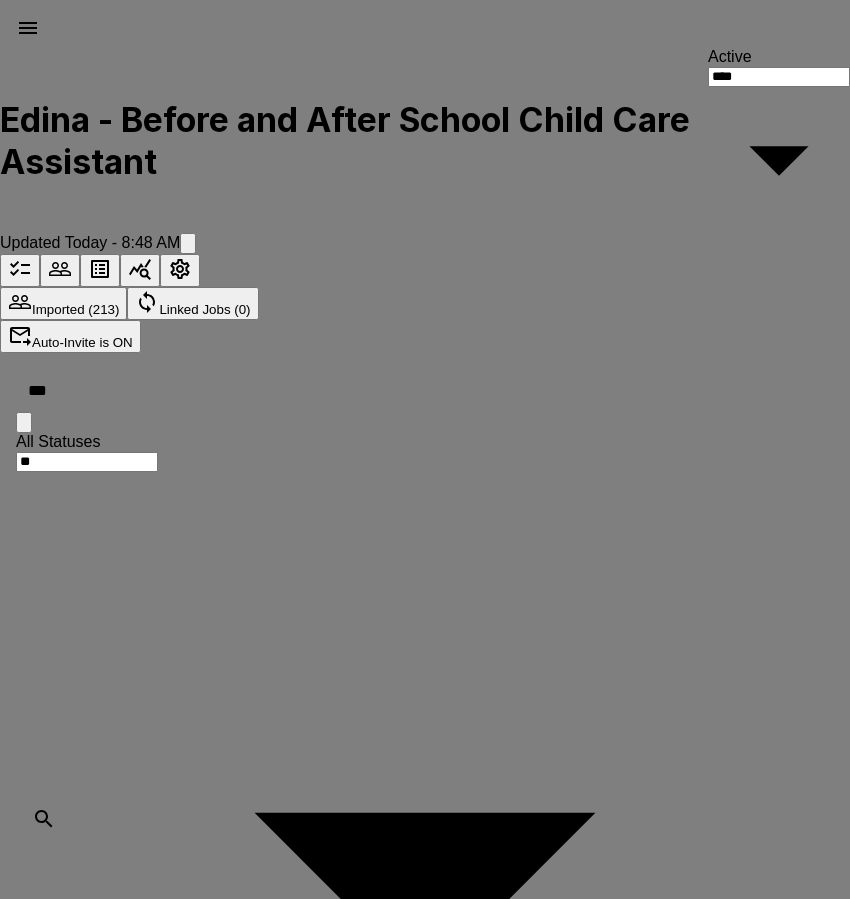 click on "Delete" at bounding box center (85, 3590) 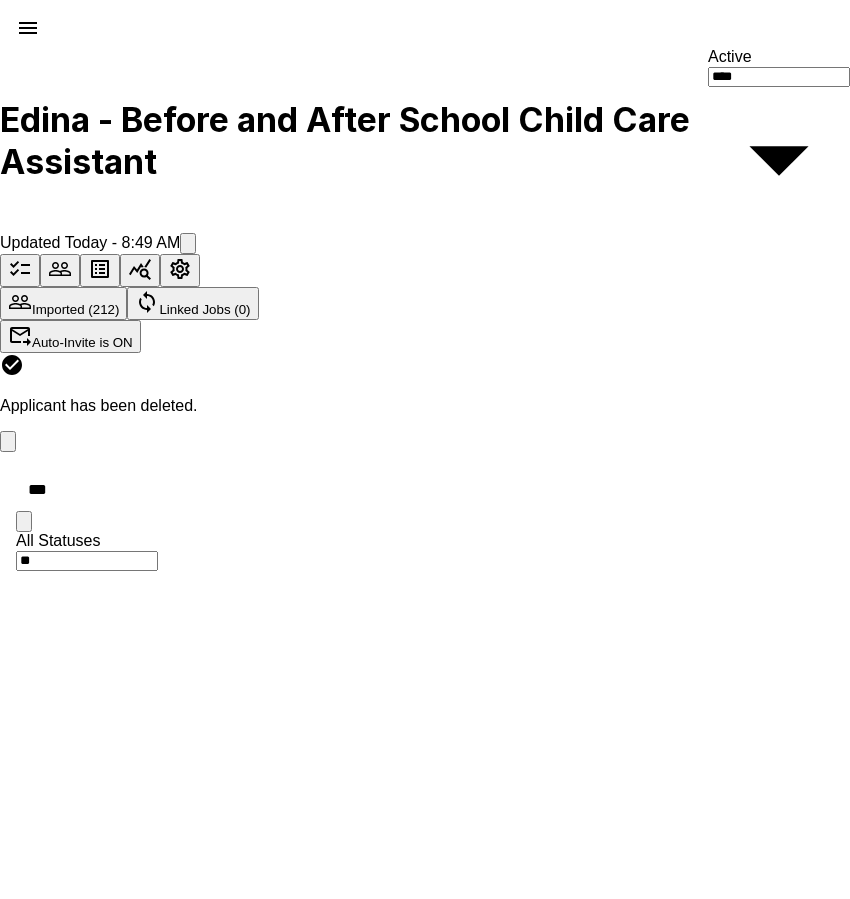 drag, startPoint x: 128, startPoint y: 366, endPoint x: 79, endPoint y: 357, distance: 49.819675 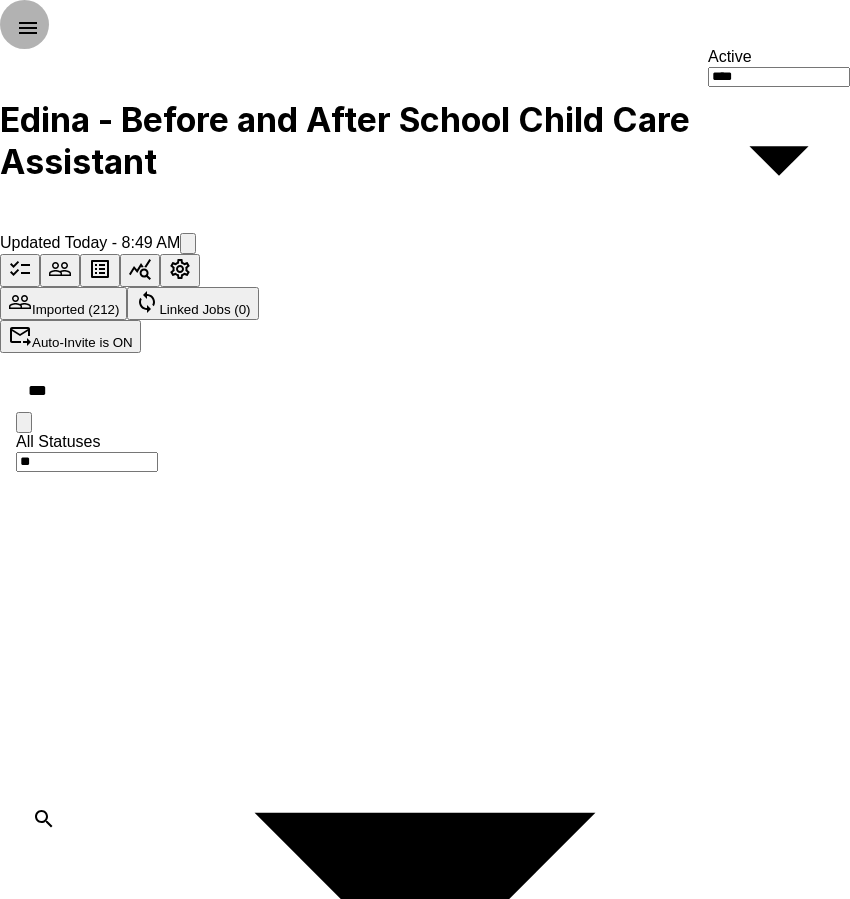 click at bounding box center (729, 1455) 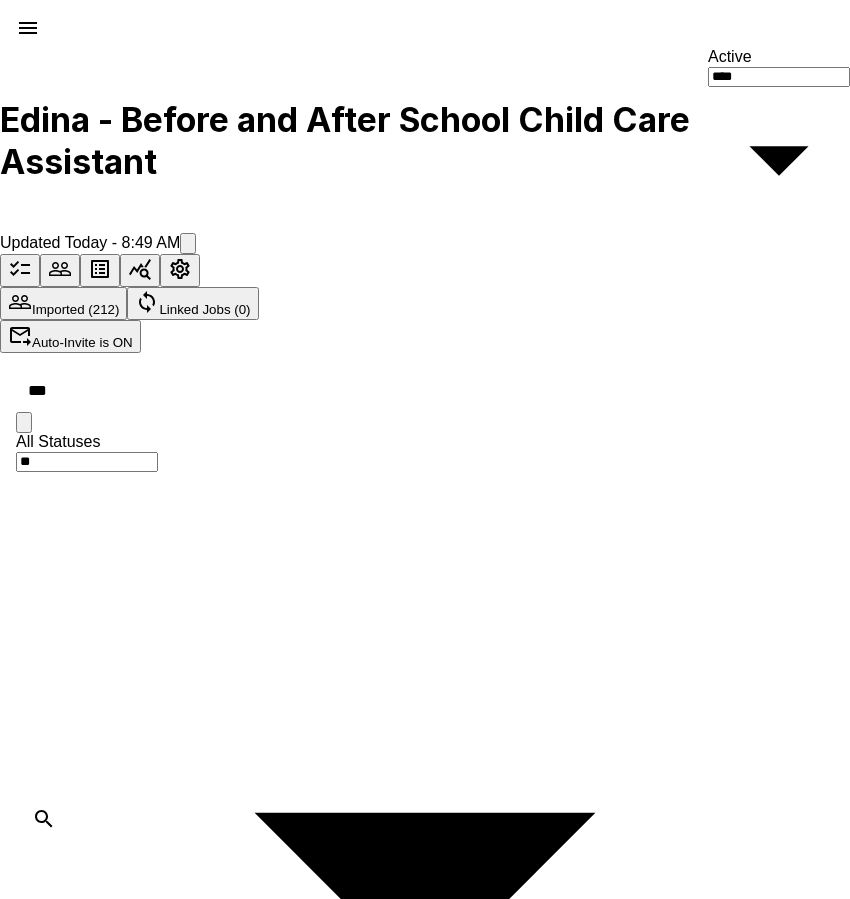 click on "Delete Applicant" at bounding box center [445, 3783] 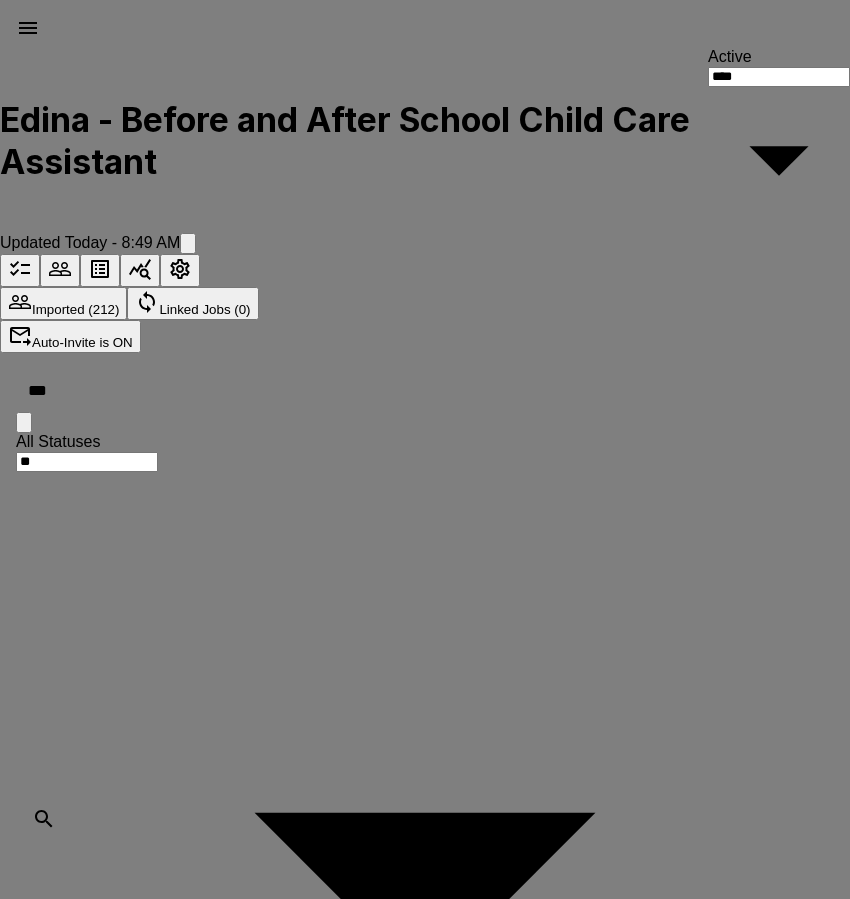 click on "Delete" at bounding box center [85, 3590] 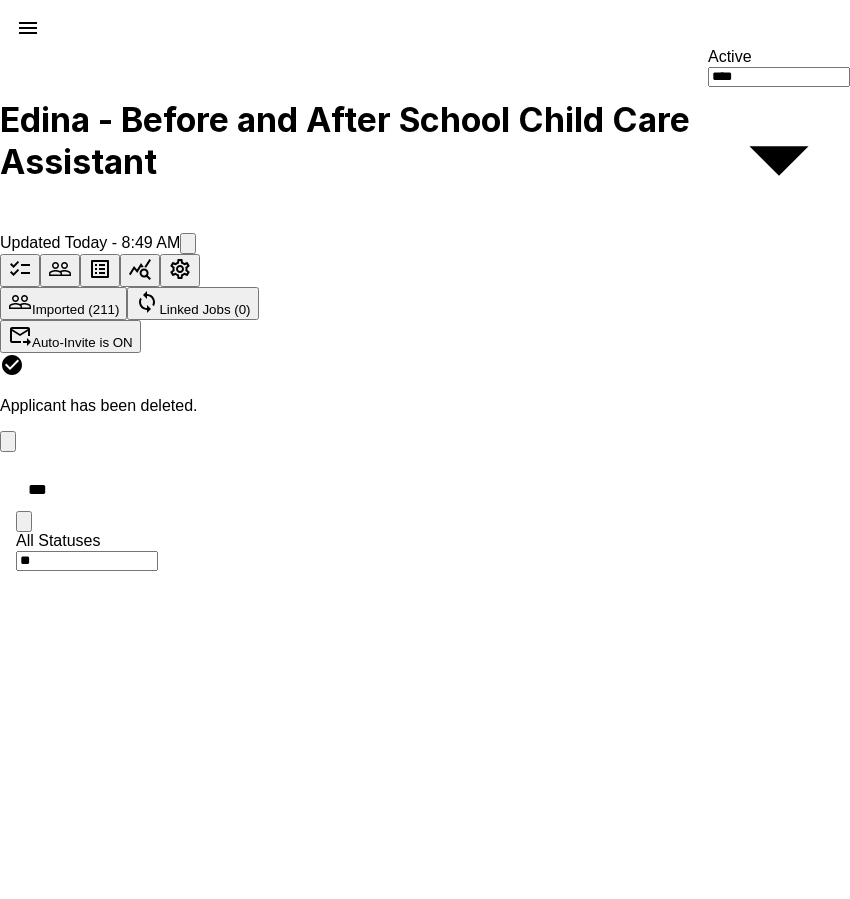 drag, startPoint x: 117, startPoint y: 359, endPoint x: -17, endPoint y: 344, distance: 134.83694 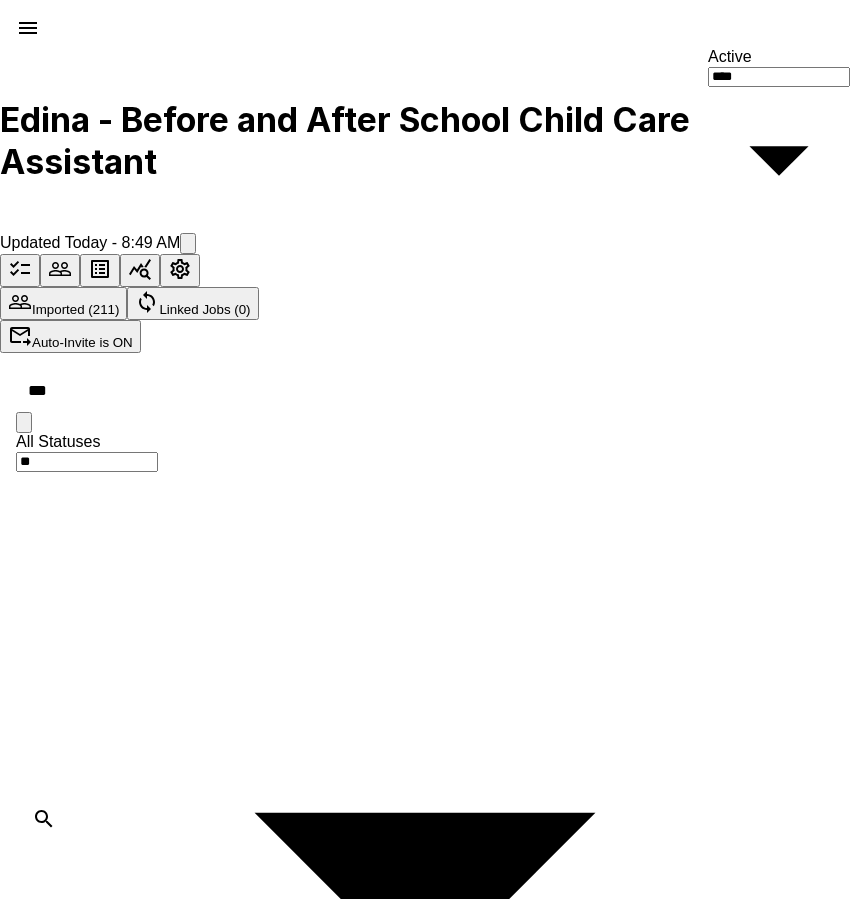 type on "***" 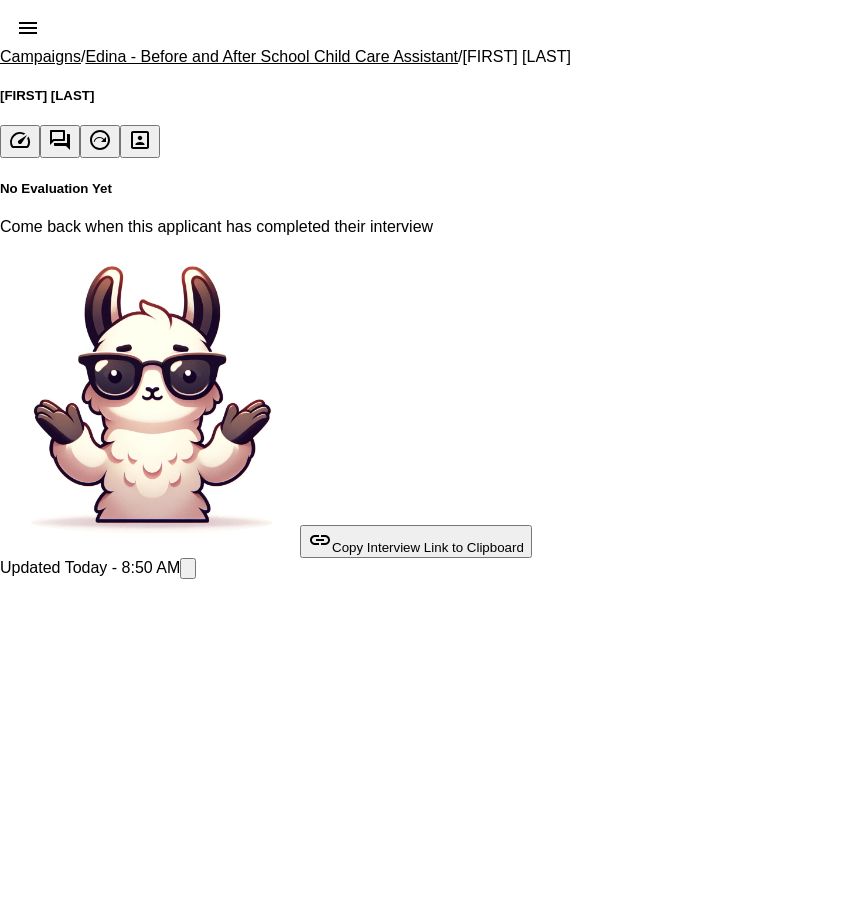 click at bounding box center [60, 141] 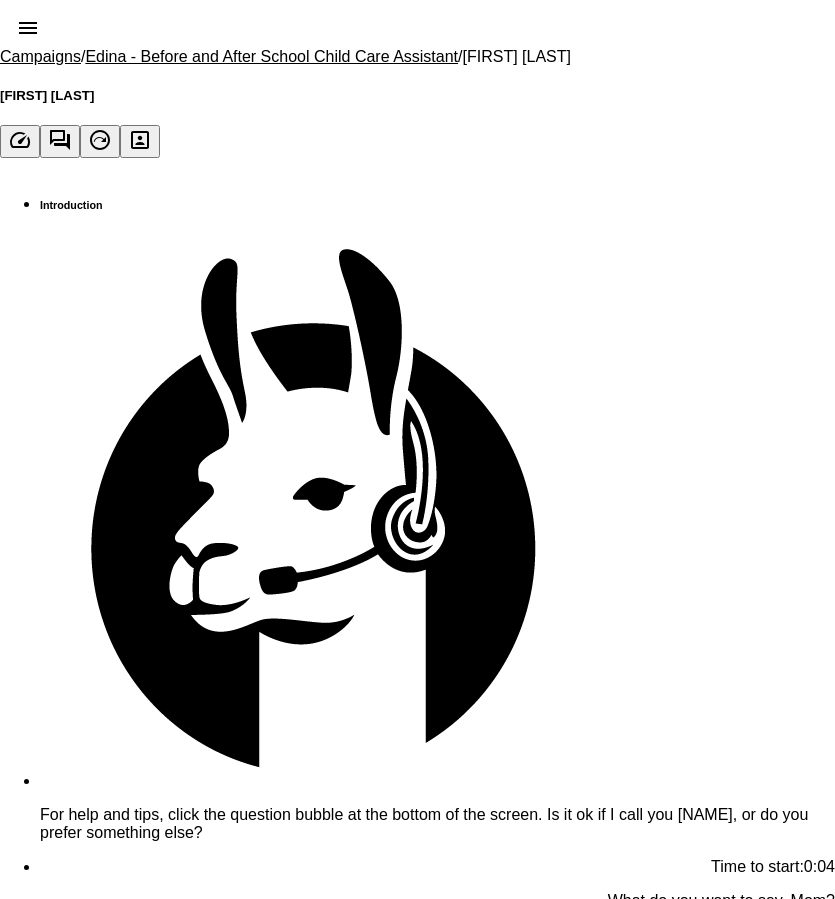 scroll, scrollTop: 0, scrollLeft: 0, axis: both 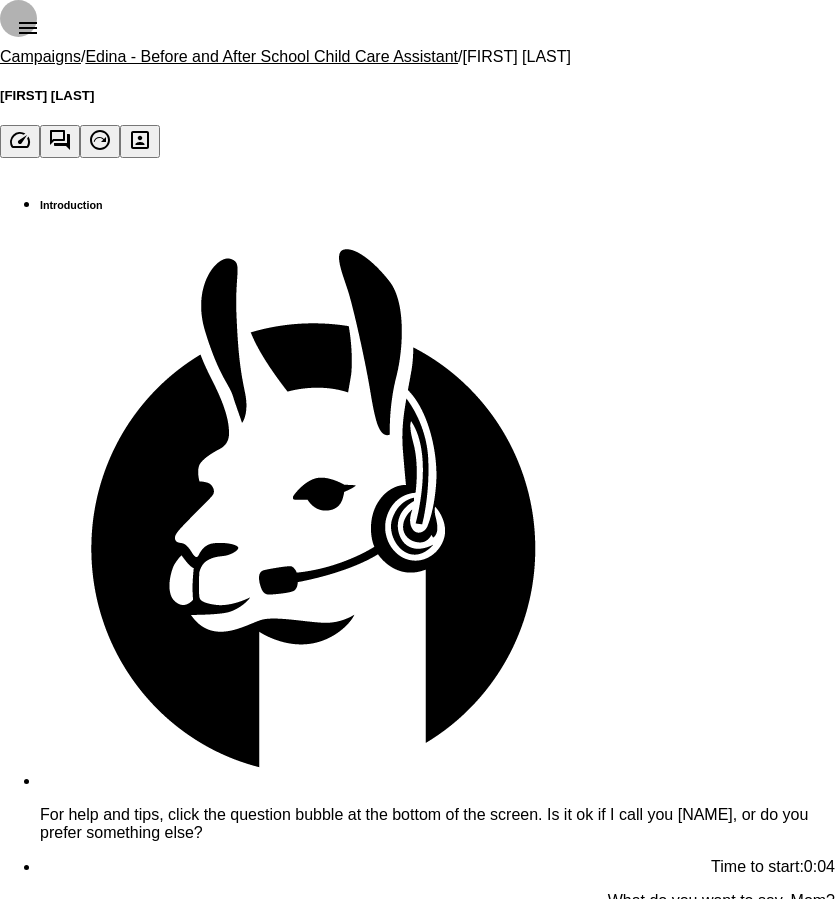 click 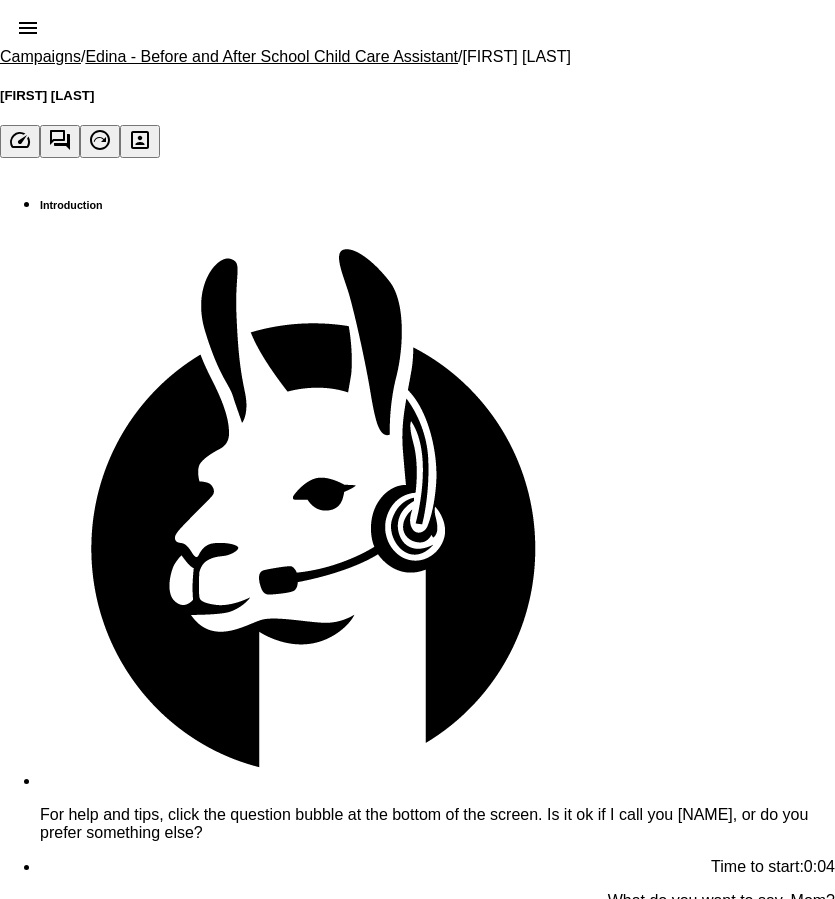 scroll, scrollTop: 467, scrollLeft: 0, axis: vertical 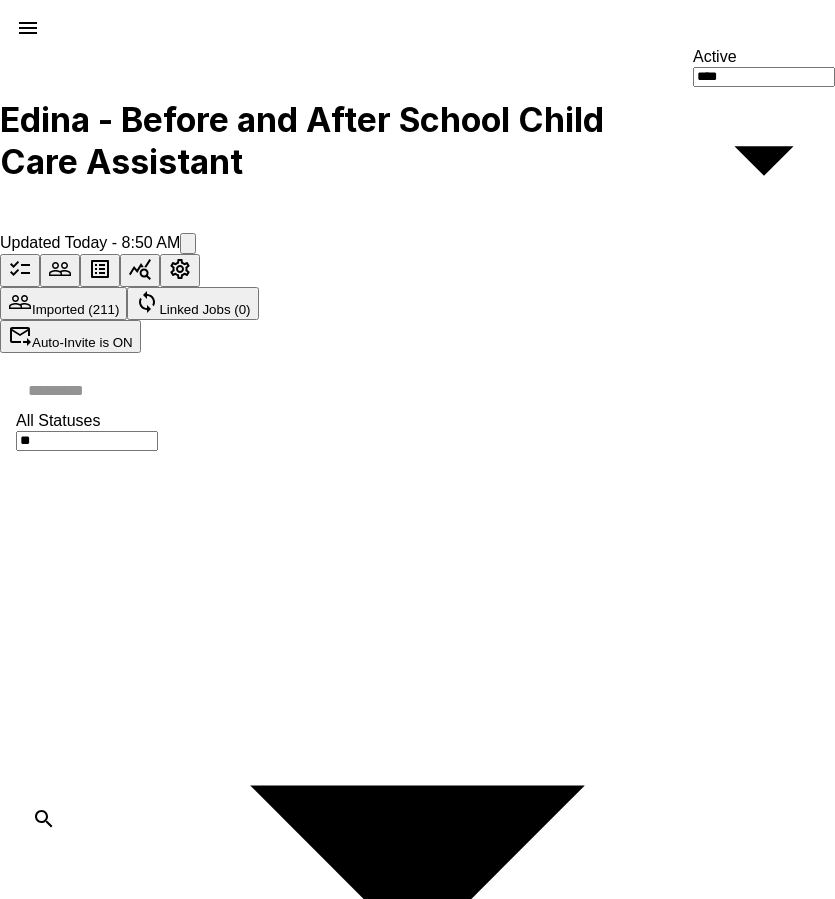 click at bounding box center [429, 390] 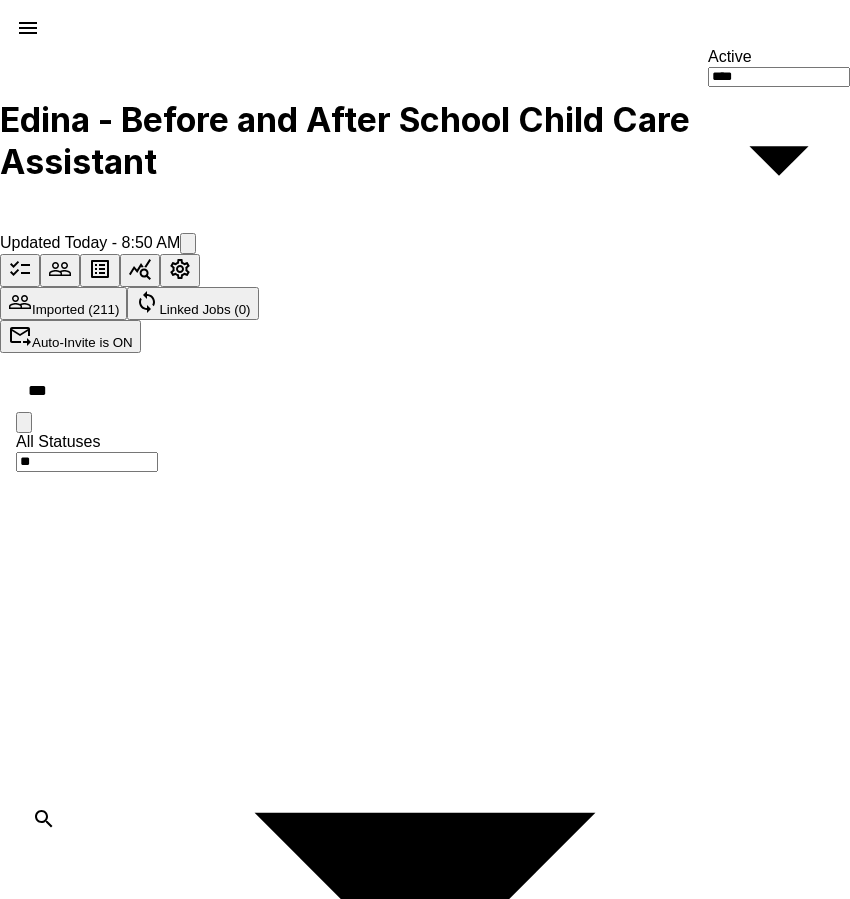 click at bounding box center (740, 1455) 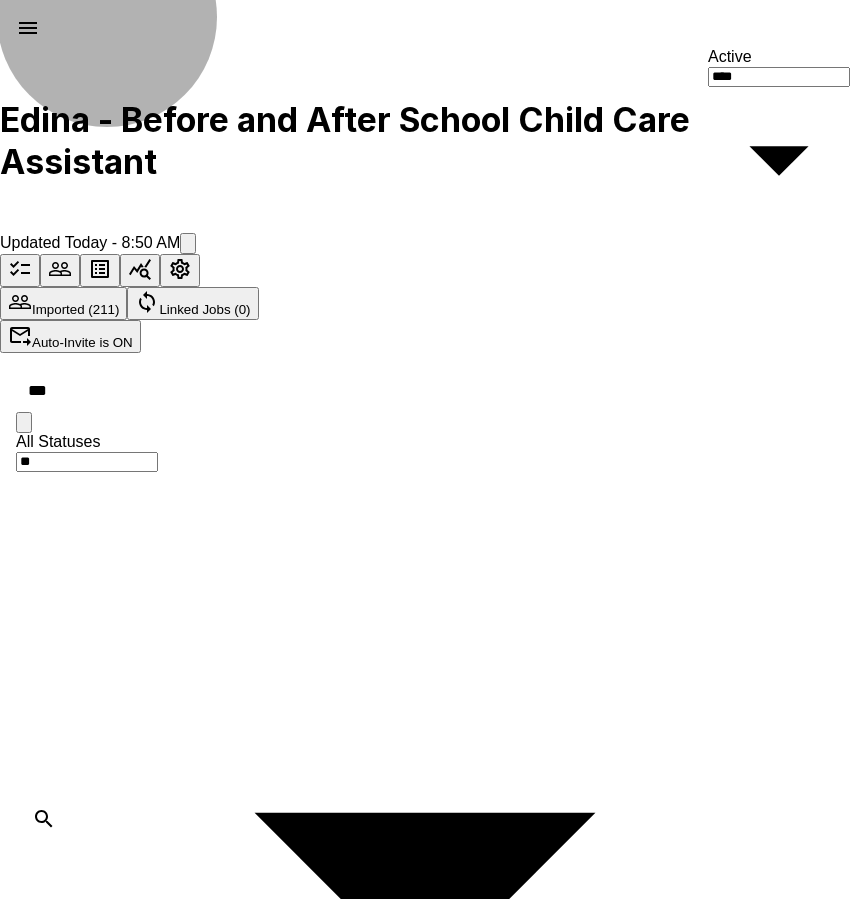 click on "Delete Applicant" at bounding box center [98, 4986] 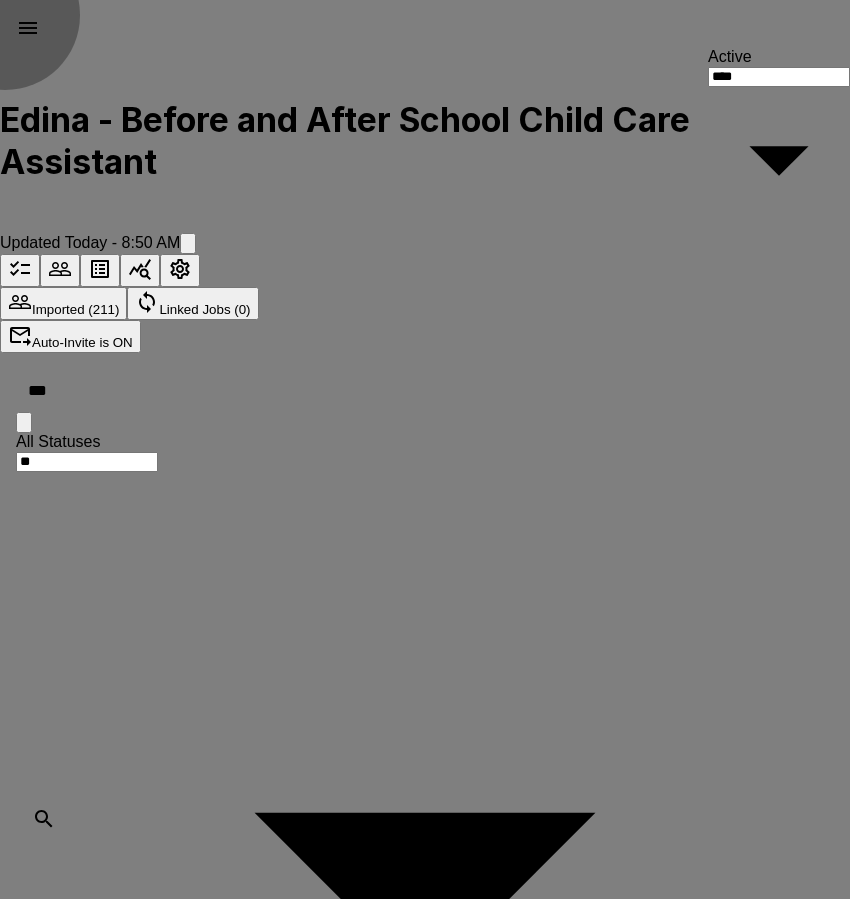 click on "Delete" at bounding box center [85, 3555] 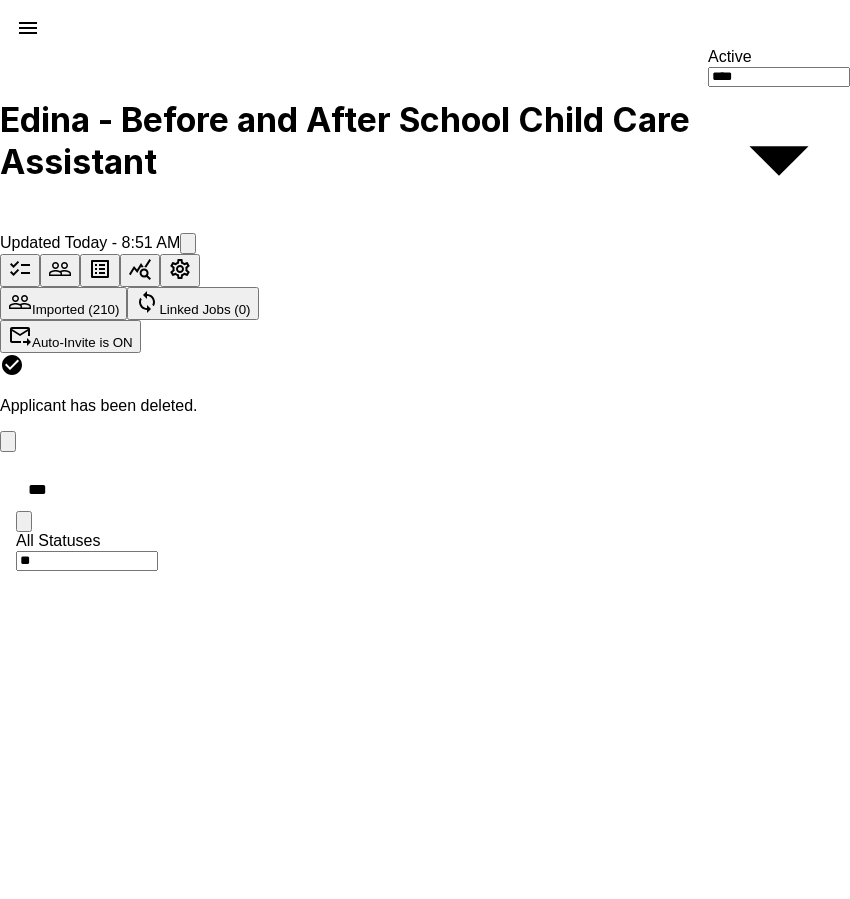 drag, startPoint x: 64, startPoint y: 377, endPoint x: -30, endPoint y: 375, distance: 94.02127 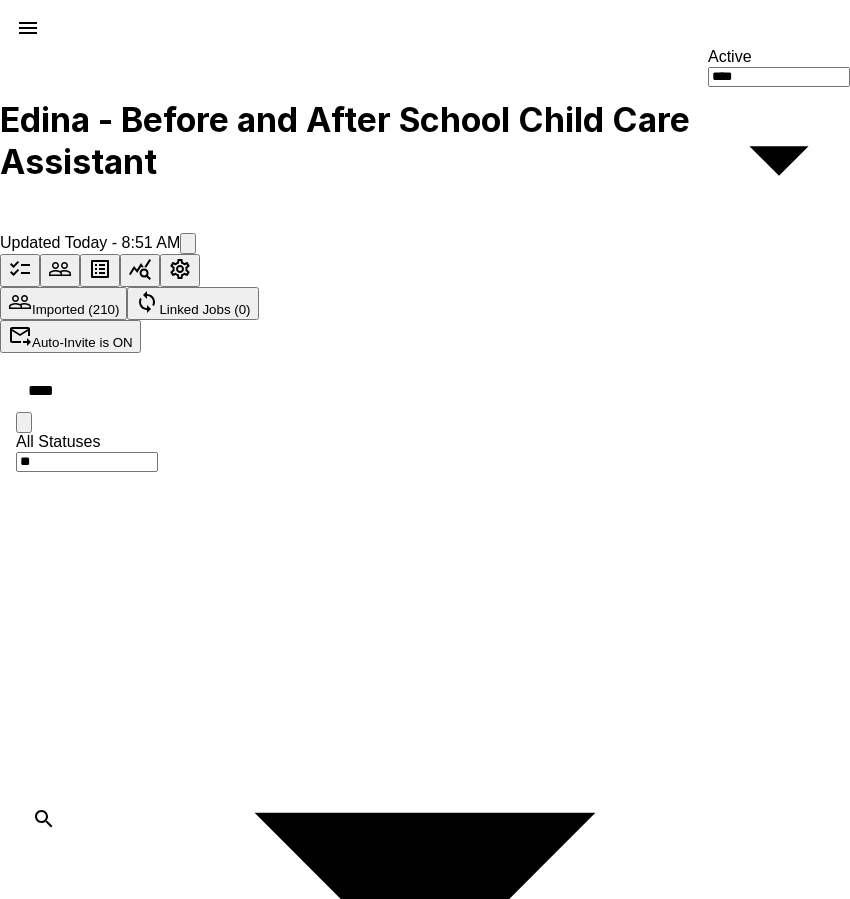 type on "****" 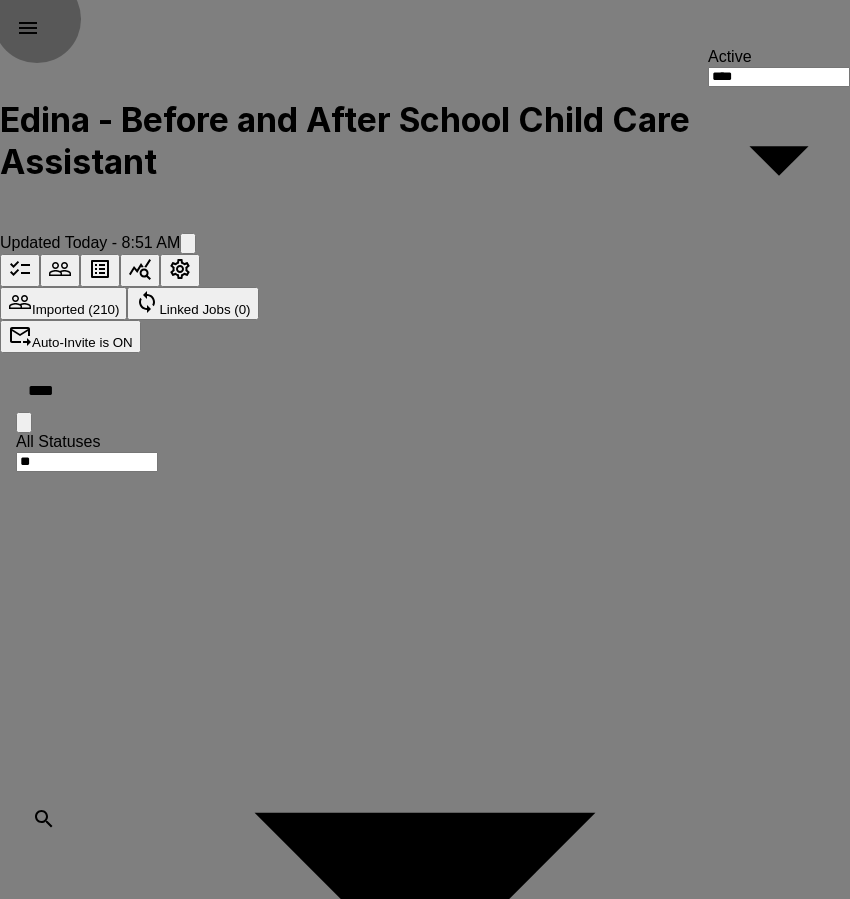 click on "Delete" at bounding box center (85, 3555) 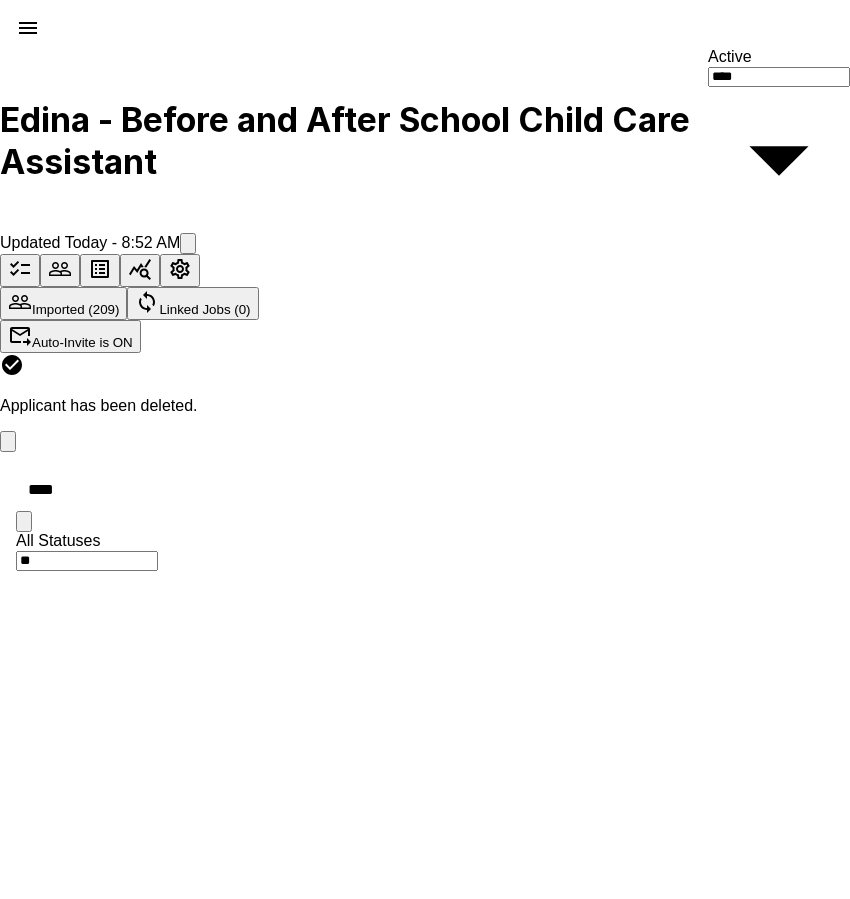 click 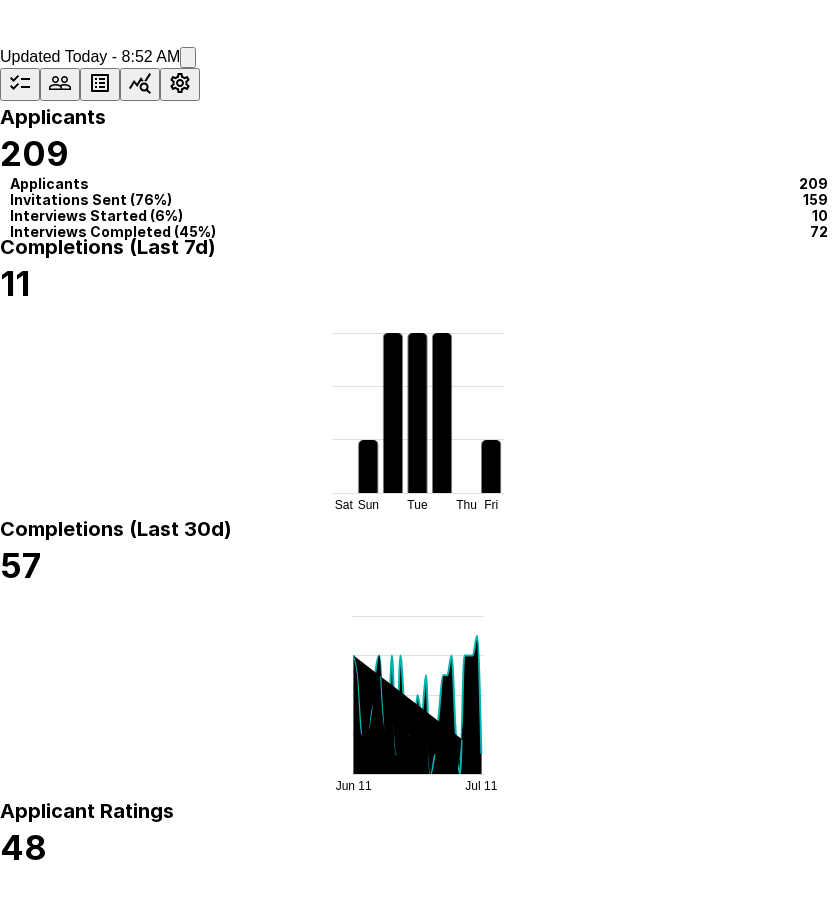 scroll, scrollTop: 200, scrollLeft: 0, axis: vertical 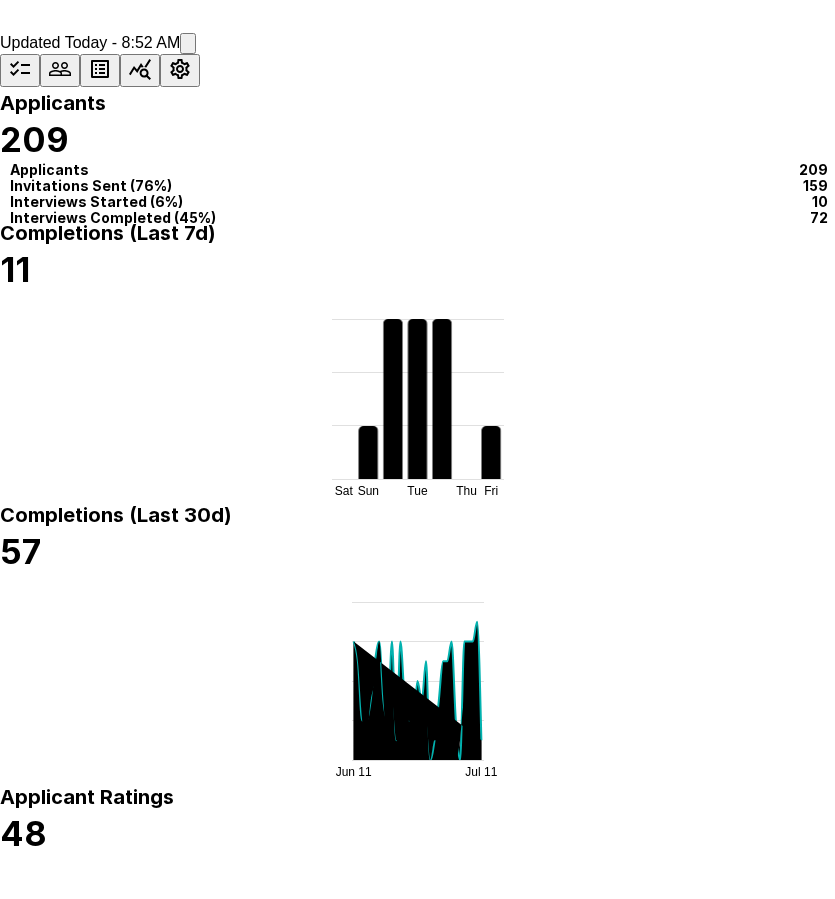 click on "[FIRST] [LAST]" at bounding box center [125, 1996] 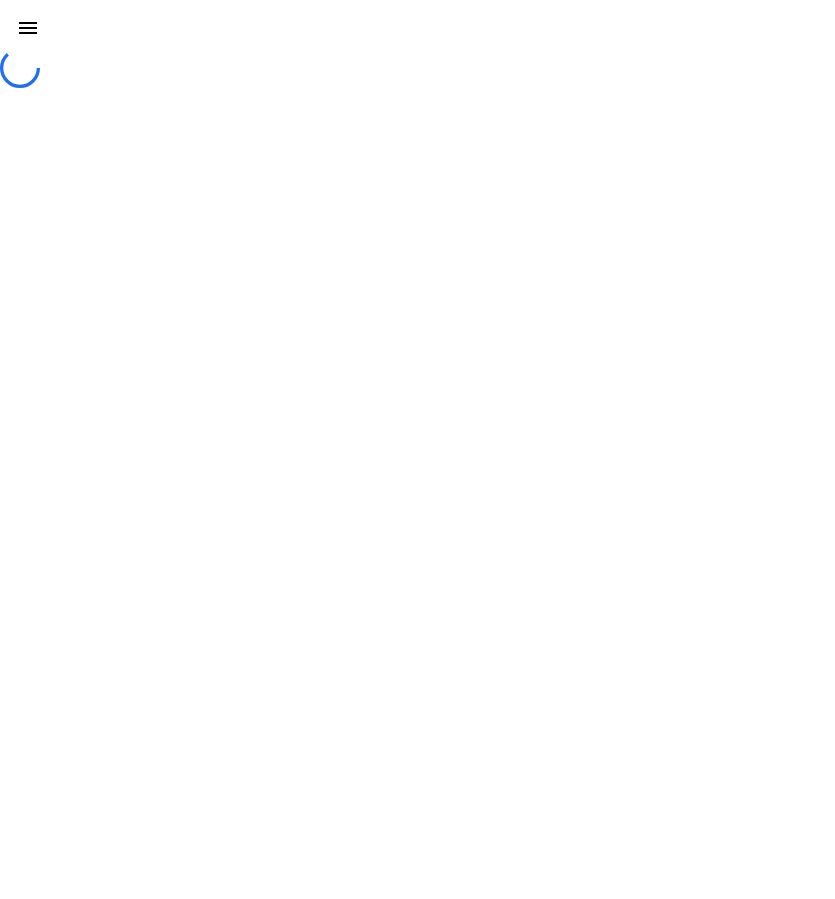 scroll, scrollTop: 0, scrollLeft: 0, axis: both 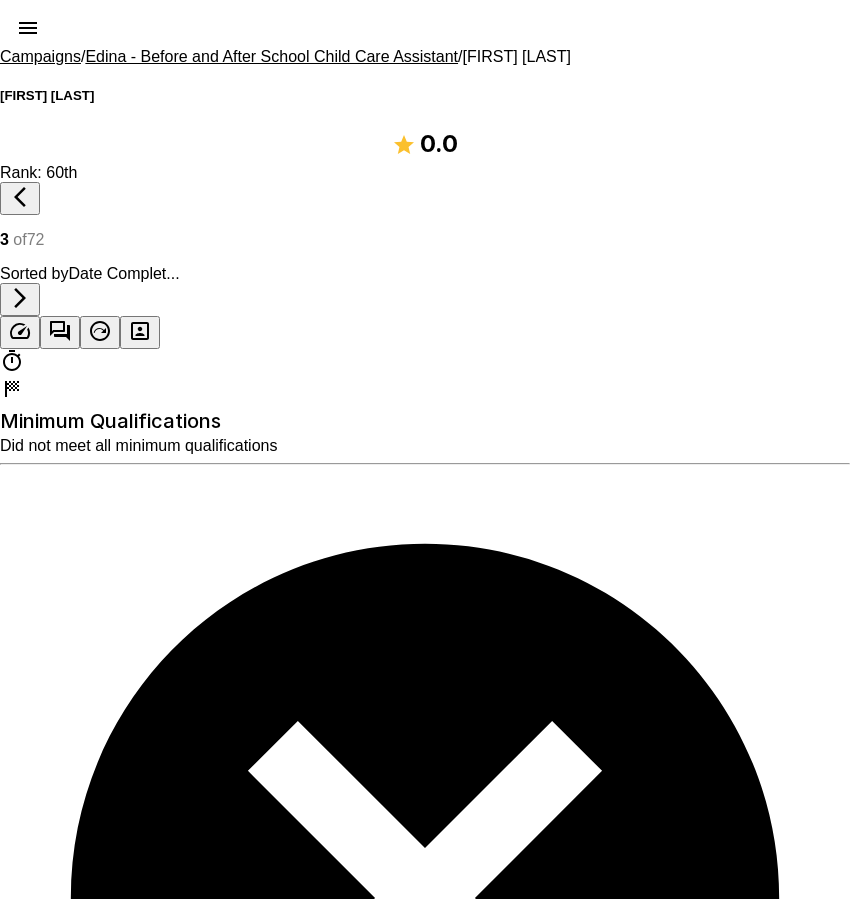click 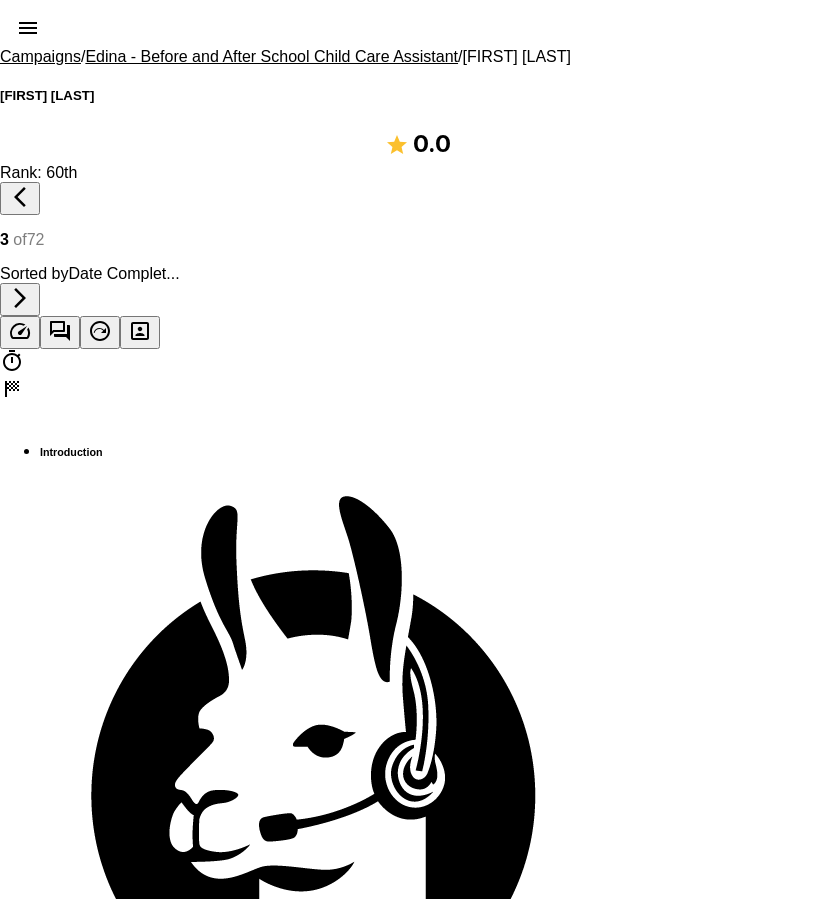 scroll, scrollTop: 36, scrollLeft: 0, axis: vertical 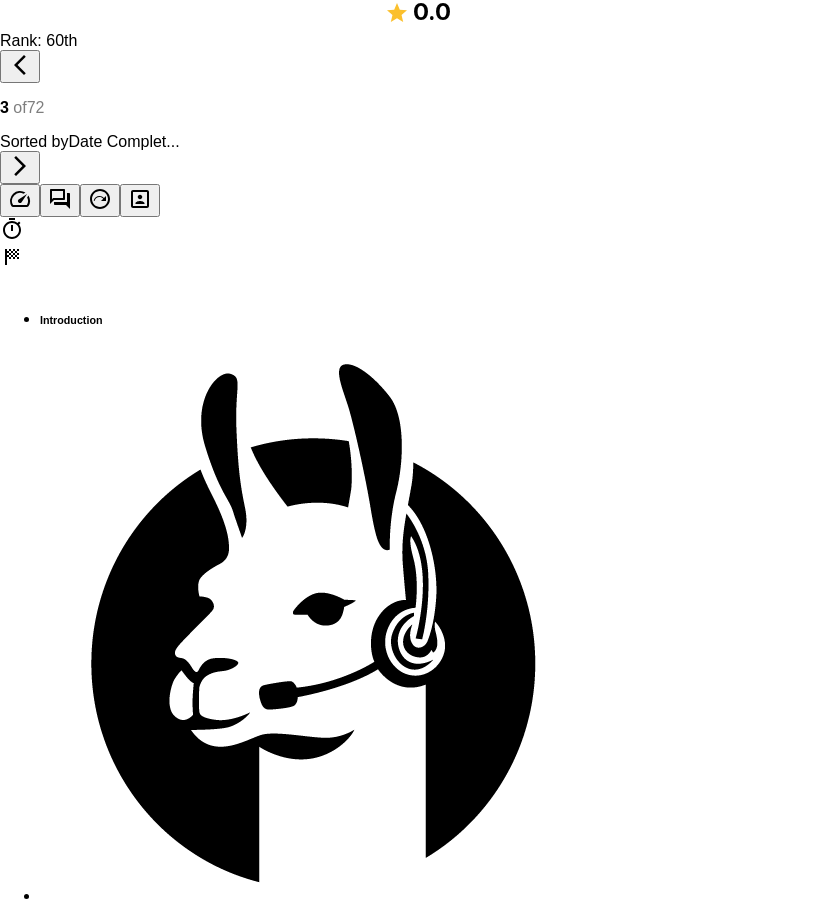 drag, startPoint x: 138, startPoint y: 332, endPoint x: 755, endPoint y: 904, distance: 841.35187 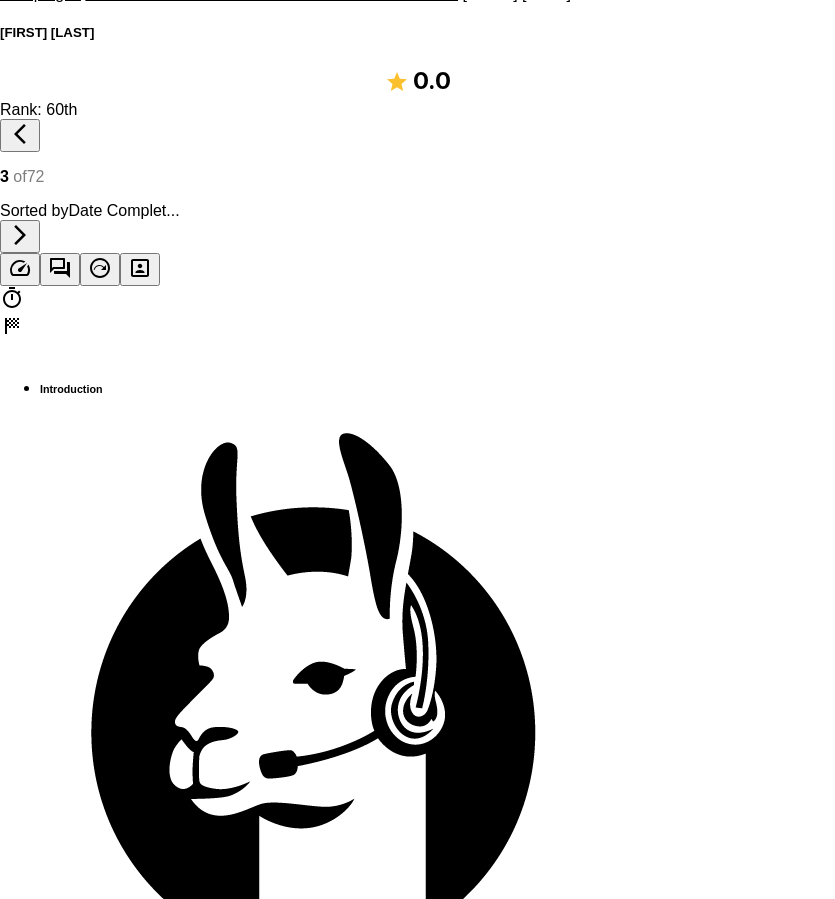 scroll, scrollTop: 0, scrollLeft: 0, axis: both 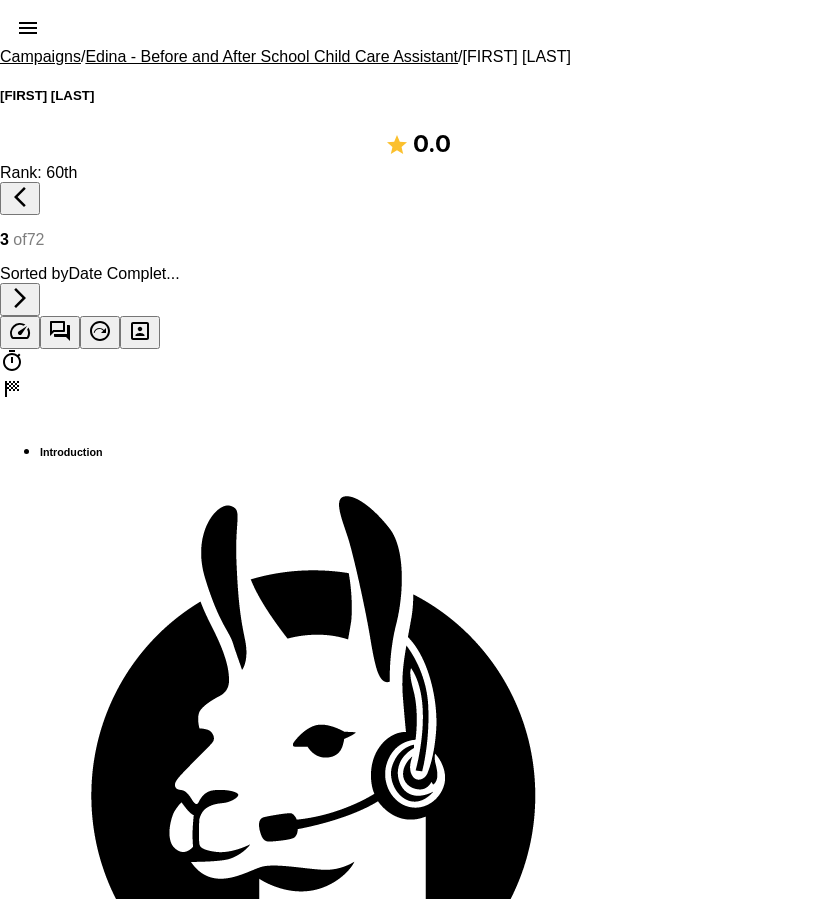 click on "Edina - Before and After School Child Care Assistant" at bounding box center [271, 56] 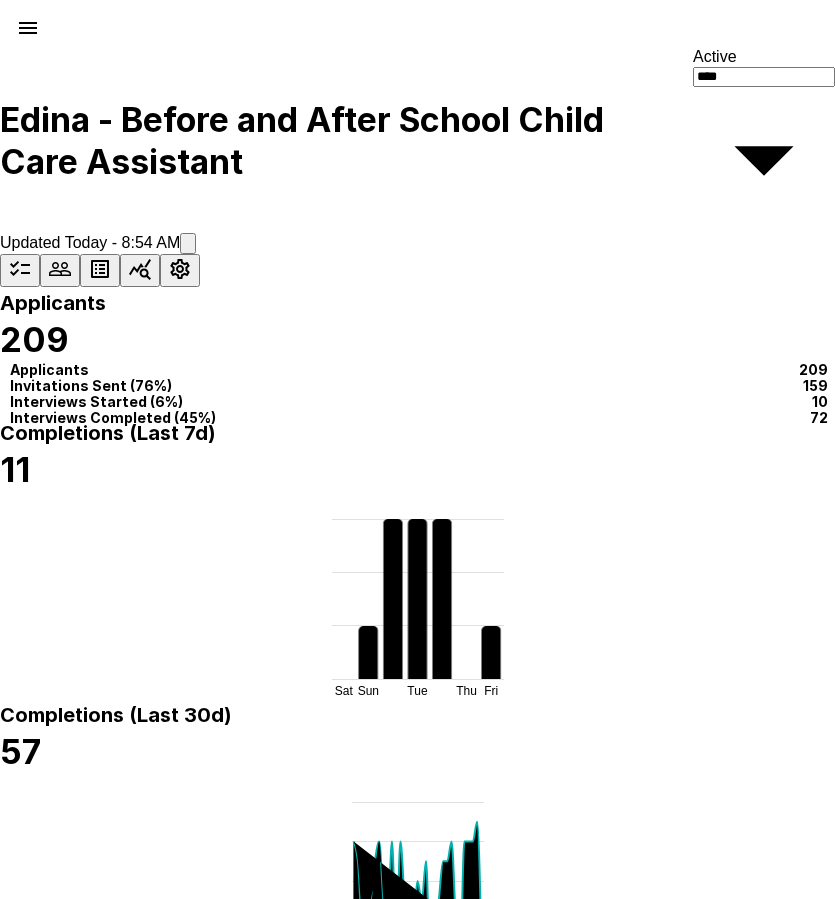 click on "[FIRST] [LAST]" at bounding box center (125, 2162) 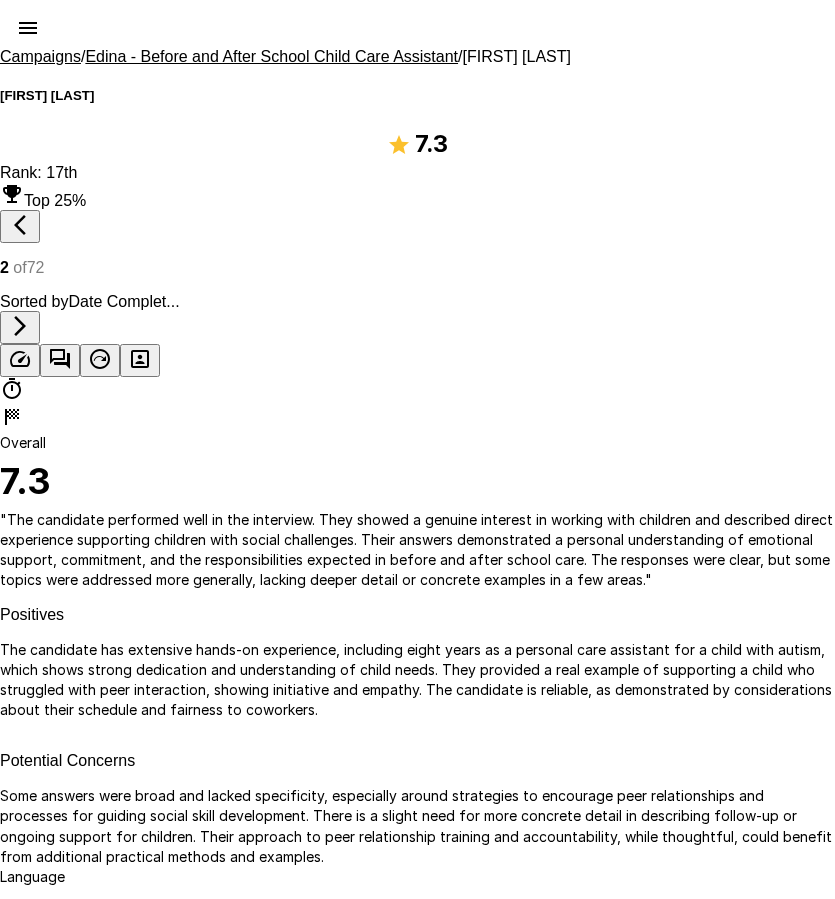 click 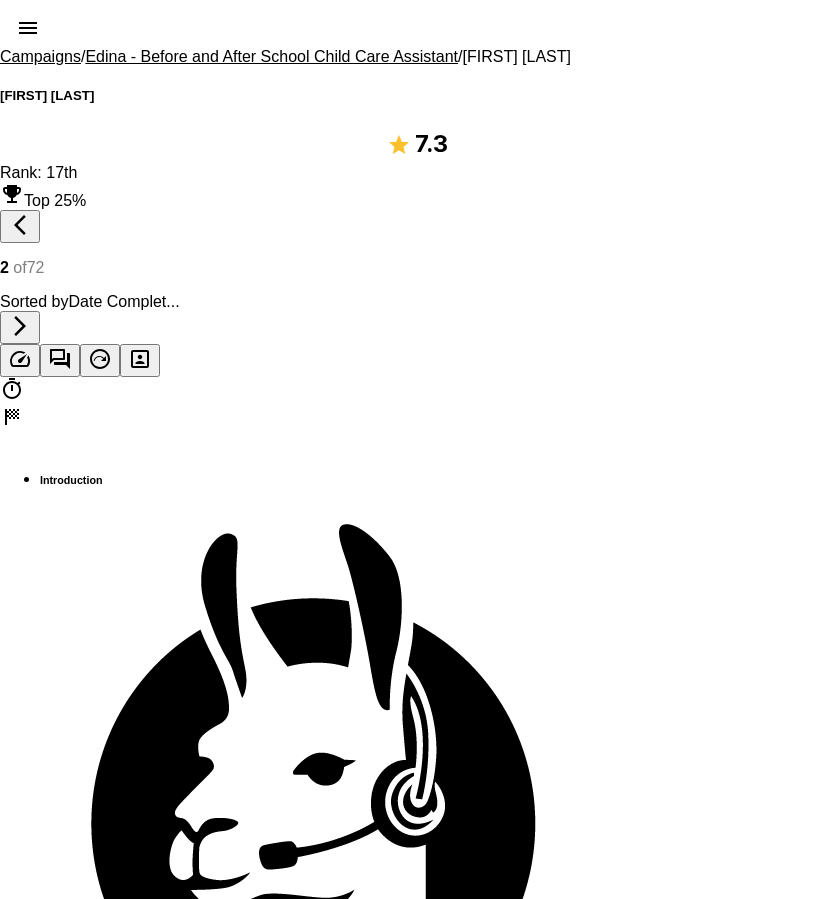 scroll, scrollTop: 3000, scrollLeft: 0, axis: vertical 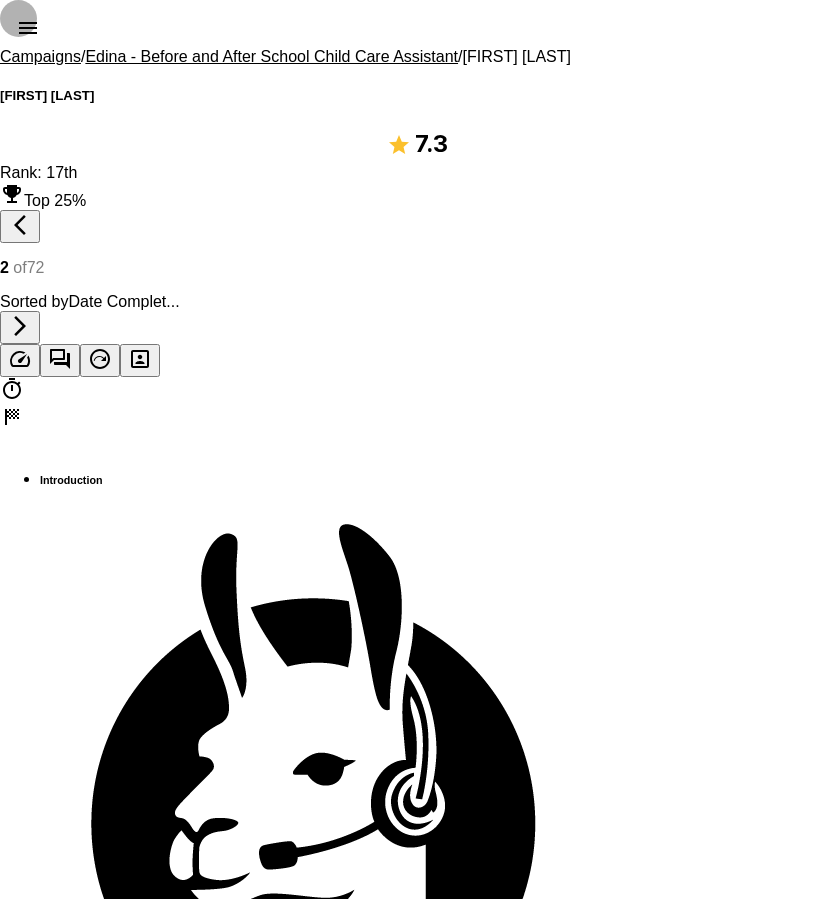 click 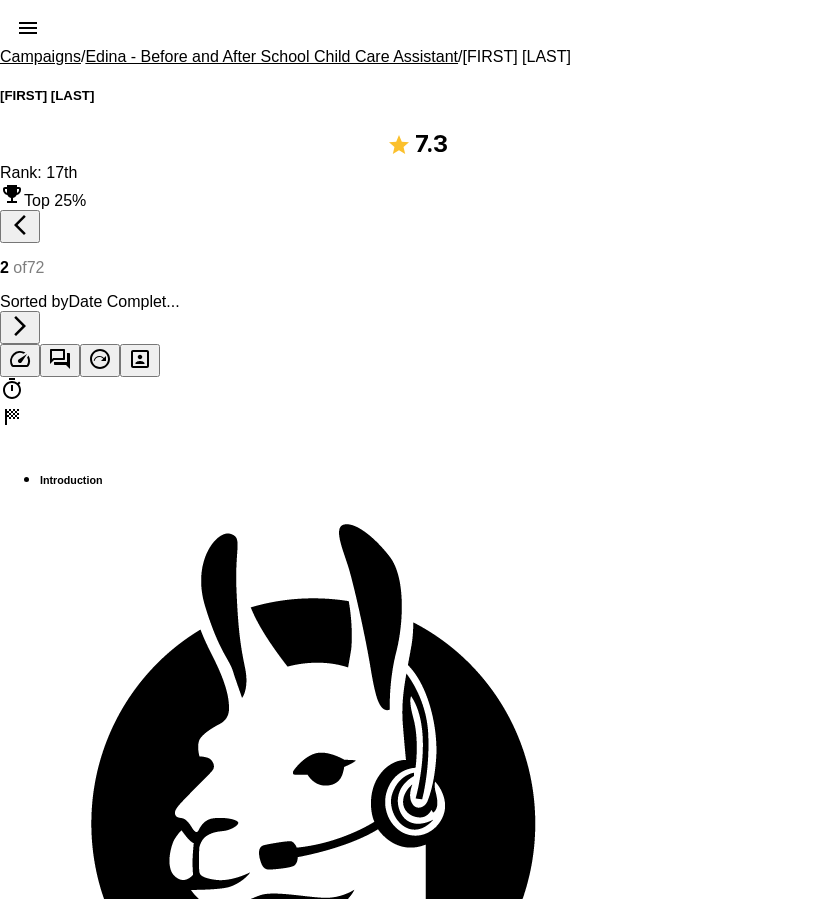 scroll, scrollTop: 3475, scrollLeft: 0, axis: vertical 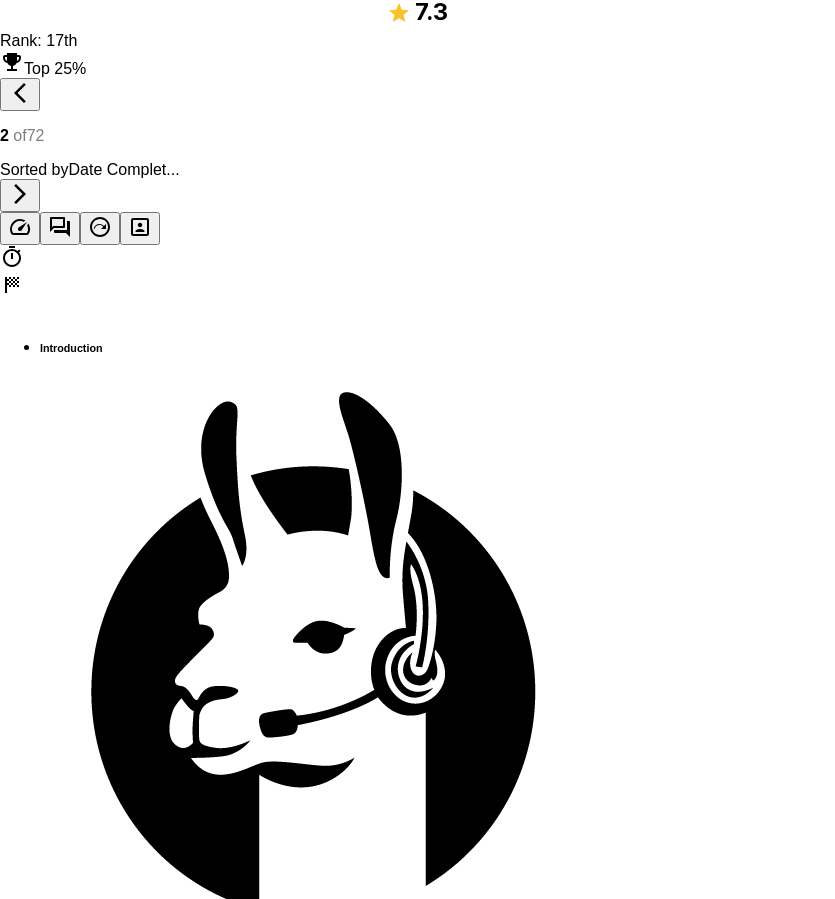 drag, startPoint x: 136, startPoint y: 334, endPoint x: 818, endPoint y: 844, distance: 851.6008 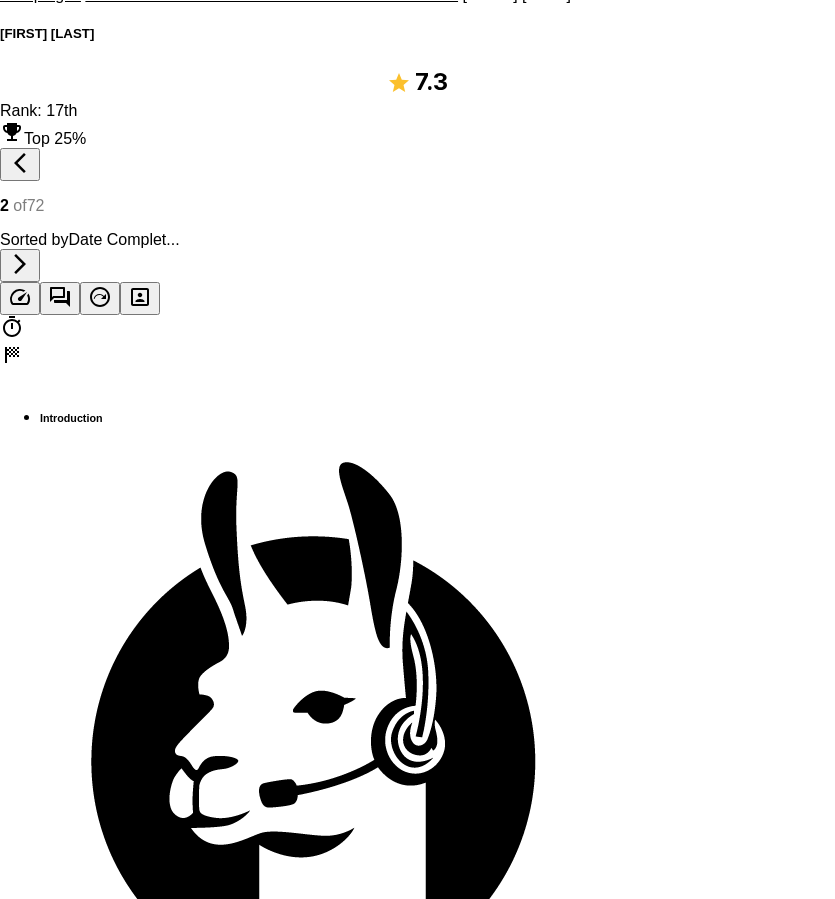 scroll, scrollTop: 0, scrollLeft: 0, axis: both 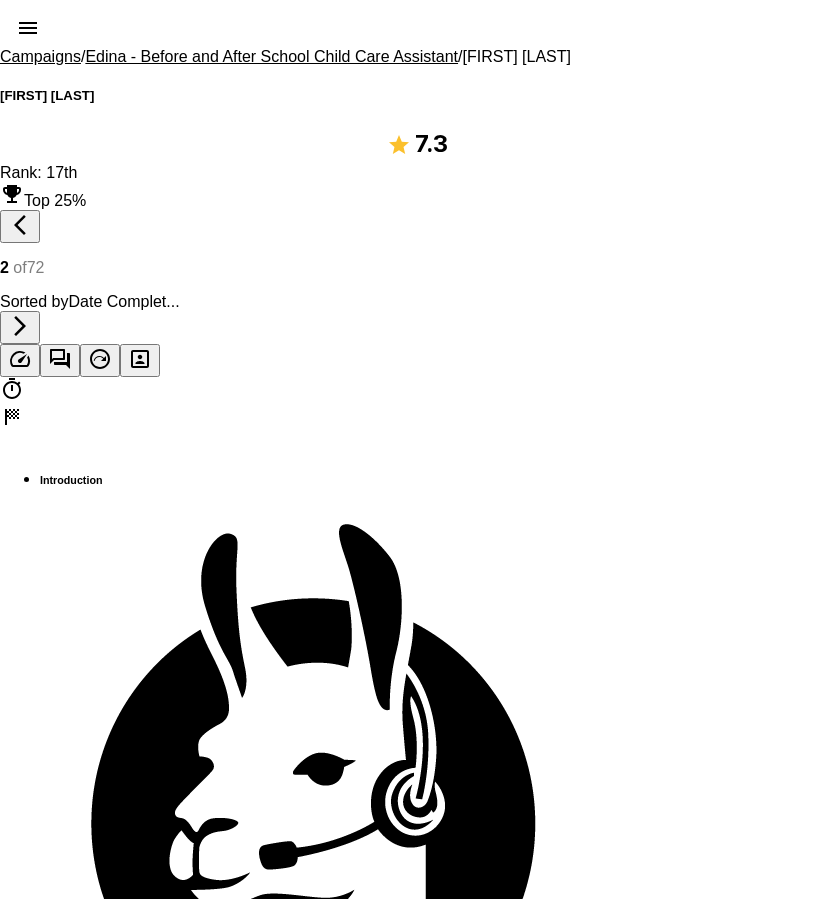 click on "Edina - Before and After School Child Care Assistant" at bounding box center (271, 56) 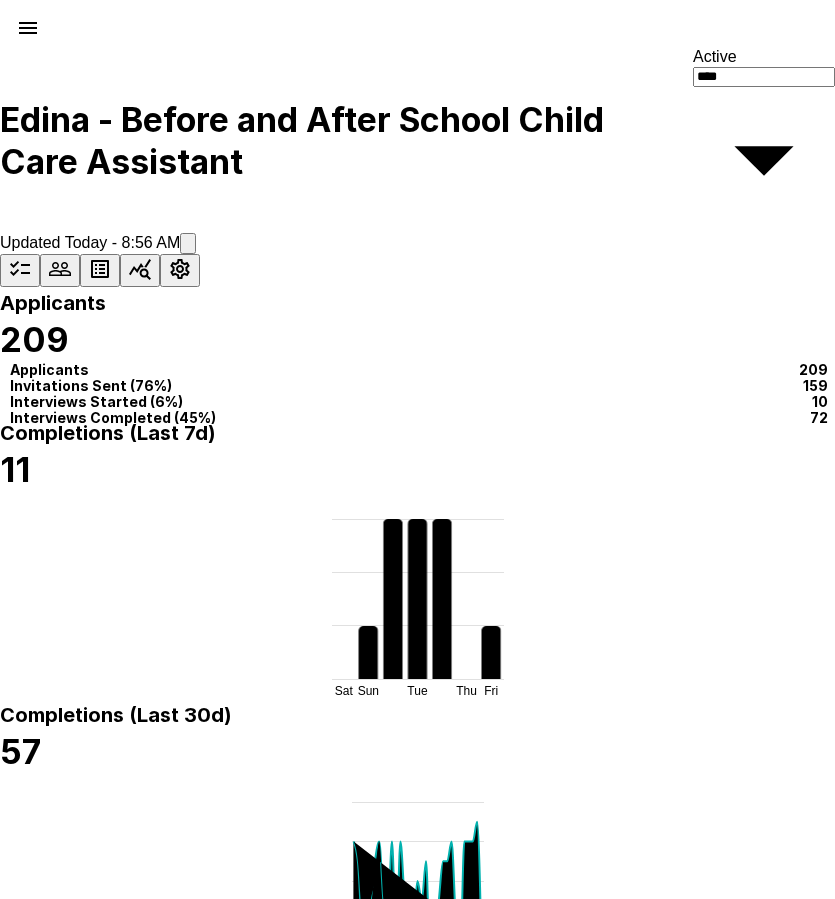 click on "[FIRST] [LAST]" at bounding box center (125, 2128) 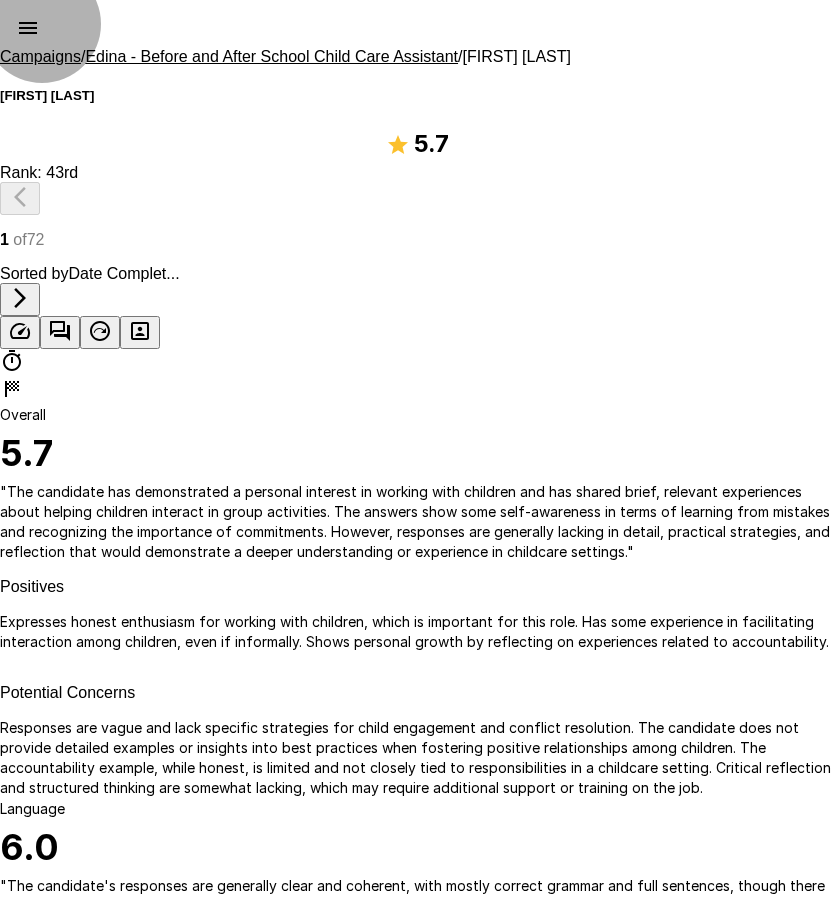 click 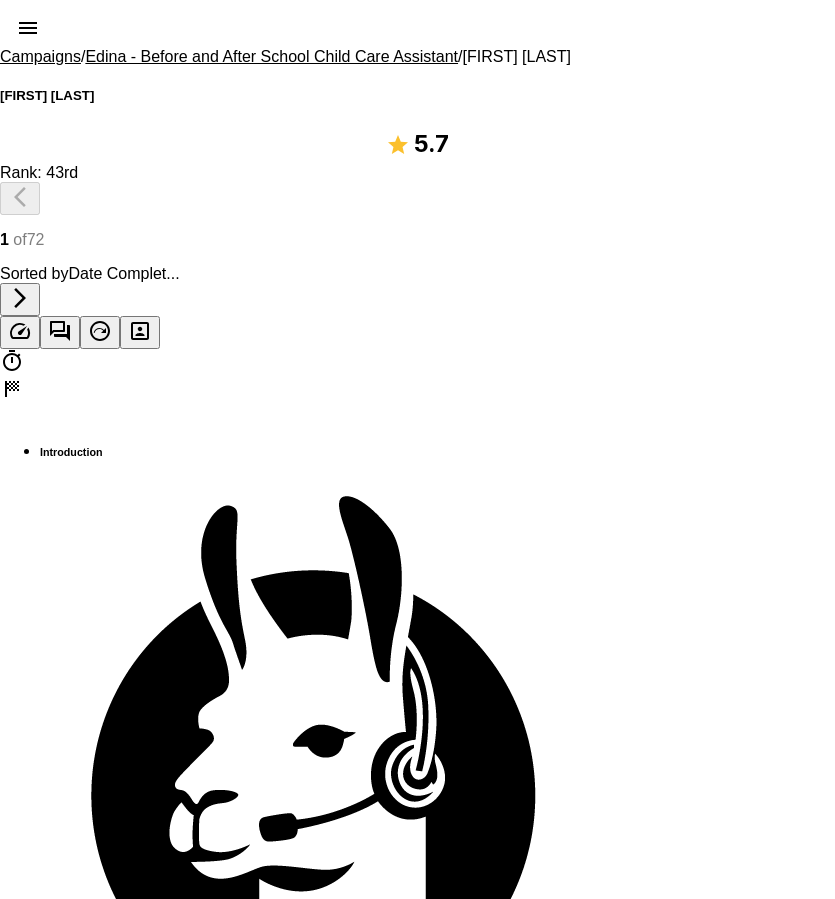 scroll, scrollTop: 1900, scrollLeft: 0, axis: vertical 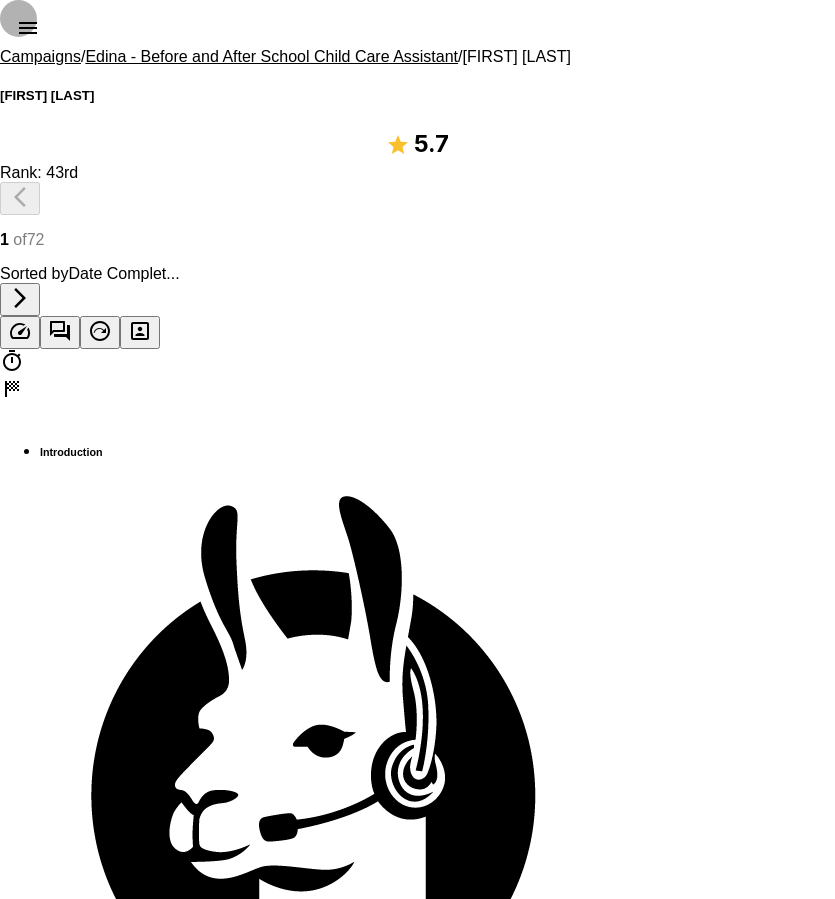 click 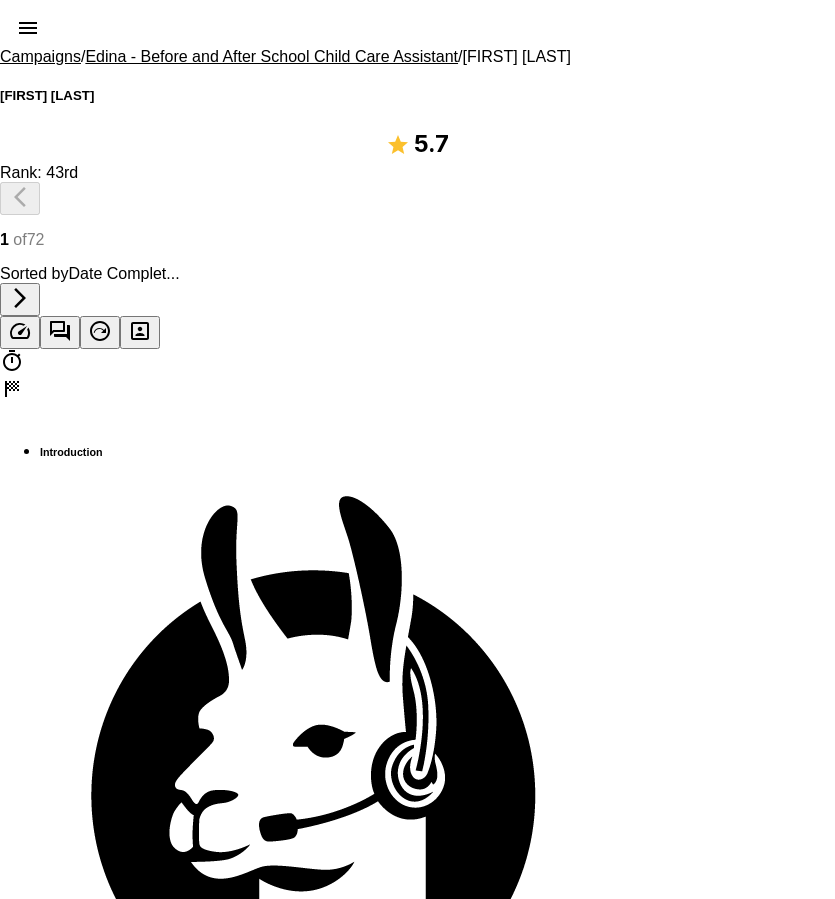 scroll, scrollTop: 3235, scrollLeft: 0, axis: vertical 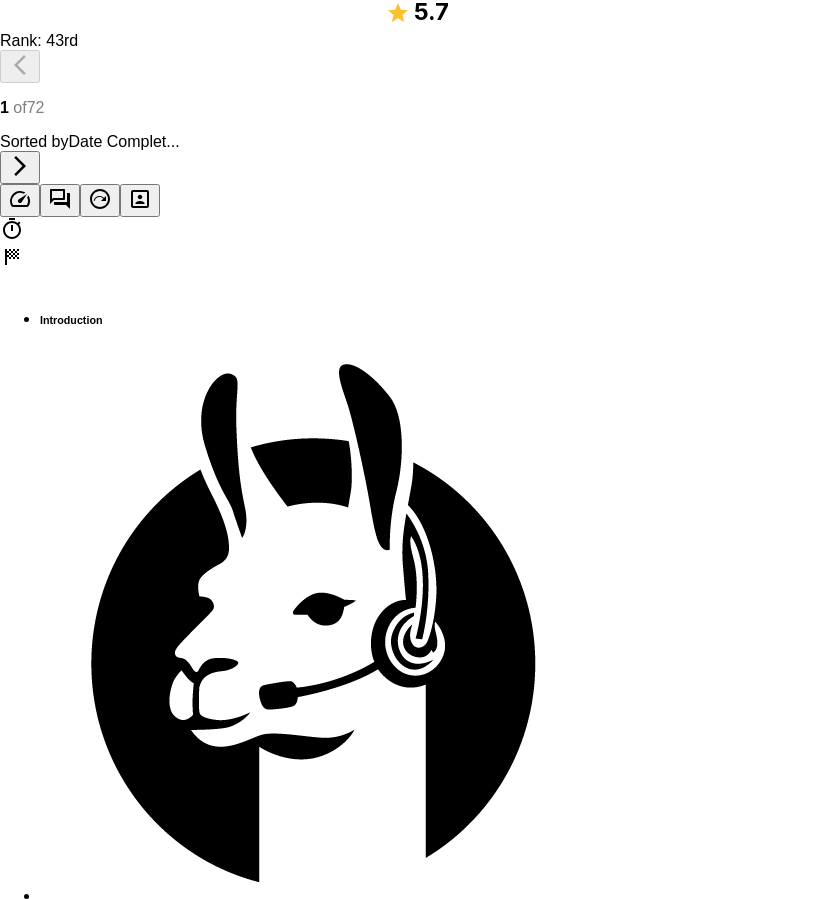 drag, startPoint x: 137, startPoint y: 200, endPoint x: 727, endPoint y: 791, distance: 835.0934 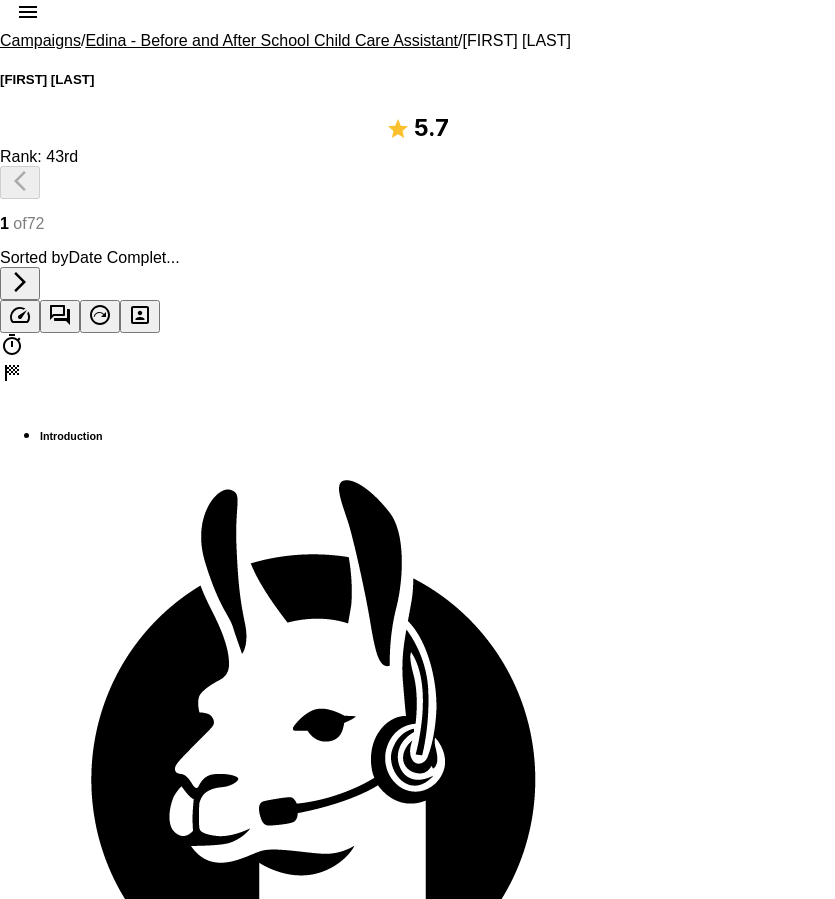 scroll, scrollTop: 0, scrollLeft: 0, axis: both 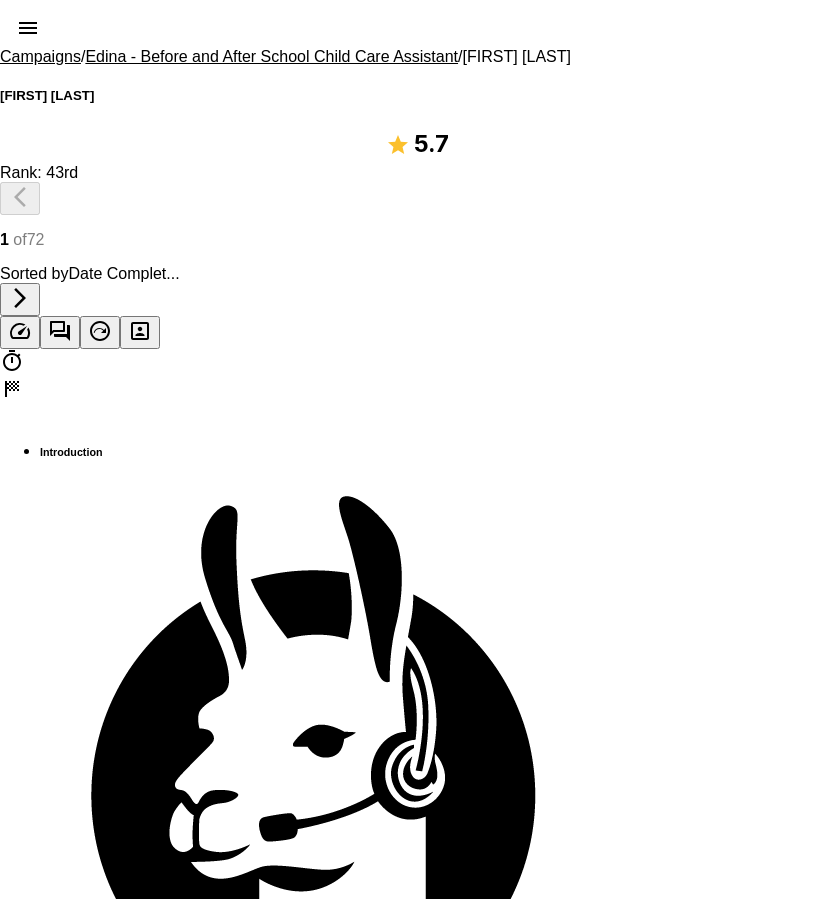 click on "Edina - Before and After School Child Care Assistant" at bounding box center (271, 56) 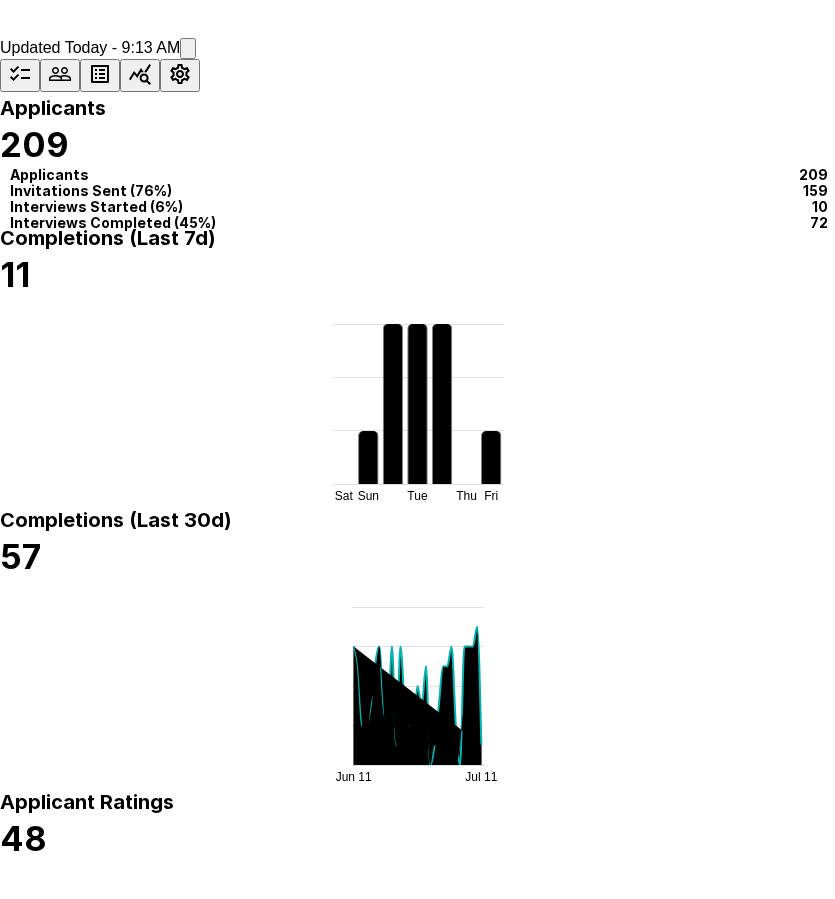 scroll, scrollTop: 200, scrollLeft: 0, axis: vertical 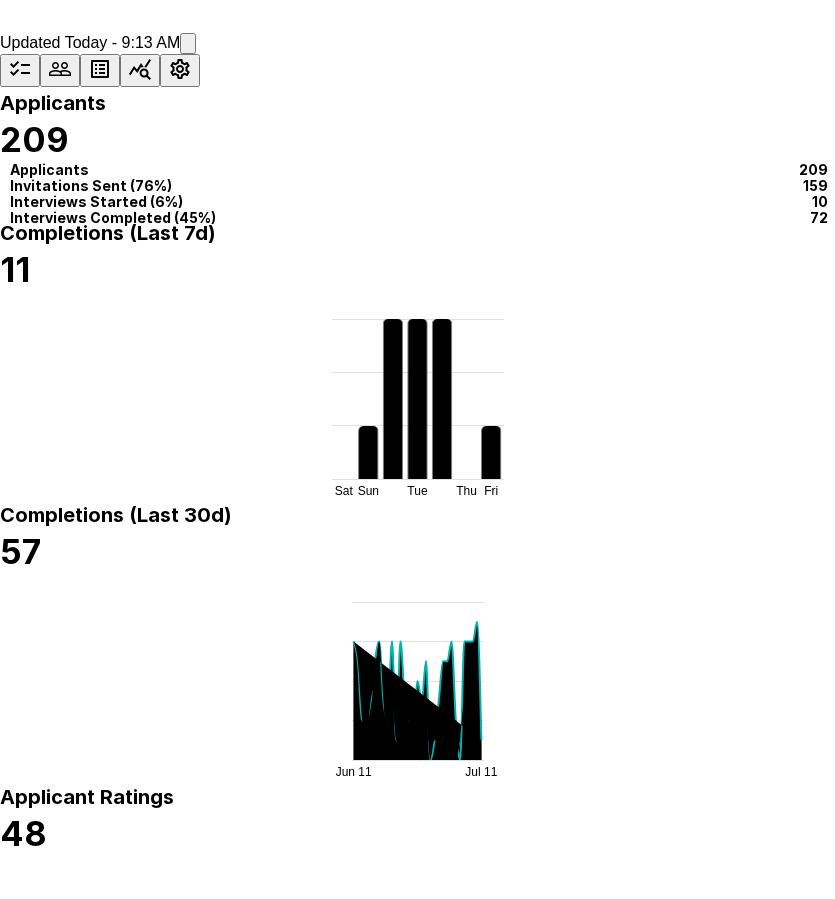 click on "[FIRST] [LAST]" at bounding box center [125, 2030] 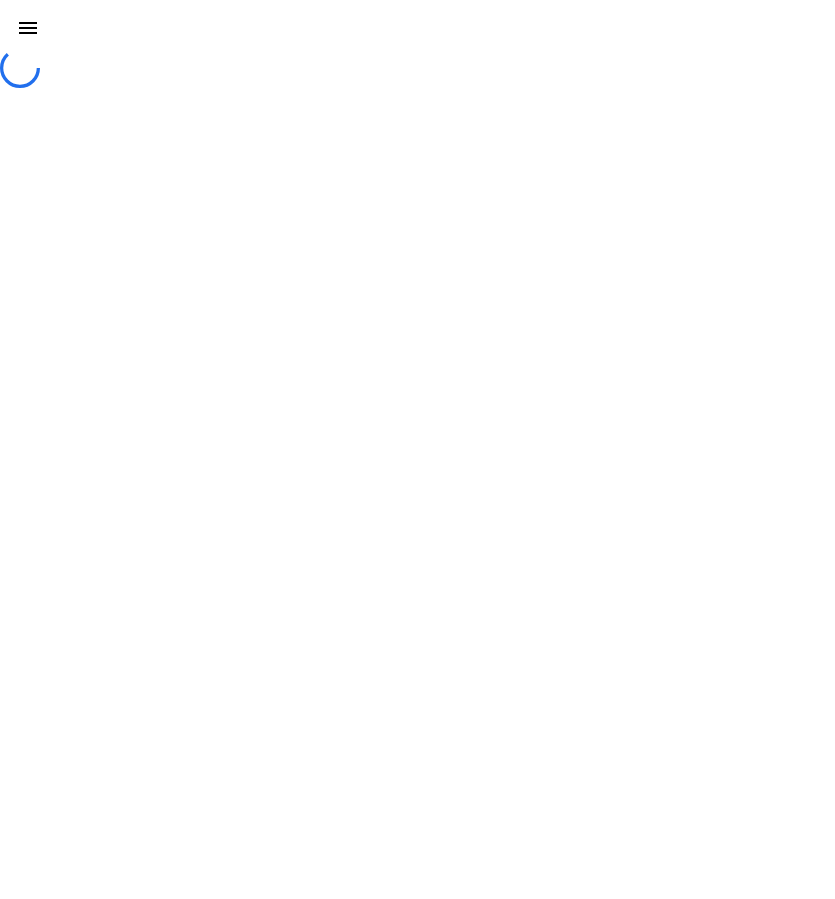 scroll, scrollTop: 0, scrollLeft: 0, axis: both 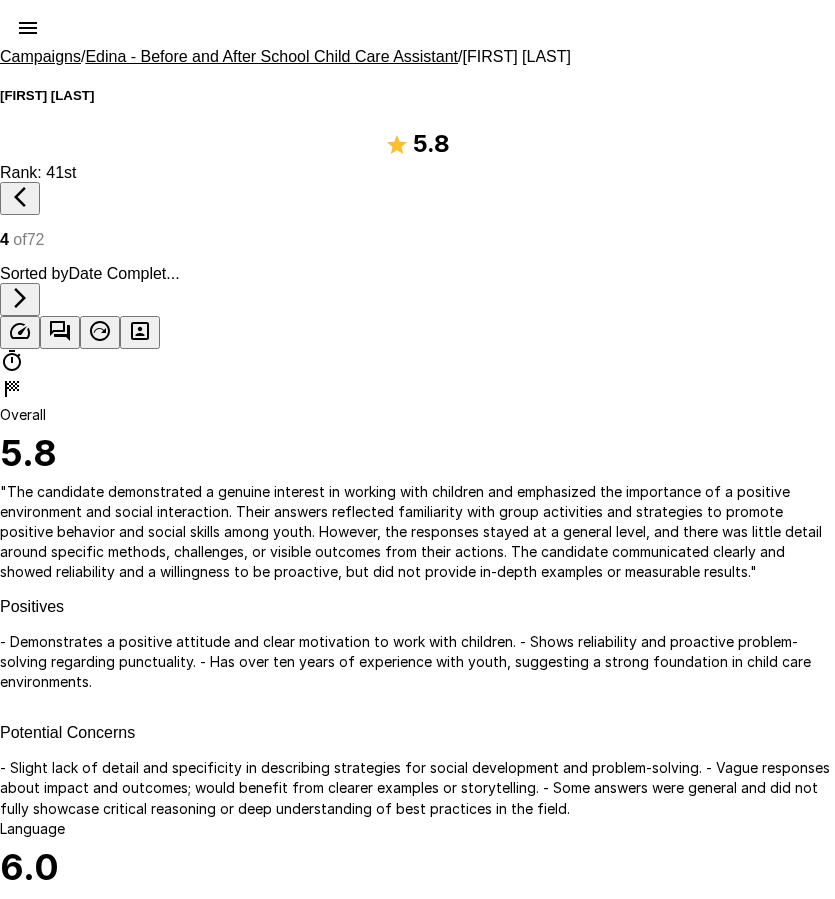 click 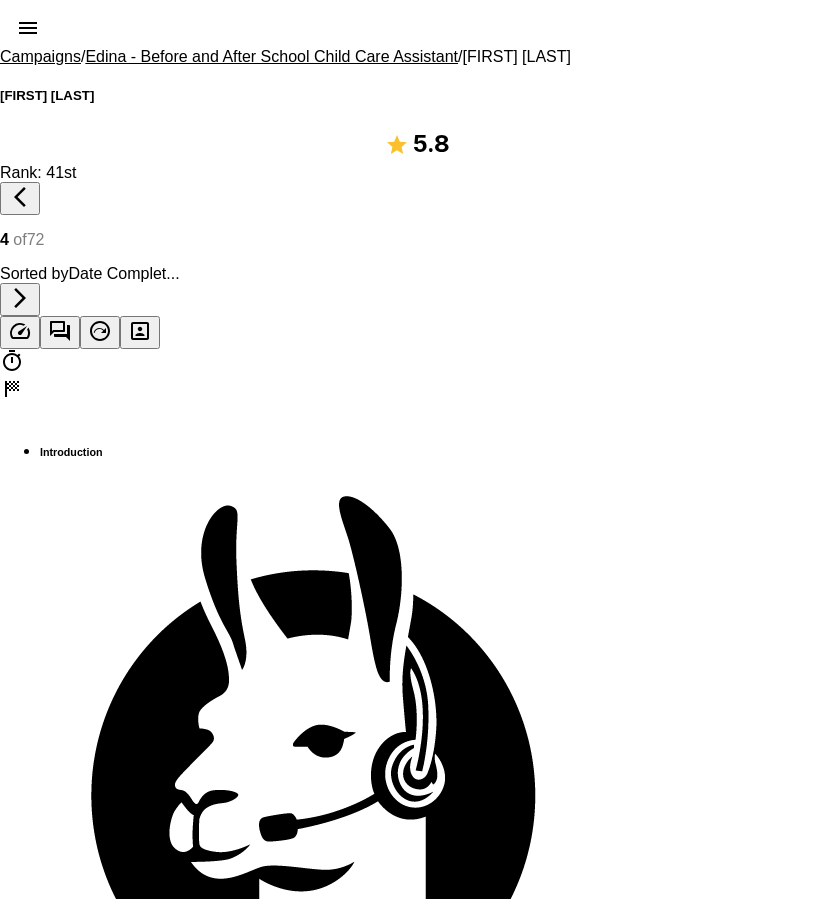 scroll, scrollTop: 800, scrollLeft: 0, axis: vertical 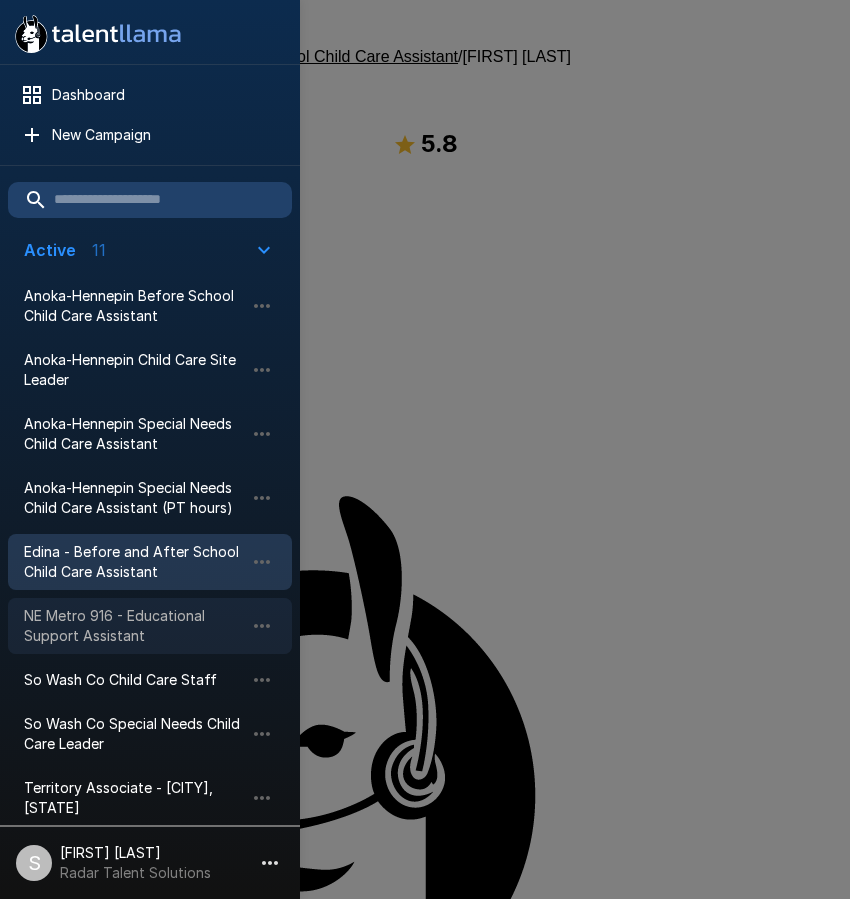 click on "NE Metro 916 - Educational Support Assistant" at bounding box center (134, 626) 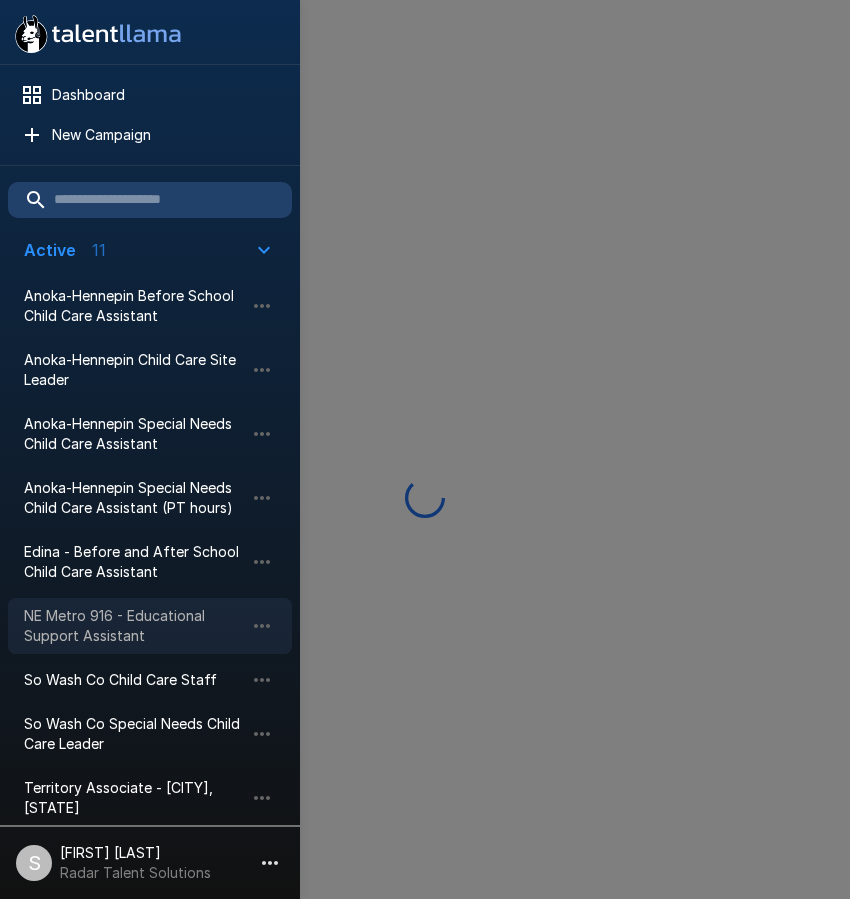 click on "NE Metro 916 - Educational Support Assistant" at bounding box center [134, 626] 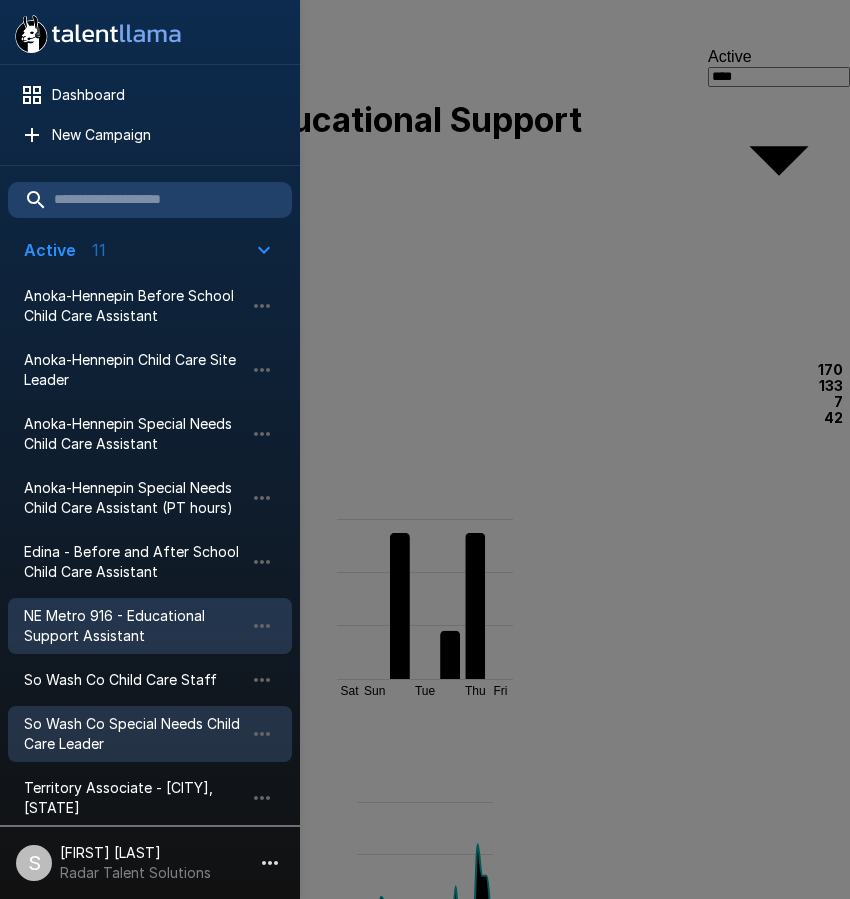 click on "So Wash Co Special Needs Child Care Leader" at bounding box center [134, 734] 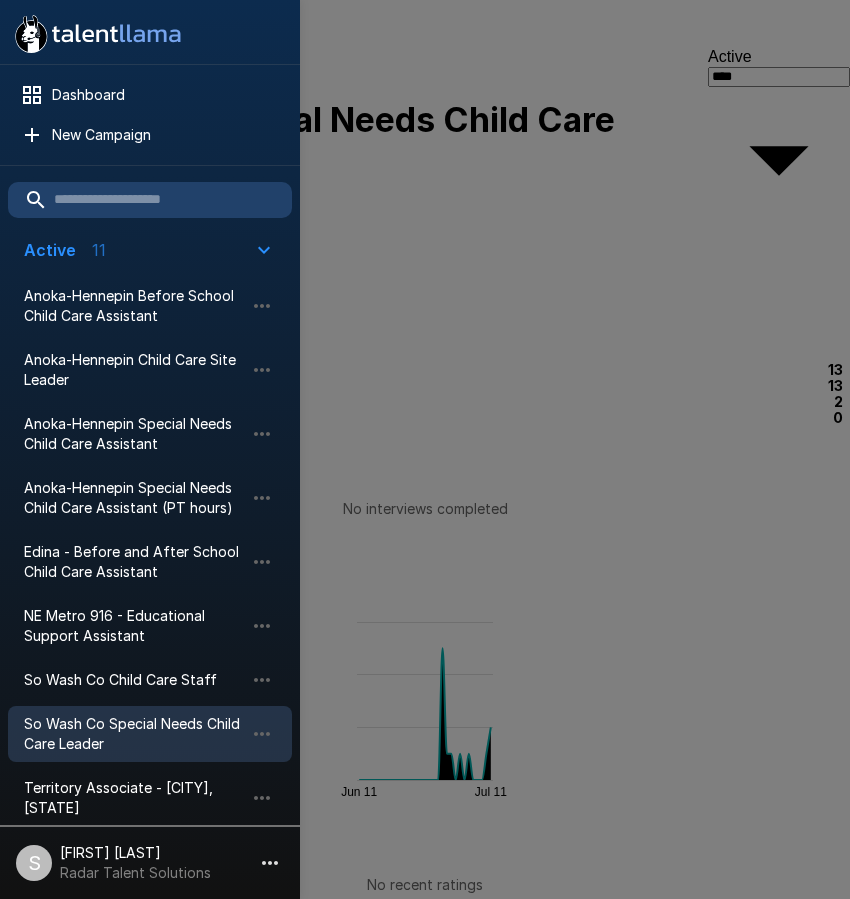 click at bounding box center (425, 449) 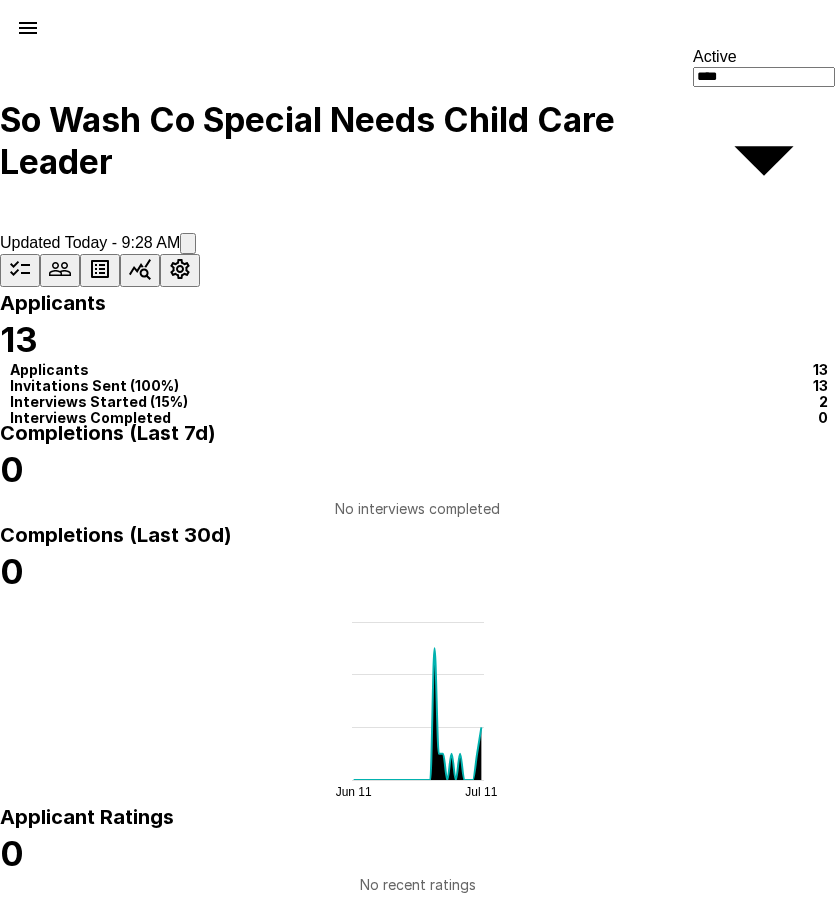 click 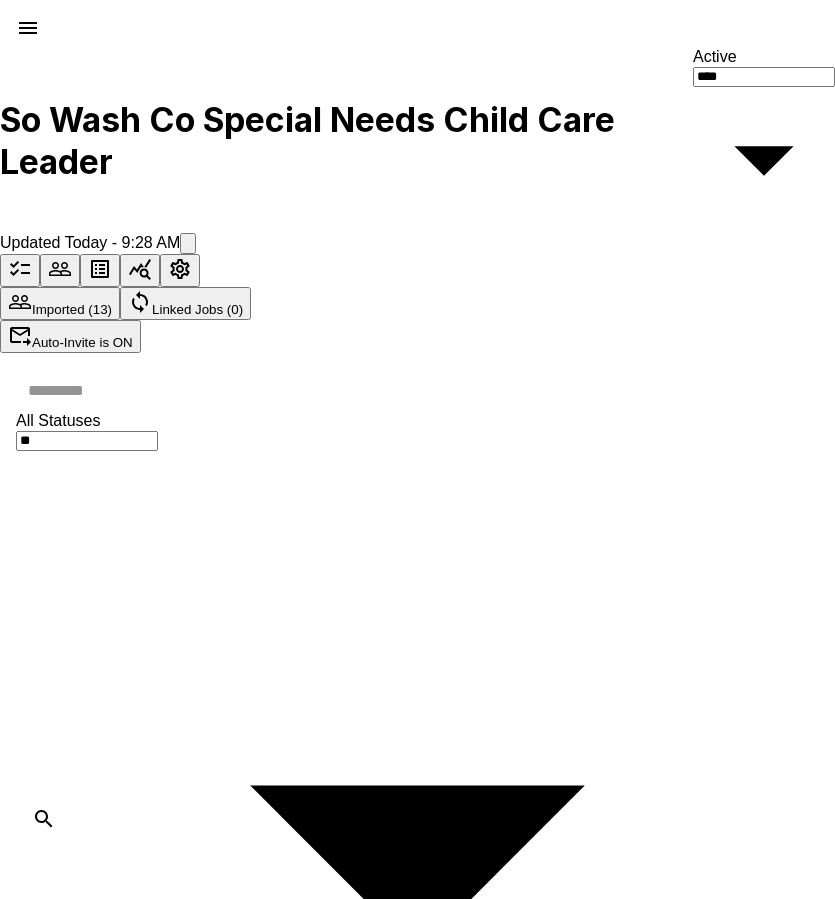 click at bounding box center [429, 390] 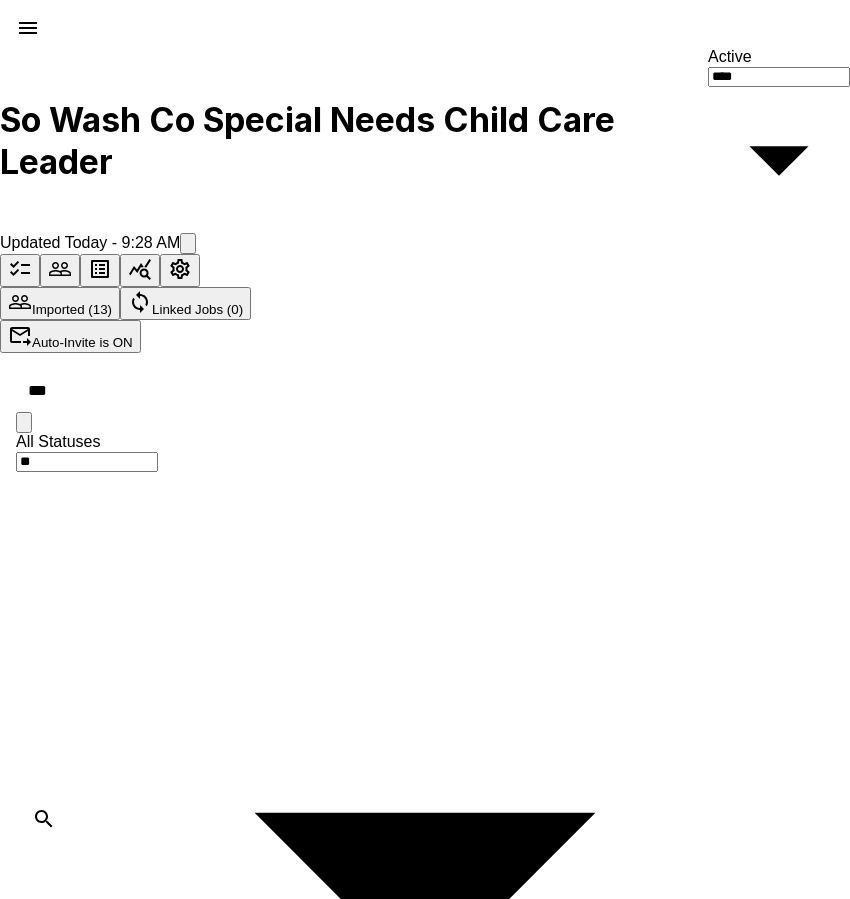 type on "***" 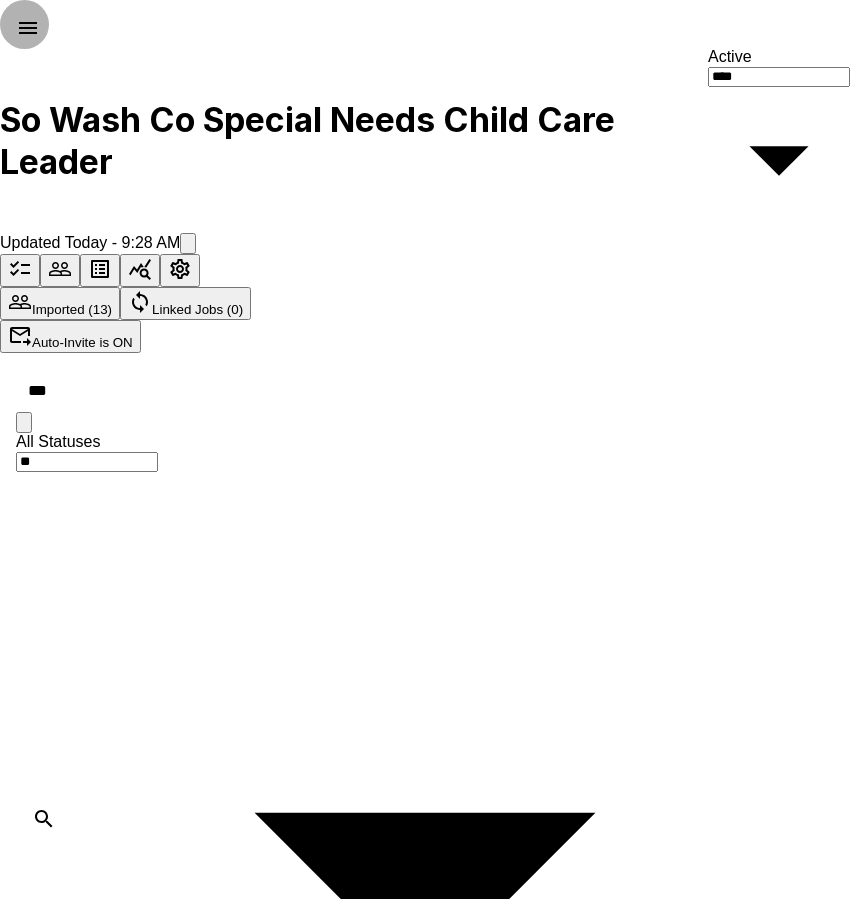 click at bounding box center (742, 1455) 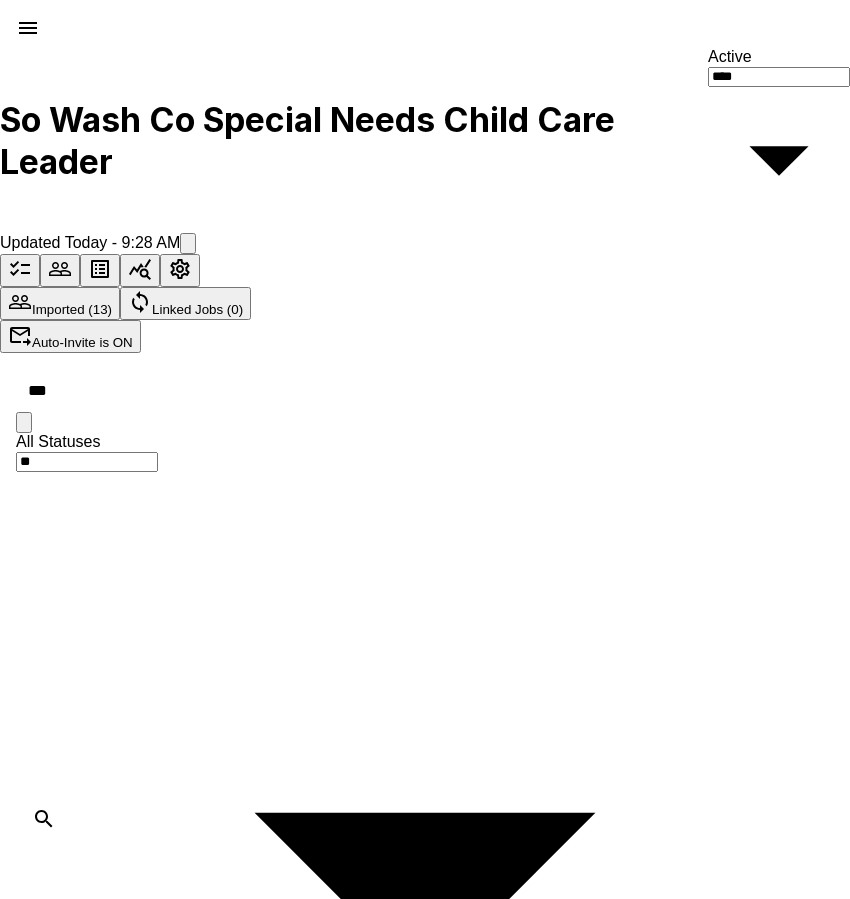 click on "Delete Applicant" at bounding box center (98, 4154) 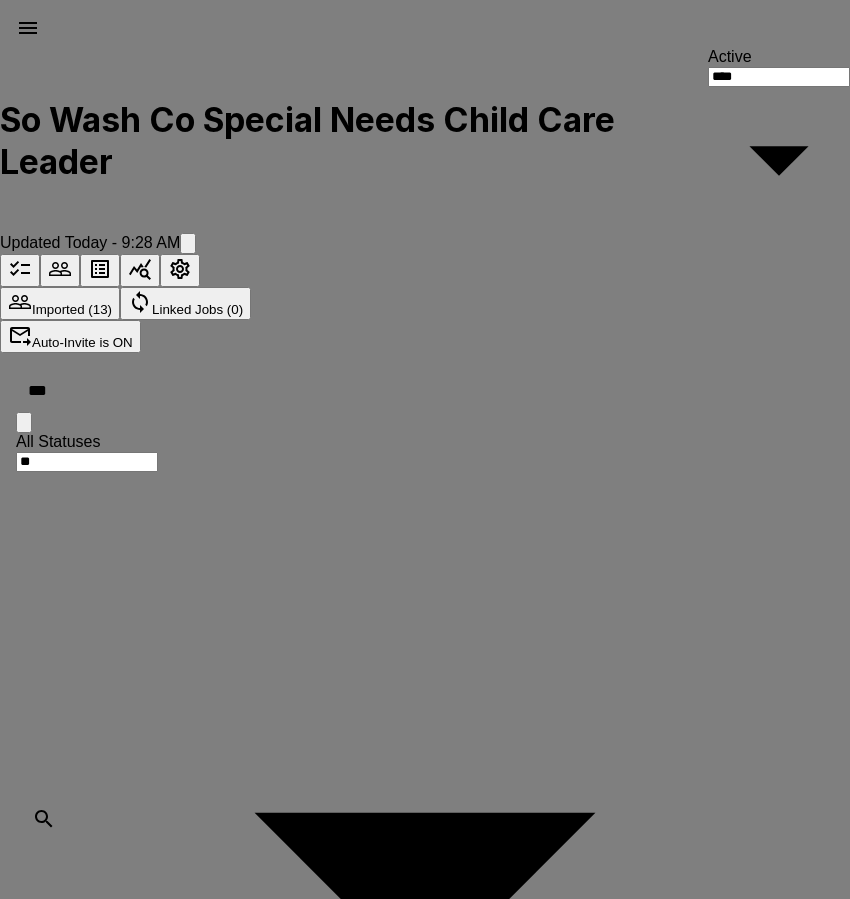 click on "Delete" at bounding box center (85, 3555) 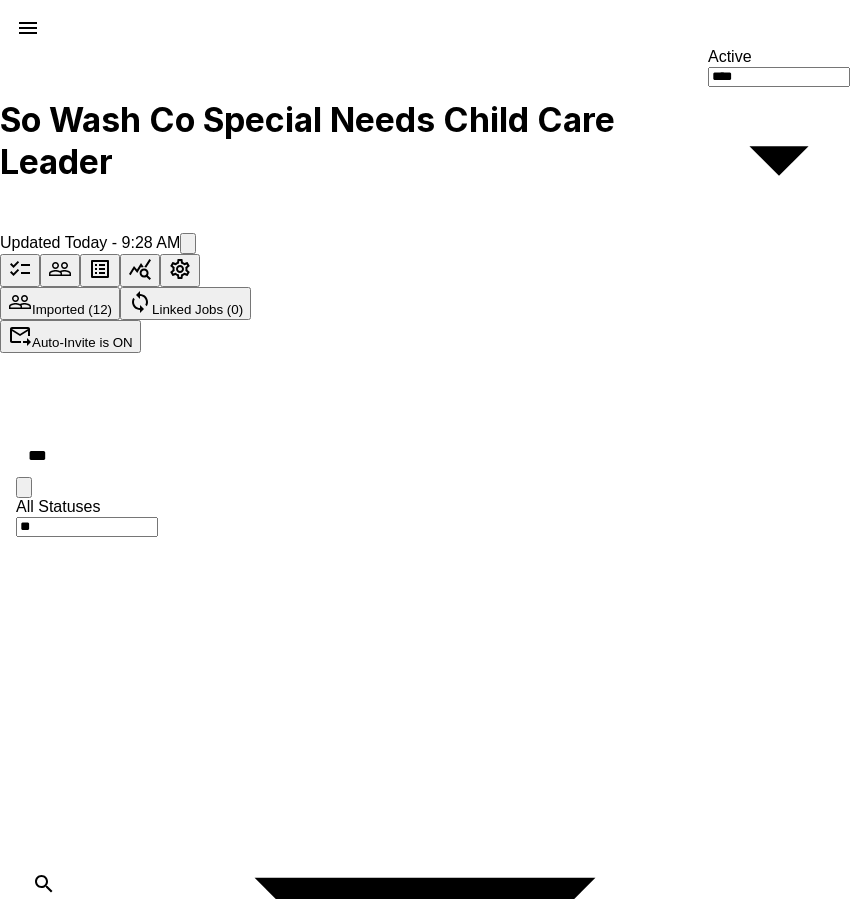 click 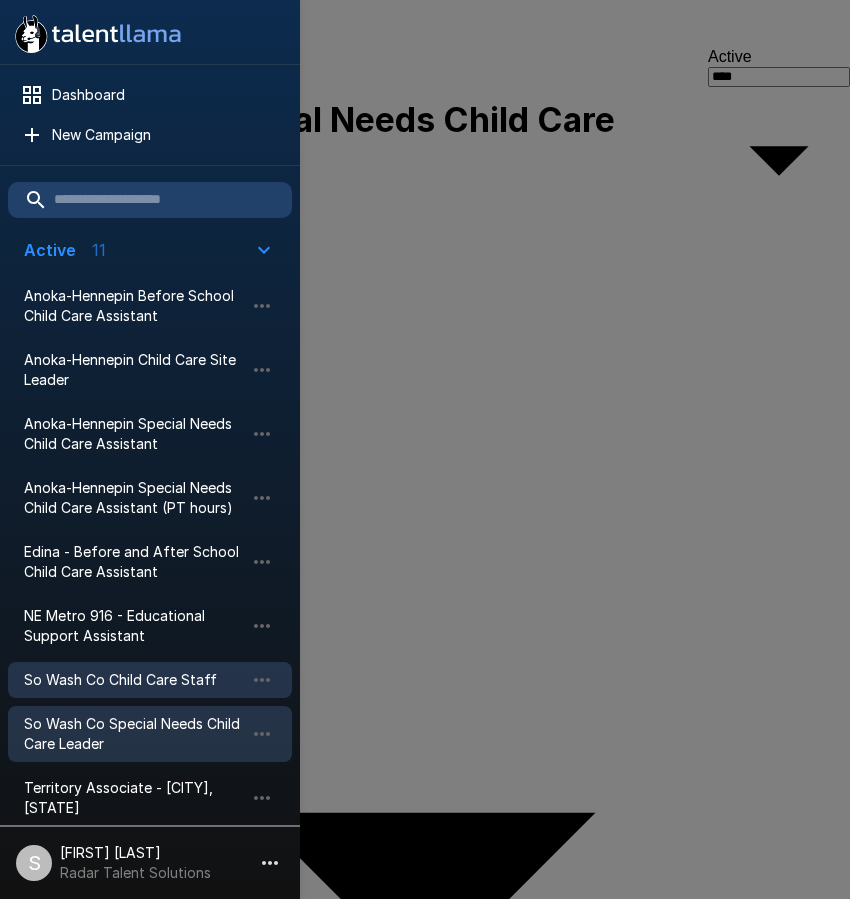 click on "So Wash Co Child Care Staff" at bounding box center (134, 680) 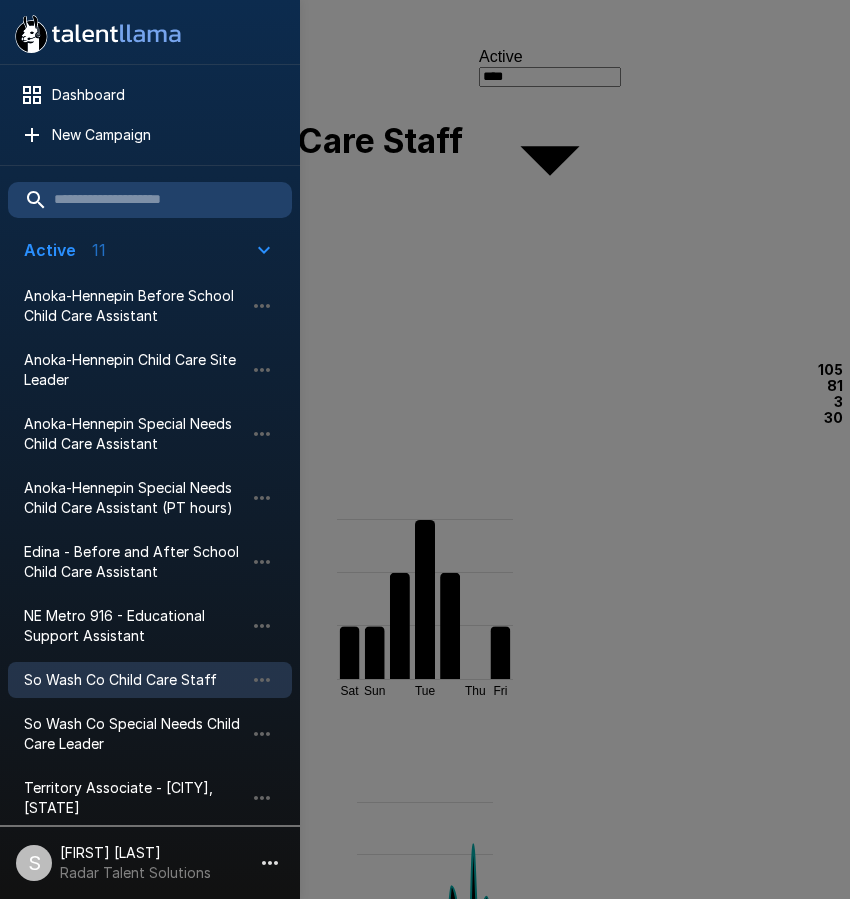 click at bounding box center (425, 449) 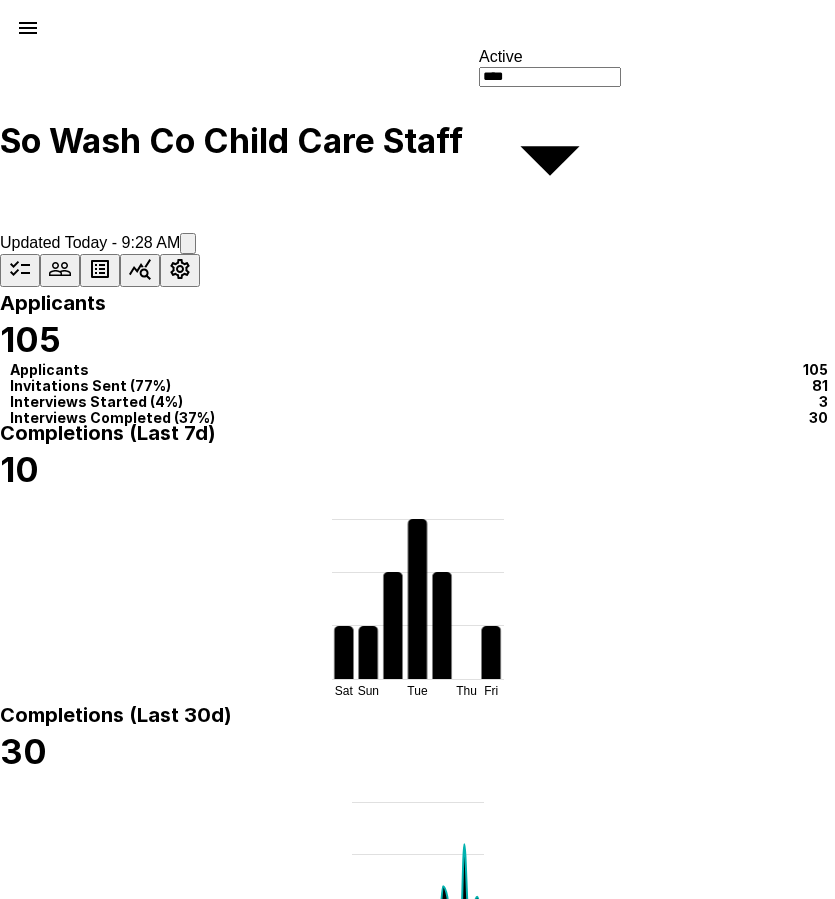 click 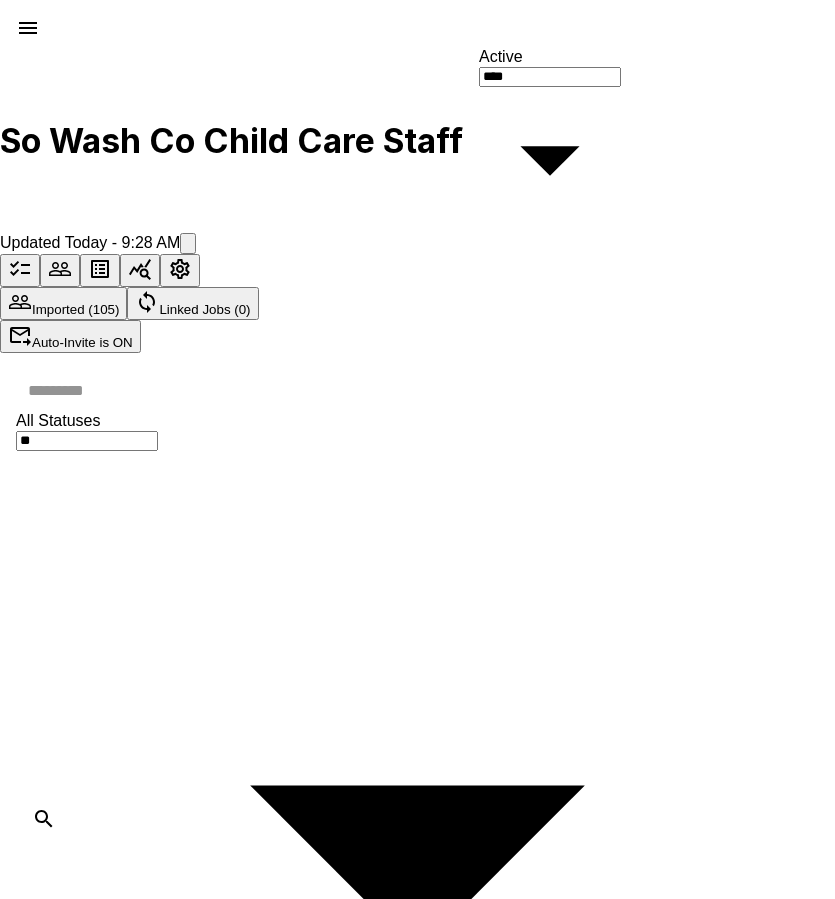 click at bounding box center [429, 390] 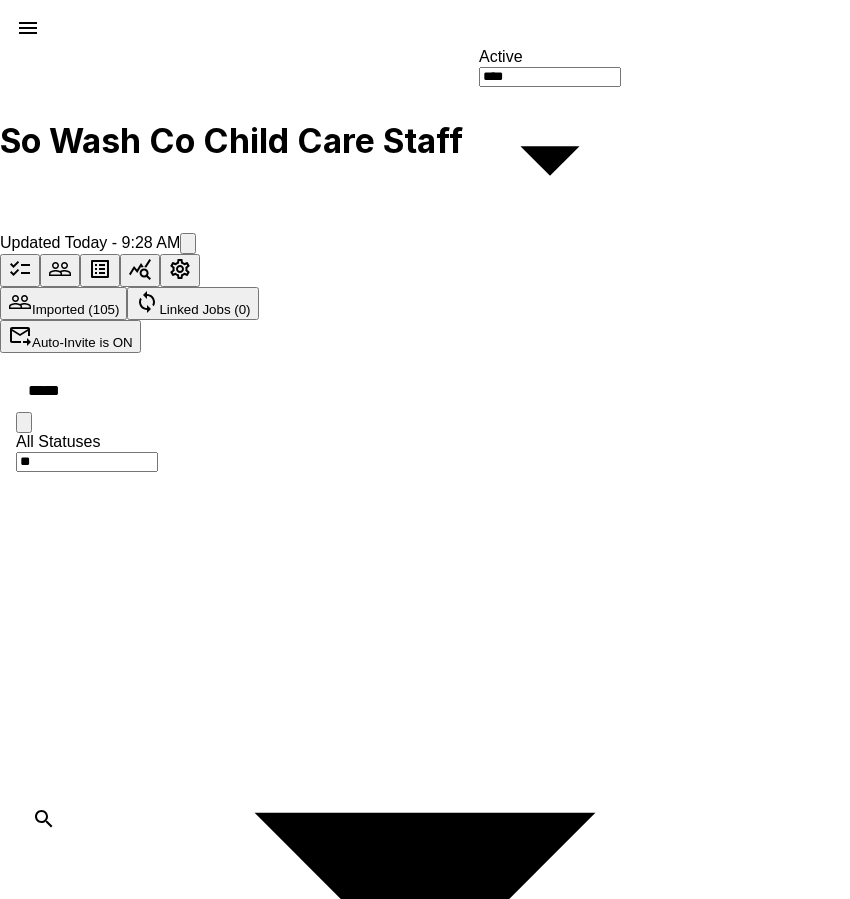click 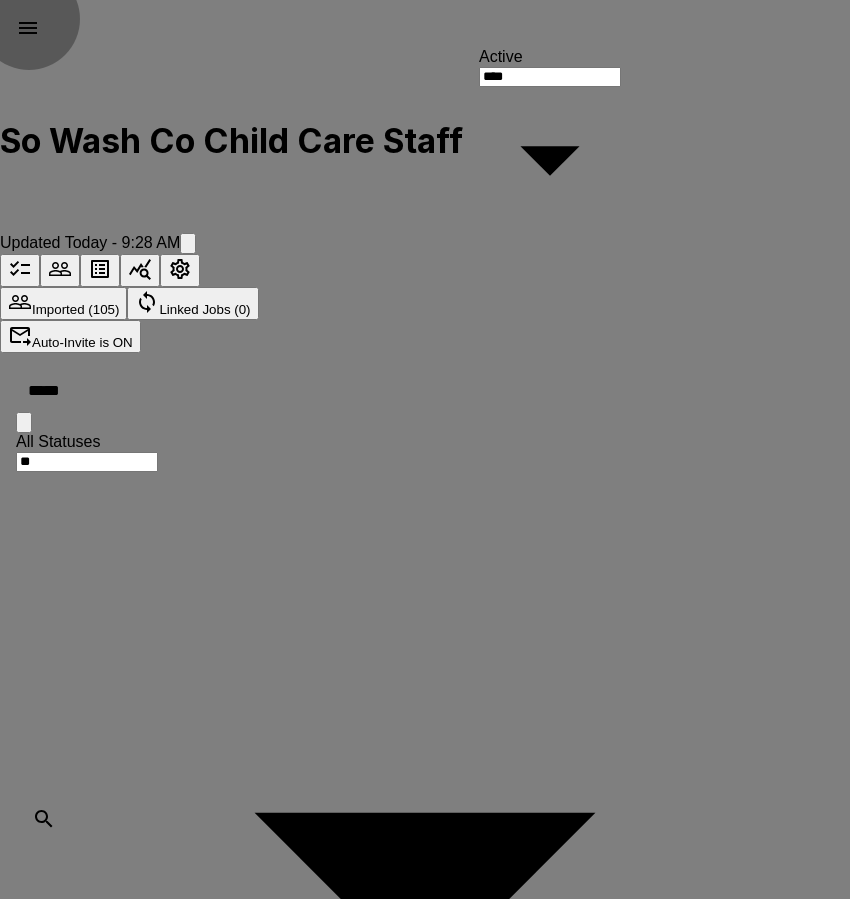 click on "Delete" at bounding box center [85, 3555] 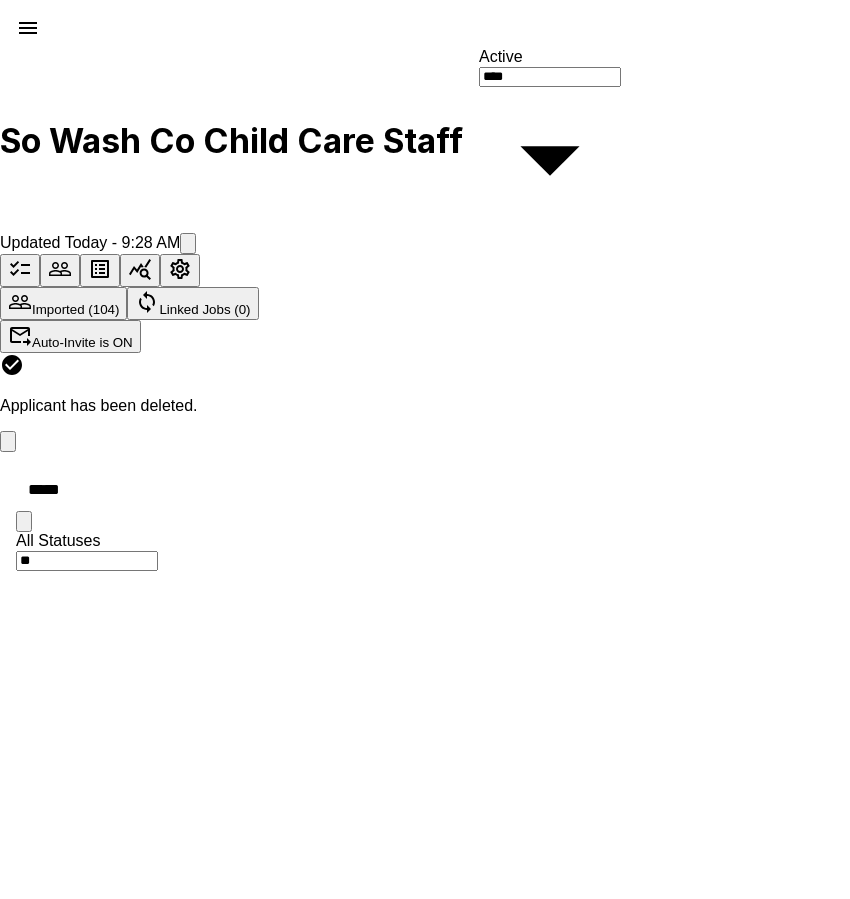 drag, startPoint x: 123, startPoint y: 336, endPoint x: 68, endPoint y: 306, distance: 62.649822 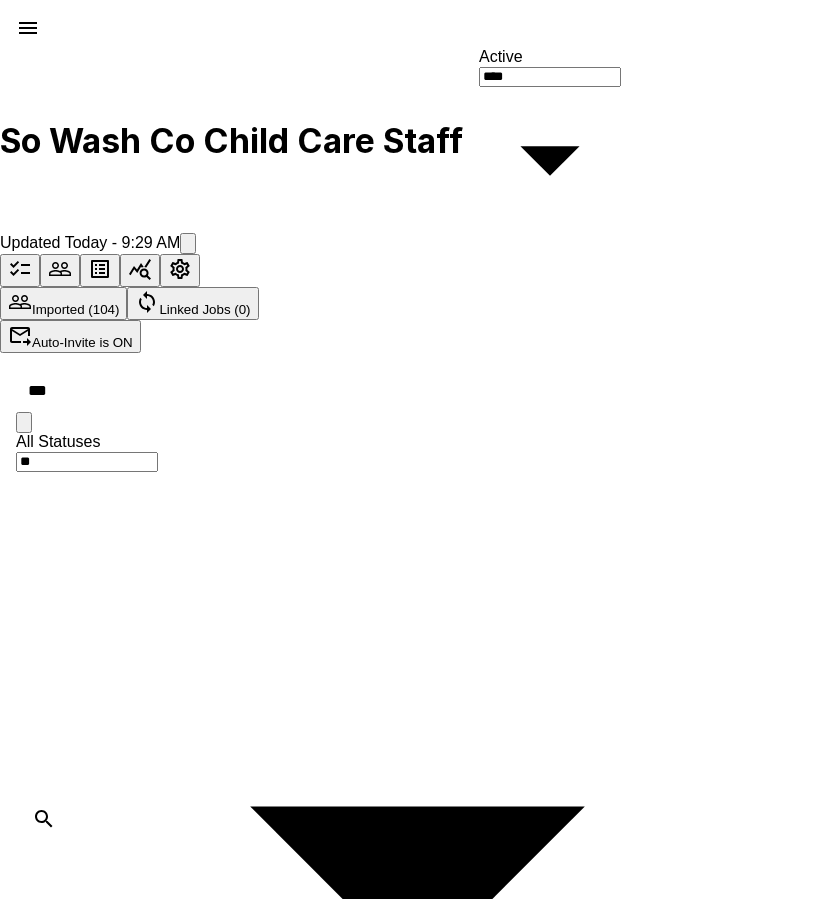 click 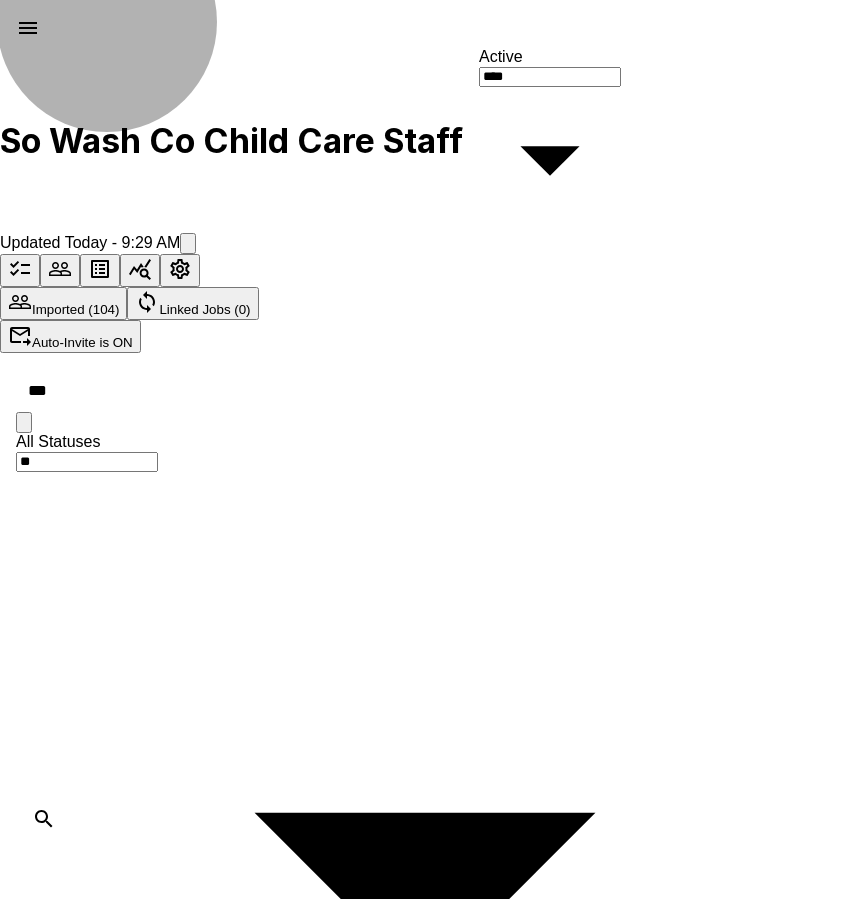 click on "Delete Applicant" at bounding box center [98, 4294] 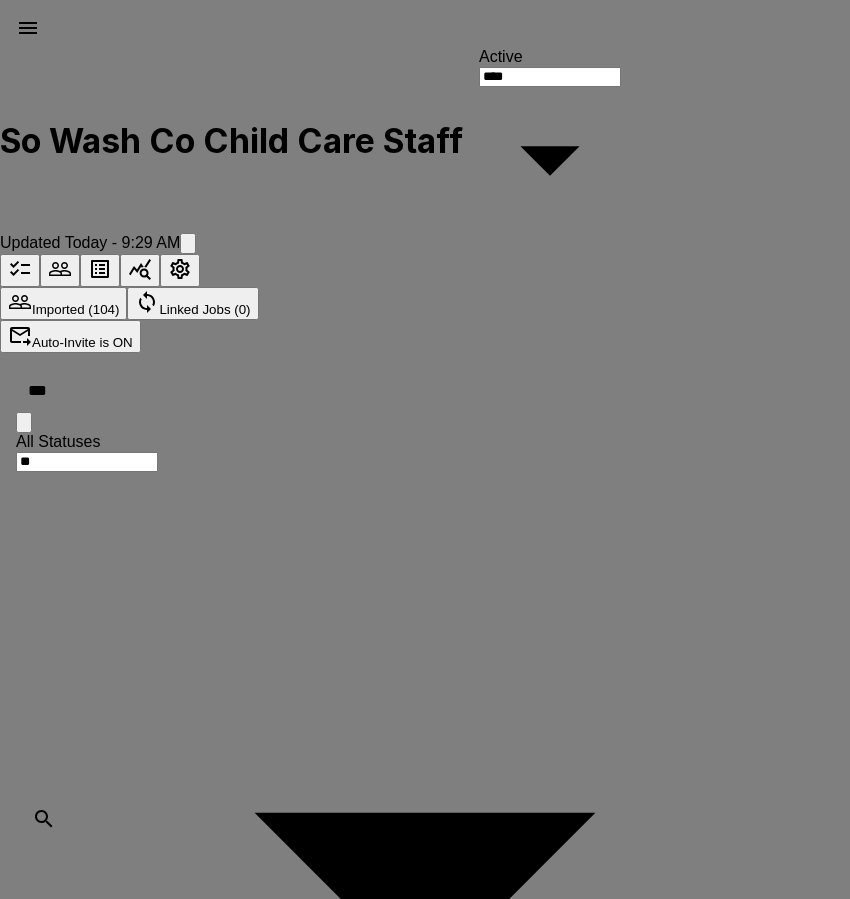click on "Delete" at bounding box center [85, 3695] 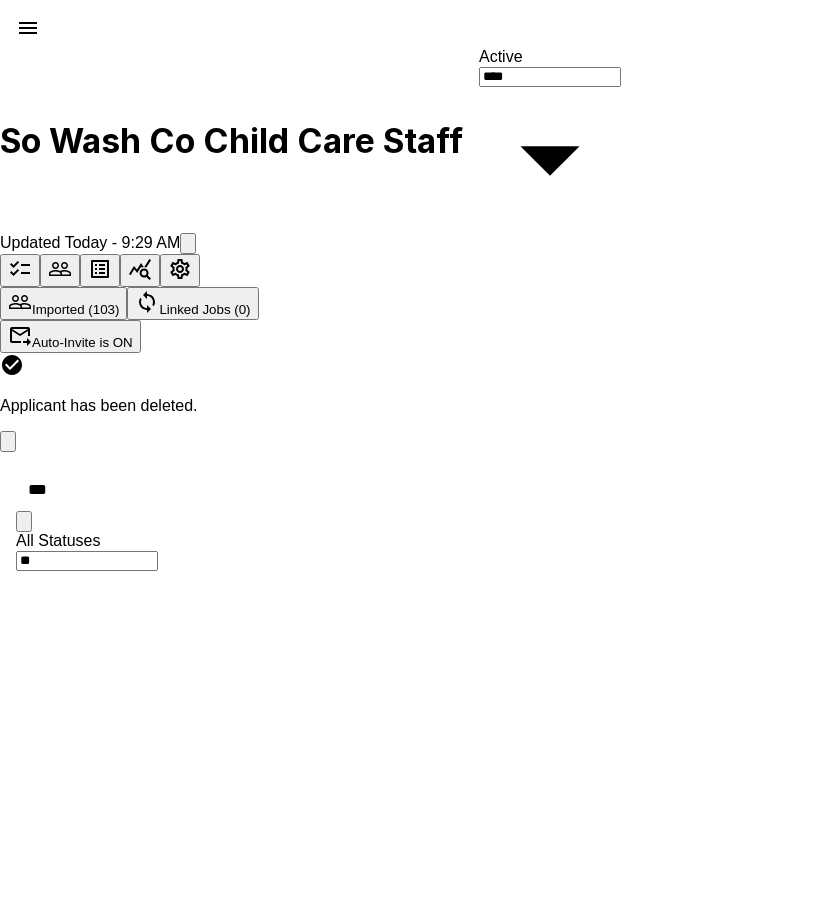 drag, startPoint x: 116, startPoint y: 329, endPoint x: 33, endPoint y: 338, distance: 83.48653 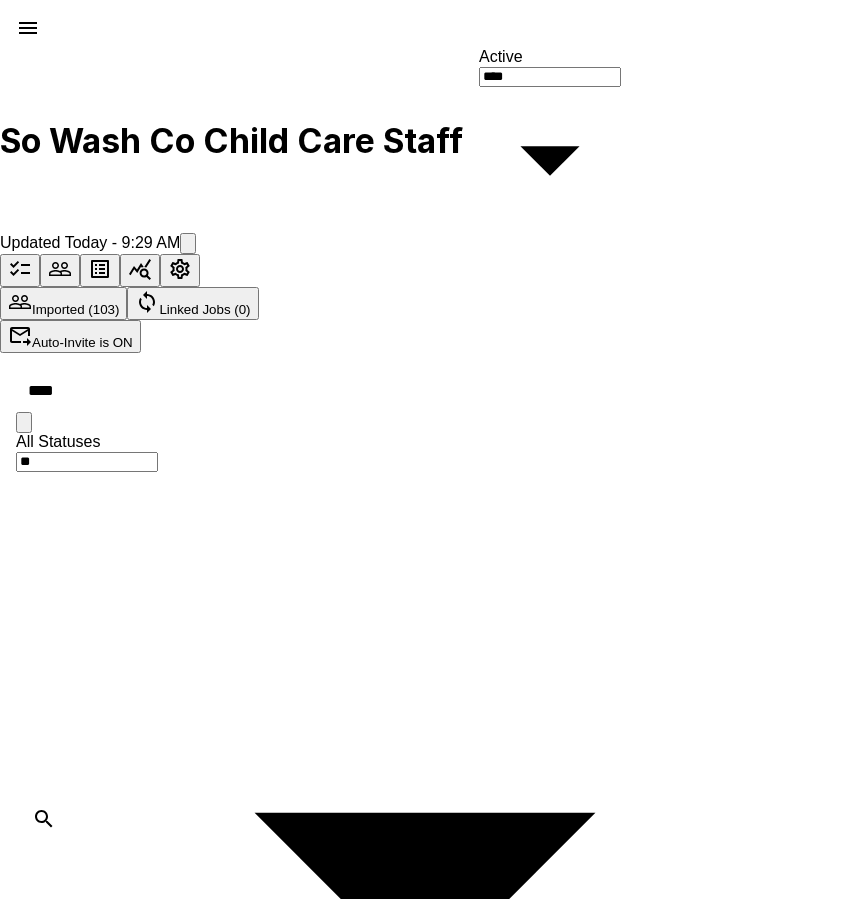 click 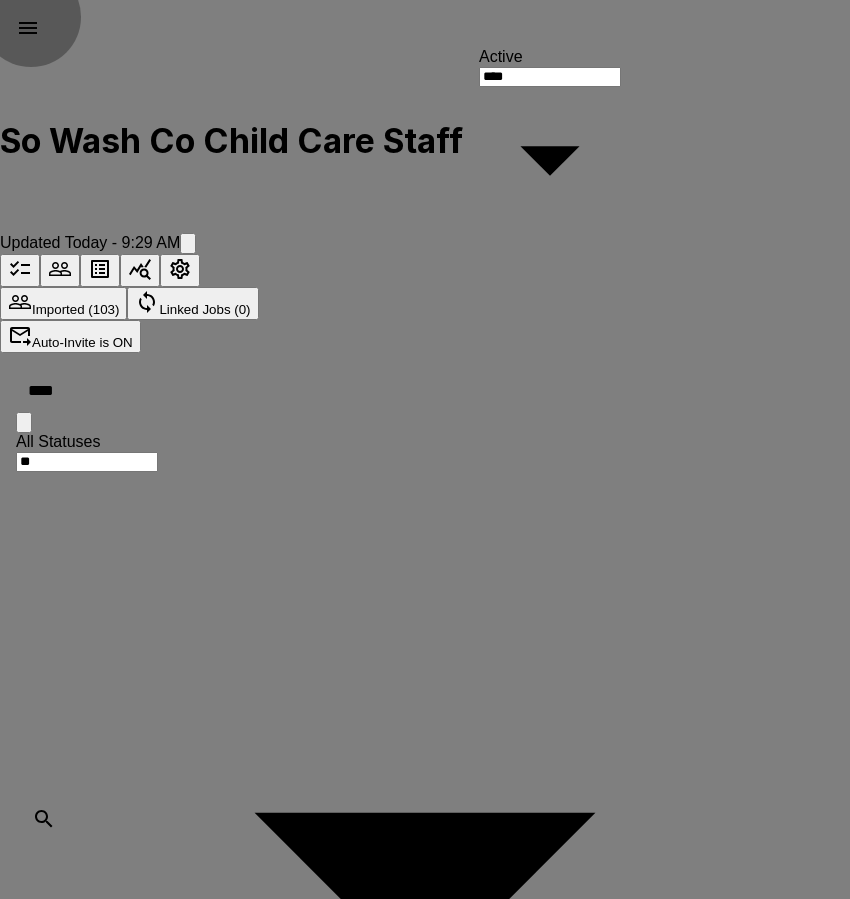 click on "Delete" at bounding box center (85, 3590) 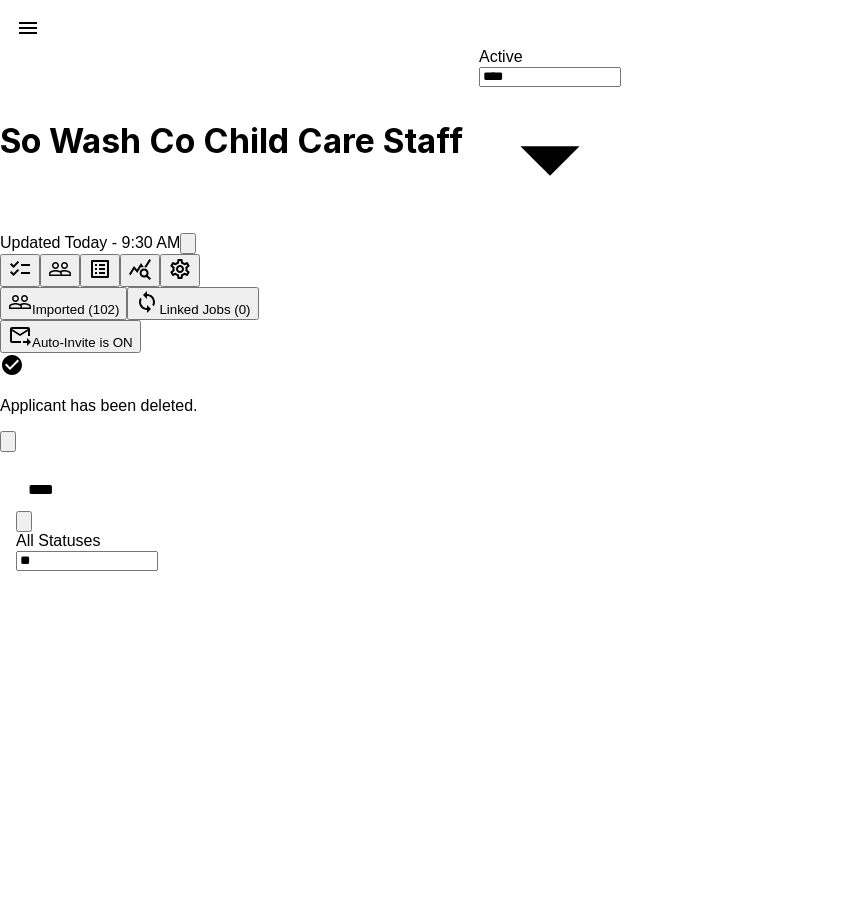 click on "****" at bounding box center [437, 489] 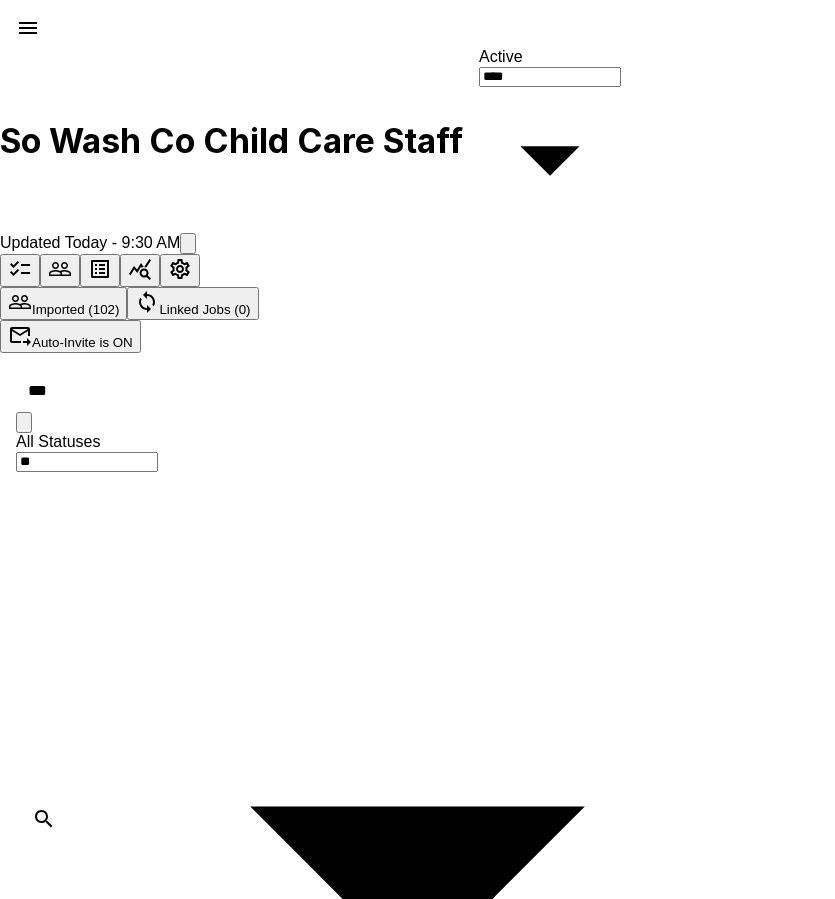 click 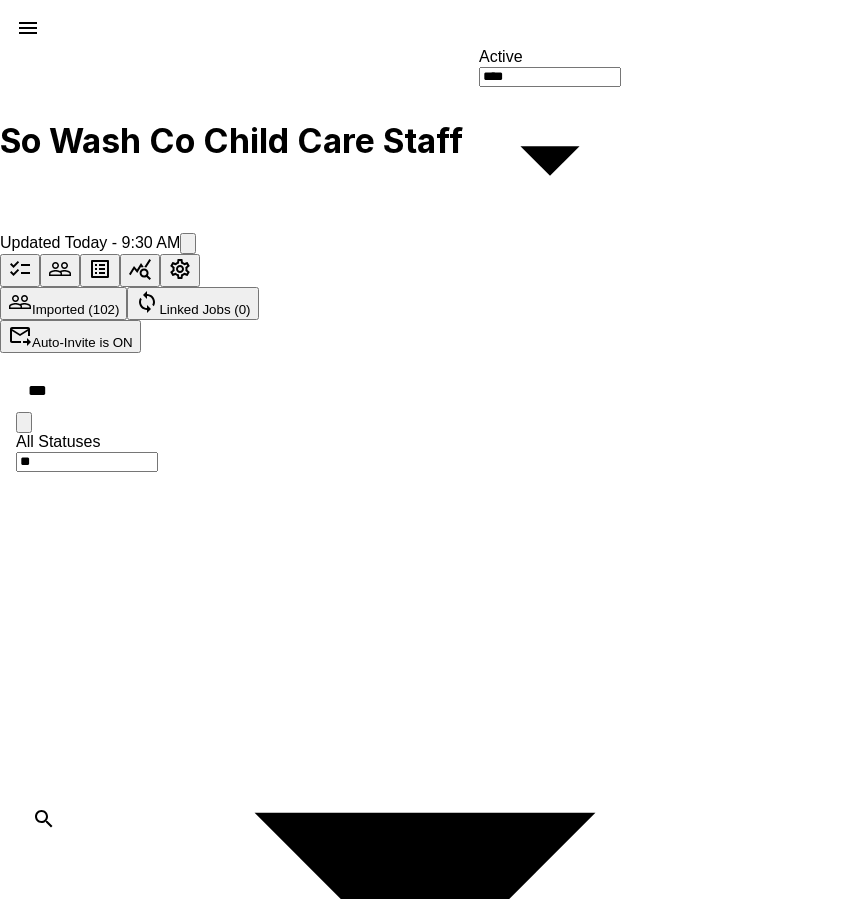 click on "Delete Applicant" at bounding box center [98, 4364] 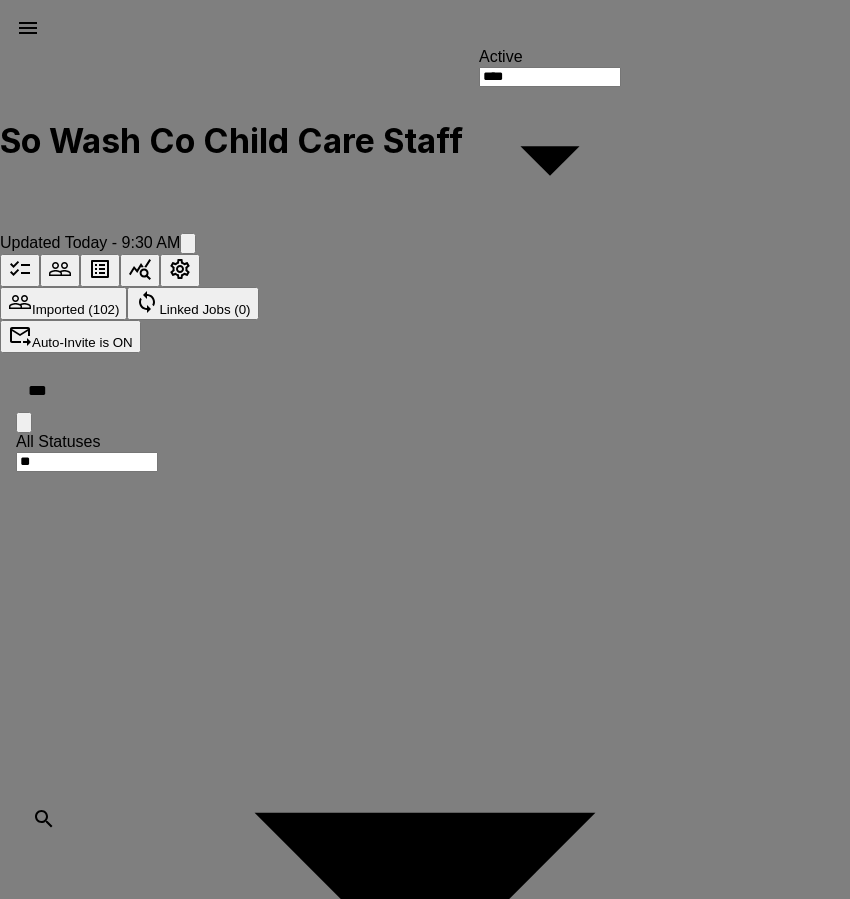 click on "Delete" at bounding box center [85, 3765] 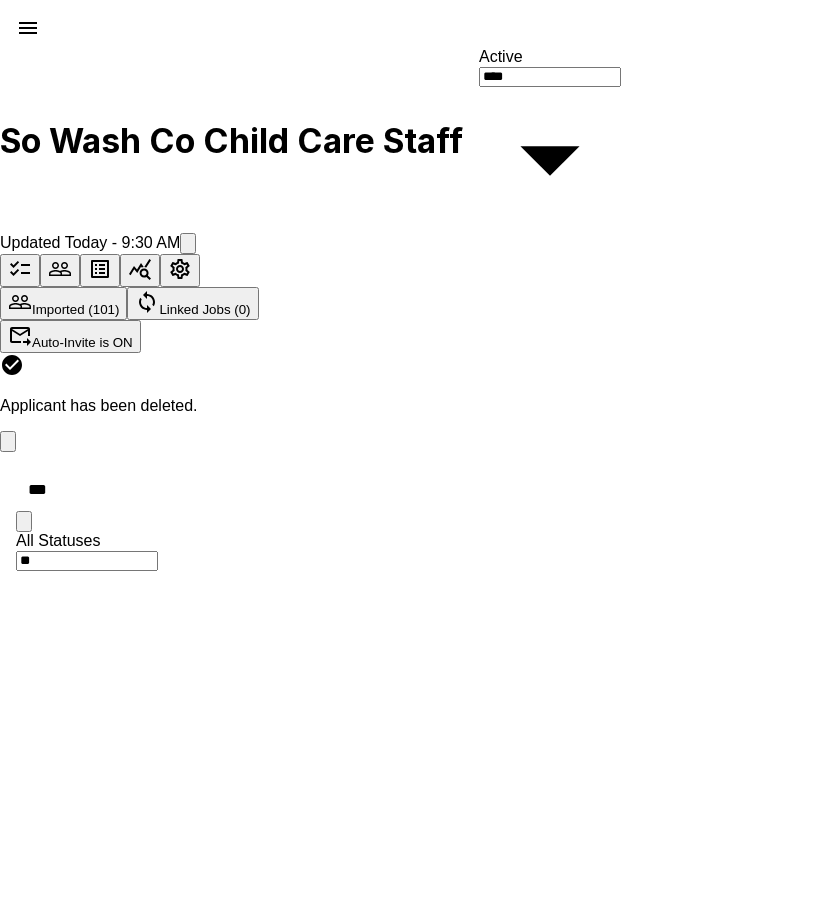 drag, startPoint x: 148, startPoint y: 340, endPoint x: -19, endPoint y: 308, distance: 170.03824 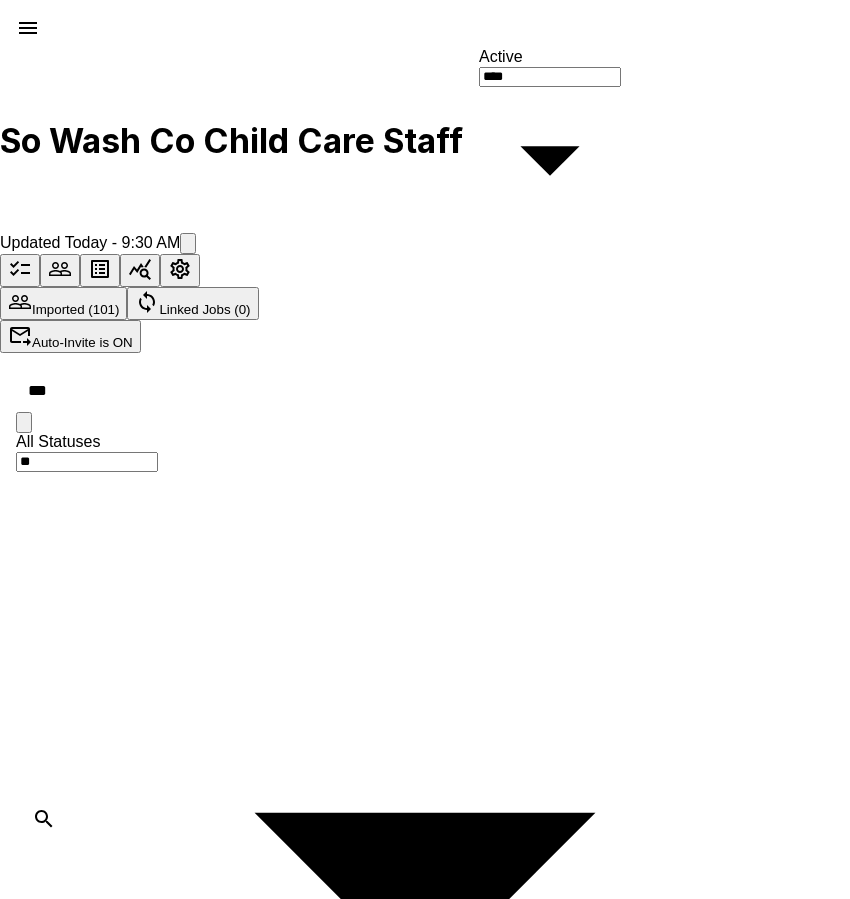 click 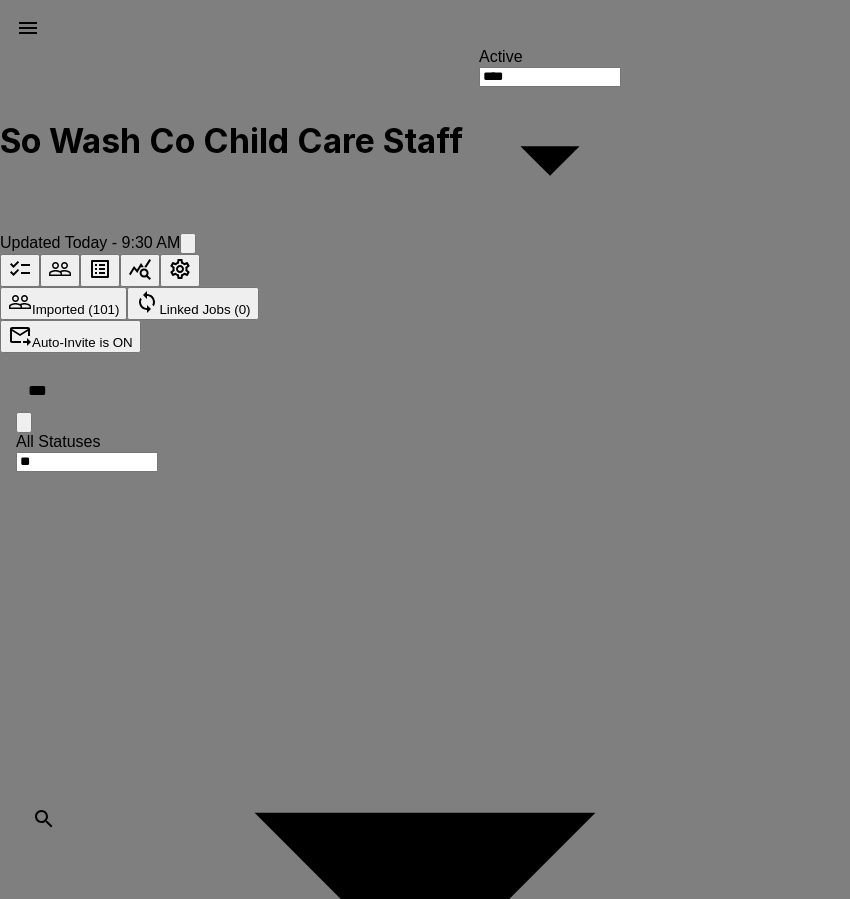 click on "Delete" at bounding box center (85, 3590) 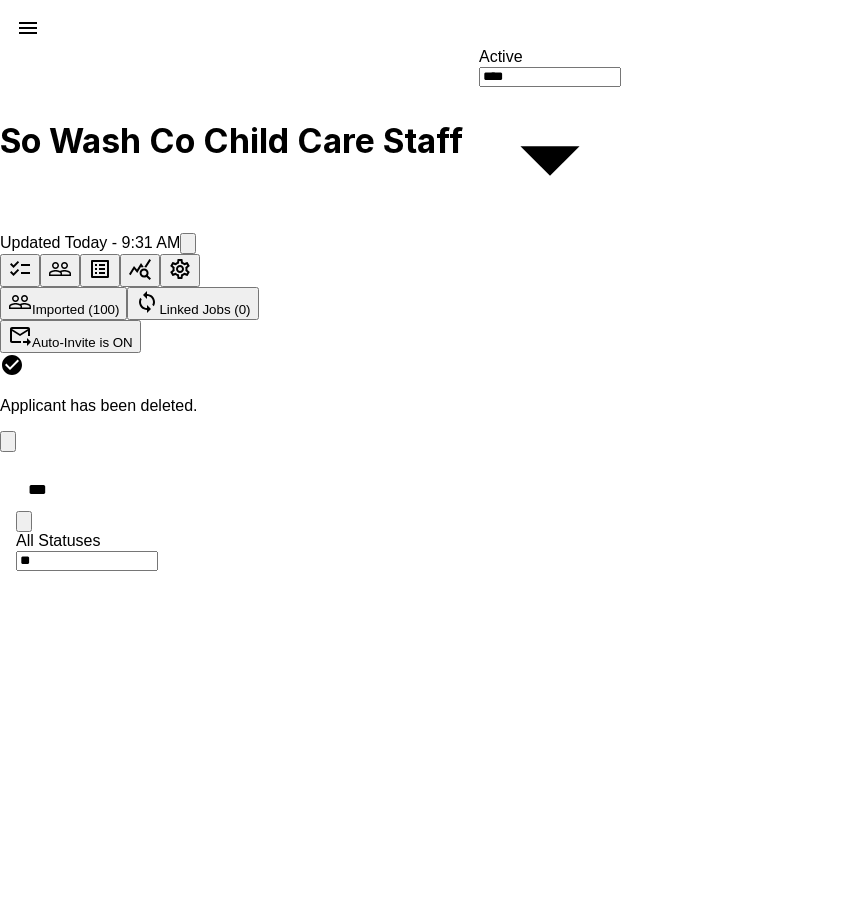 drag, startPoint x: 98, startPoint y: 322, endPoint x: -8, endPoint y: 320, distance: 106.01887 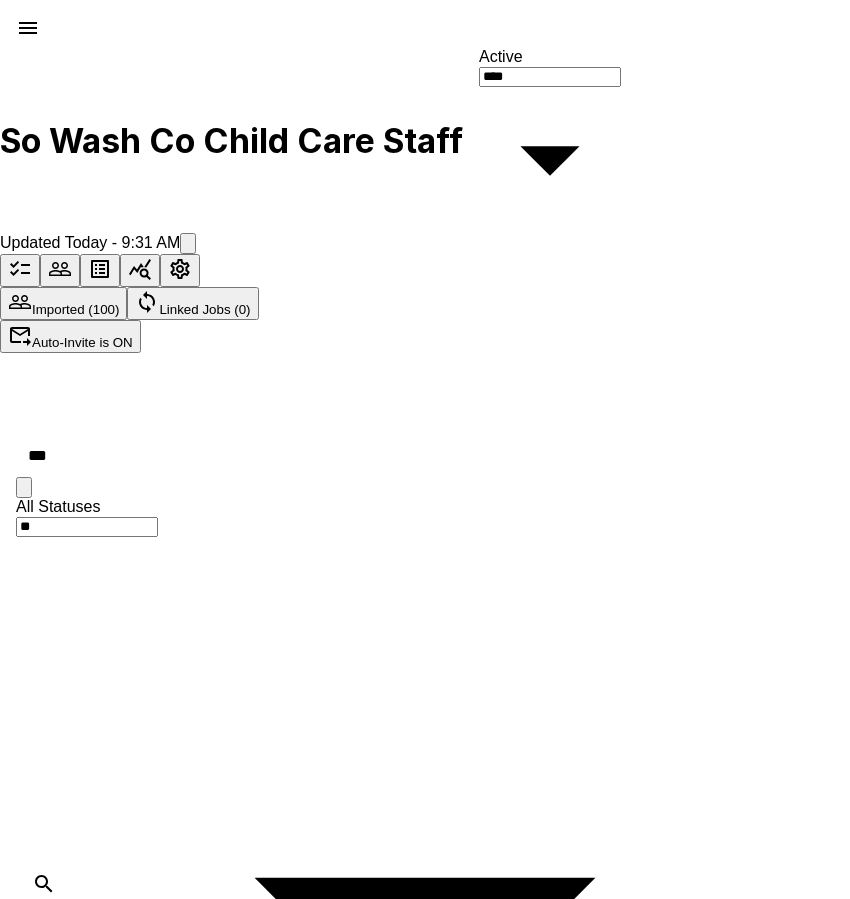 type on "*" 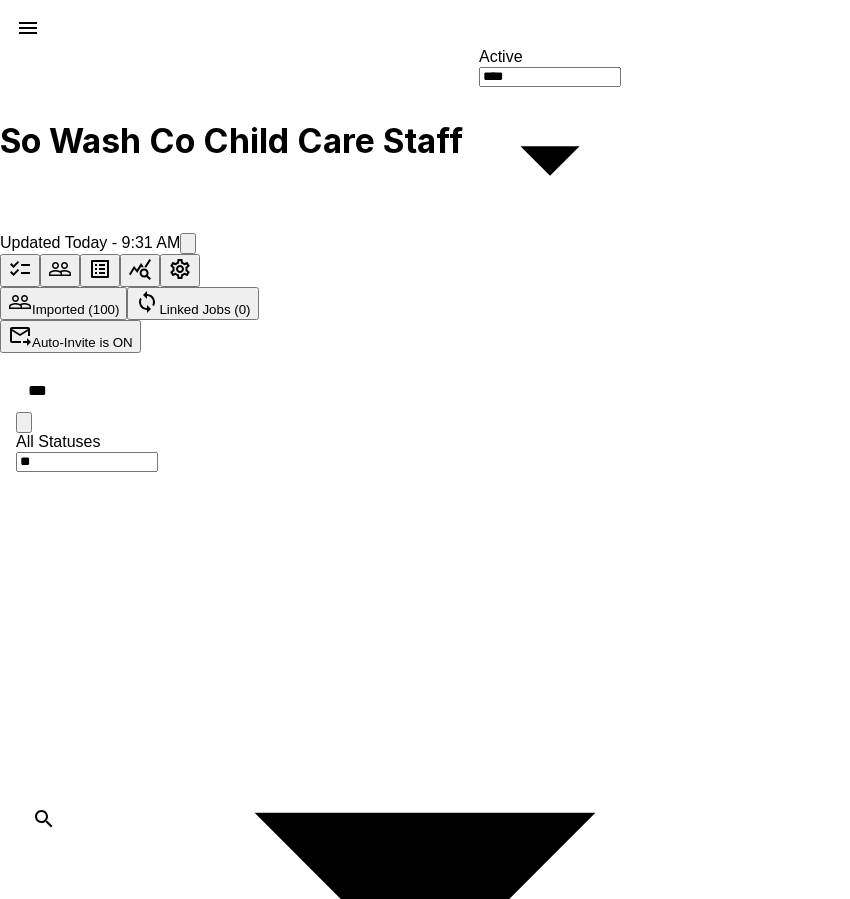 type on "***" 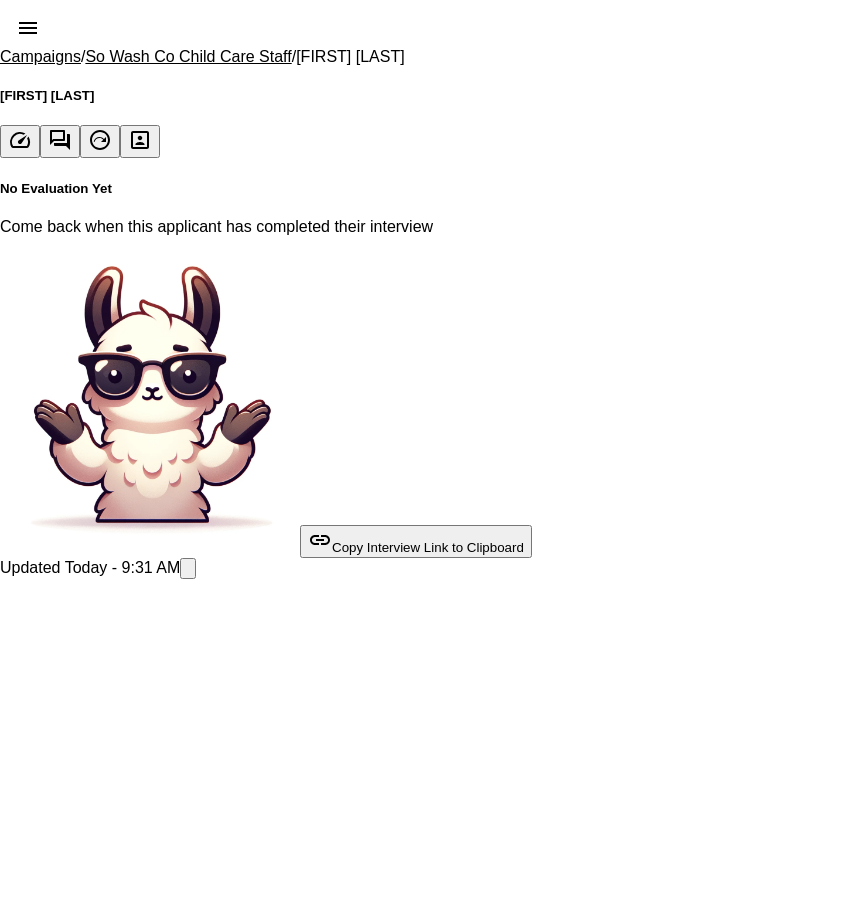 click 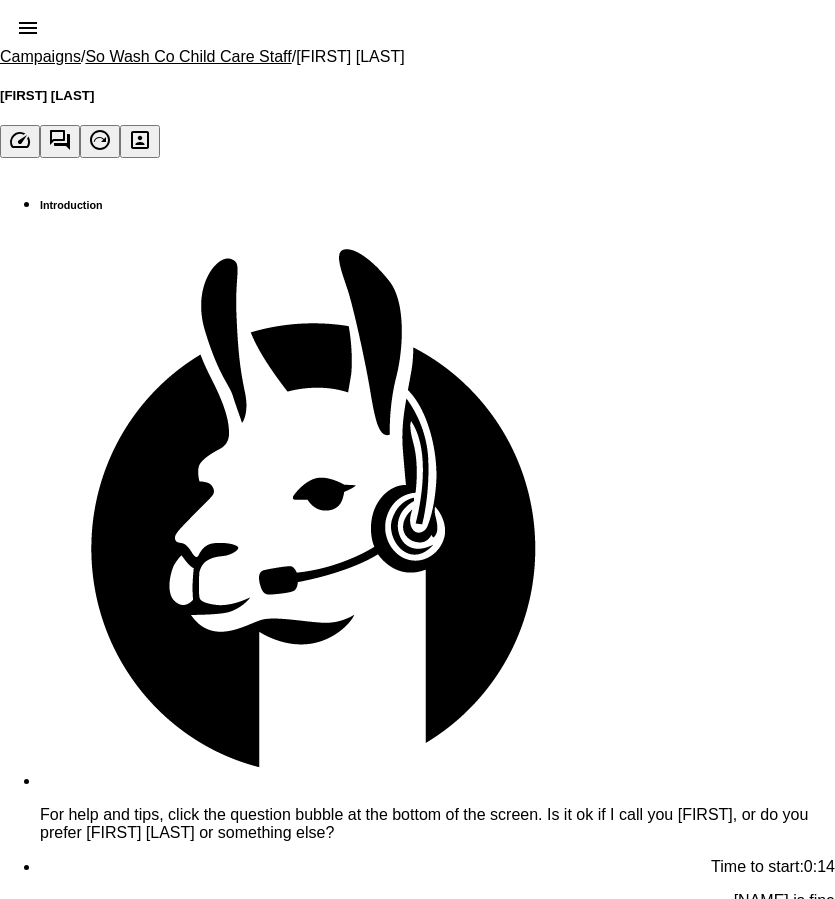scroll, scrollTop: 0, scrollLeft: 0, axis: both 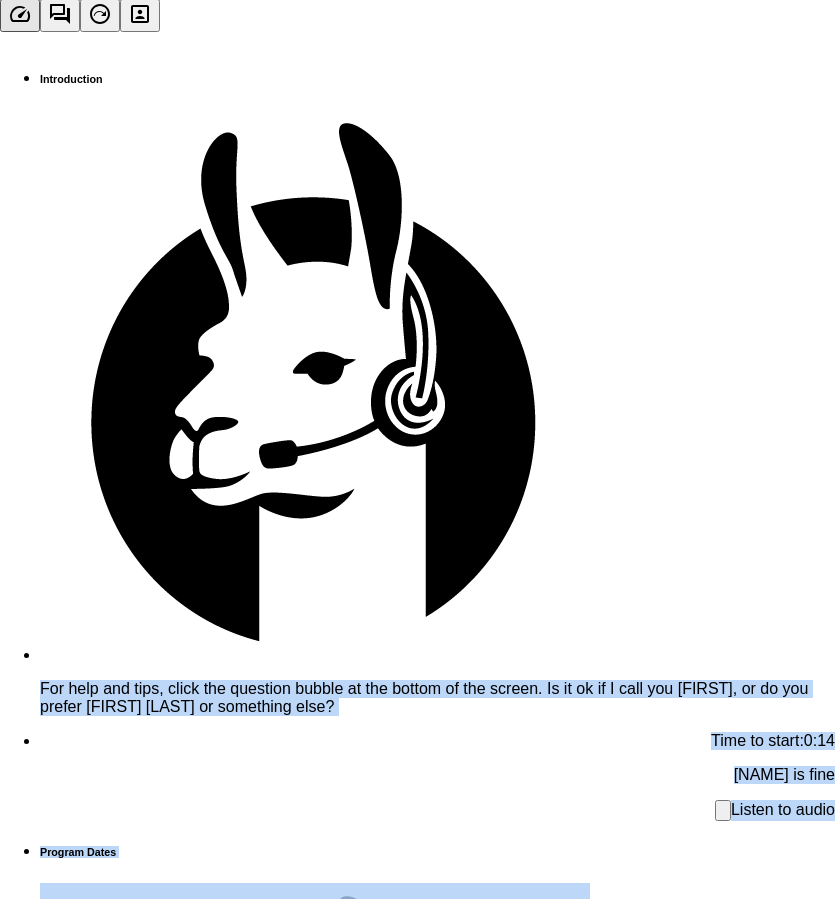 drag, startPoint x: 136, startPoint y: 325, endPoint x: 635, endPoint y: 508, distance: 531.49786 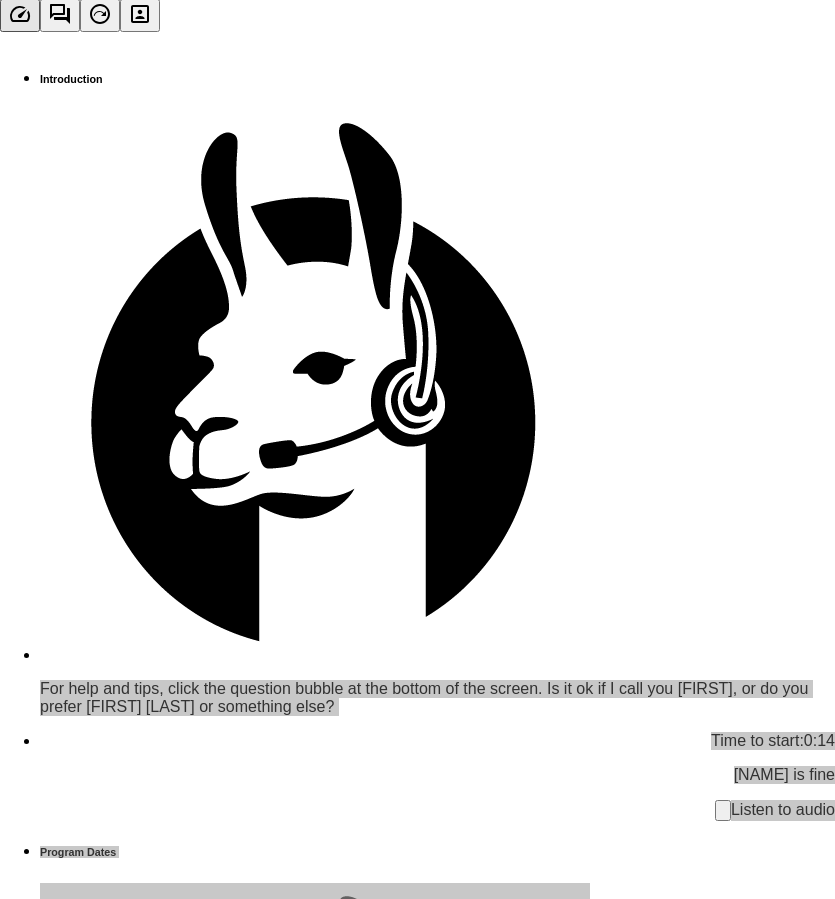 scroll, scrollTop: 0, scrollLeft: 0, axis: both 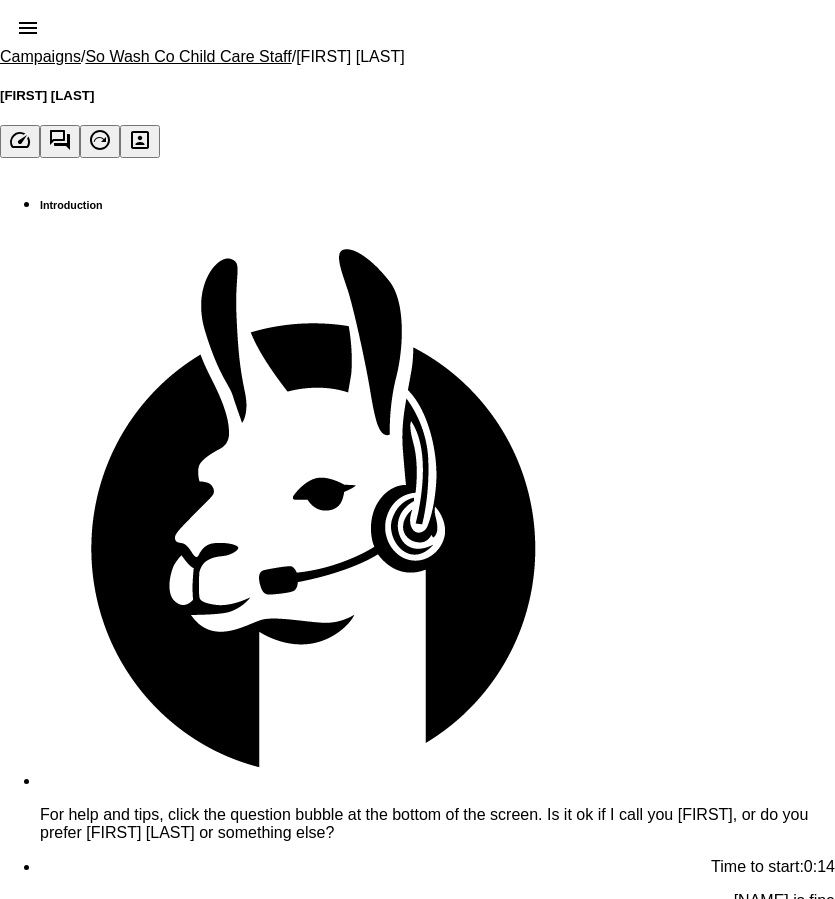 click on "So Wash Co Child Care Staff" at bounding box center (188, 56) 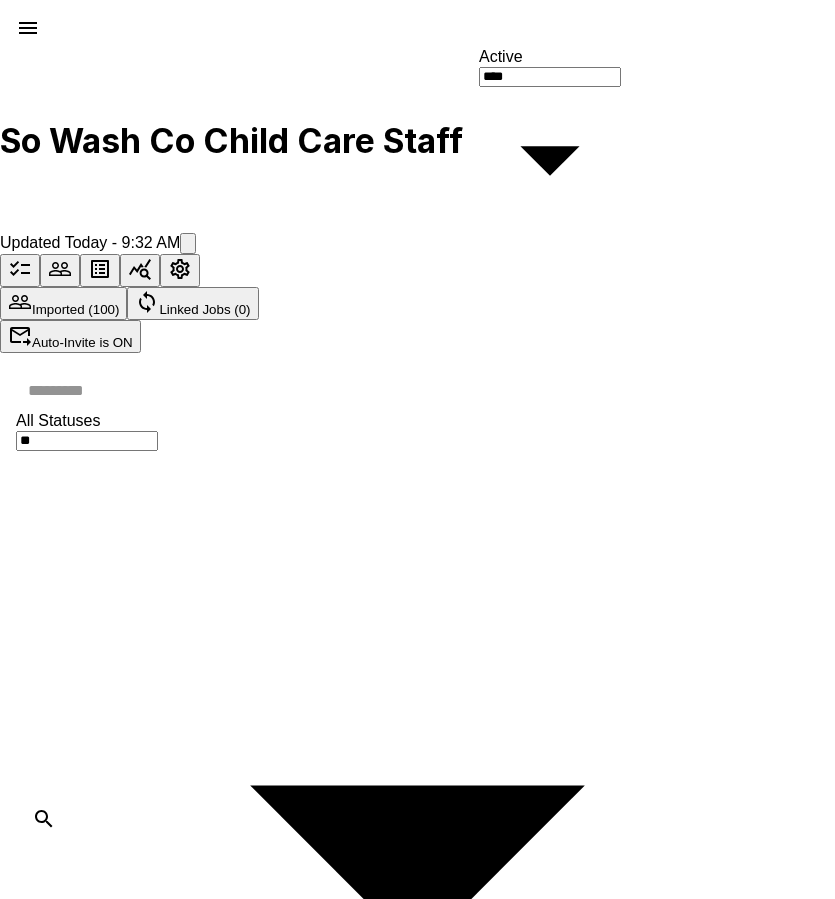 click at bounding box center [429, 390] 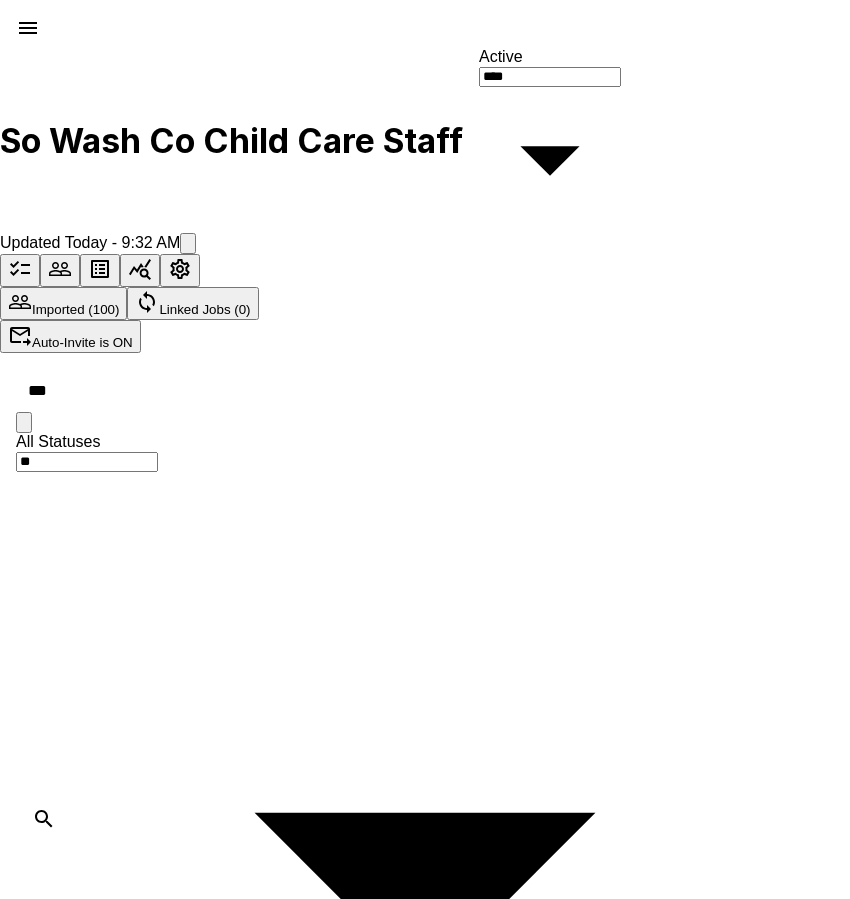 click 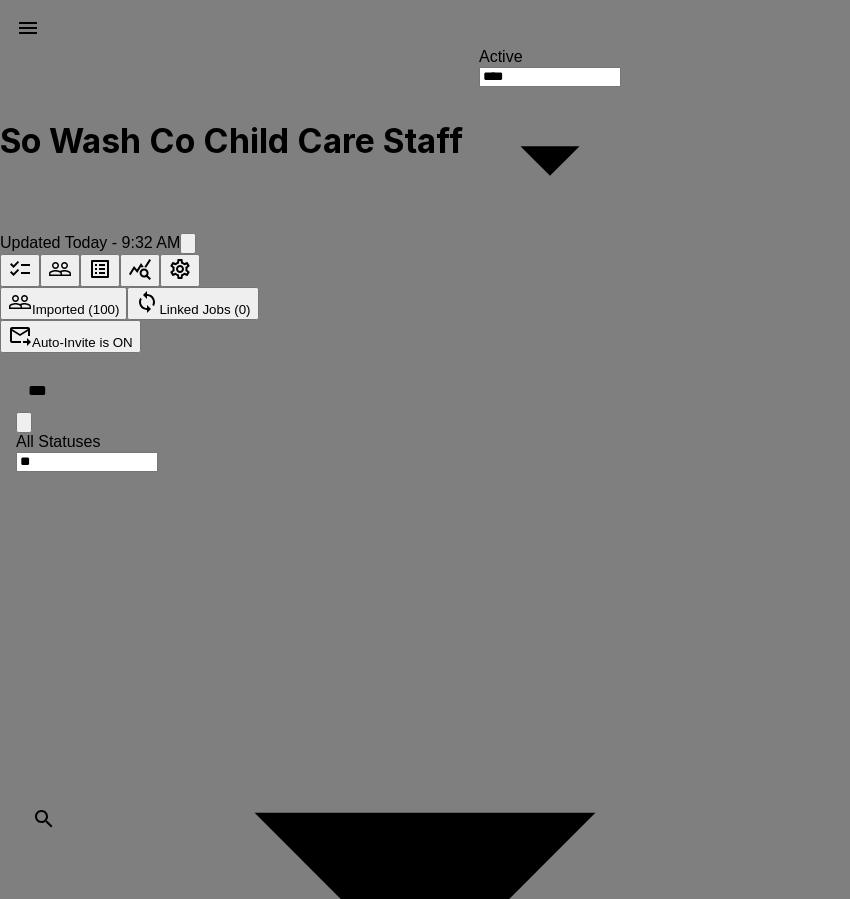 click on "Delete" at bounding box center (85, 3555) 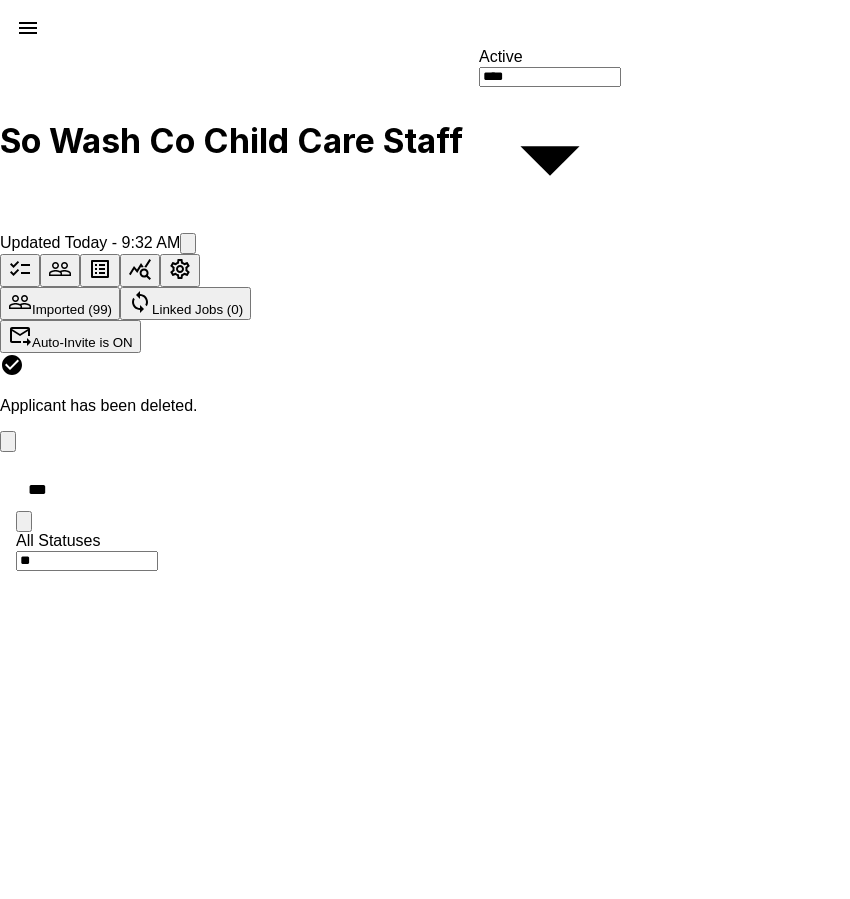 drag, startPoint x: 170, startPoint y: 318, endPoint x: 9, endPoint y: 290, distance: 163.41664 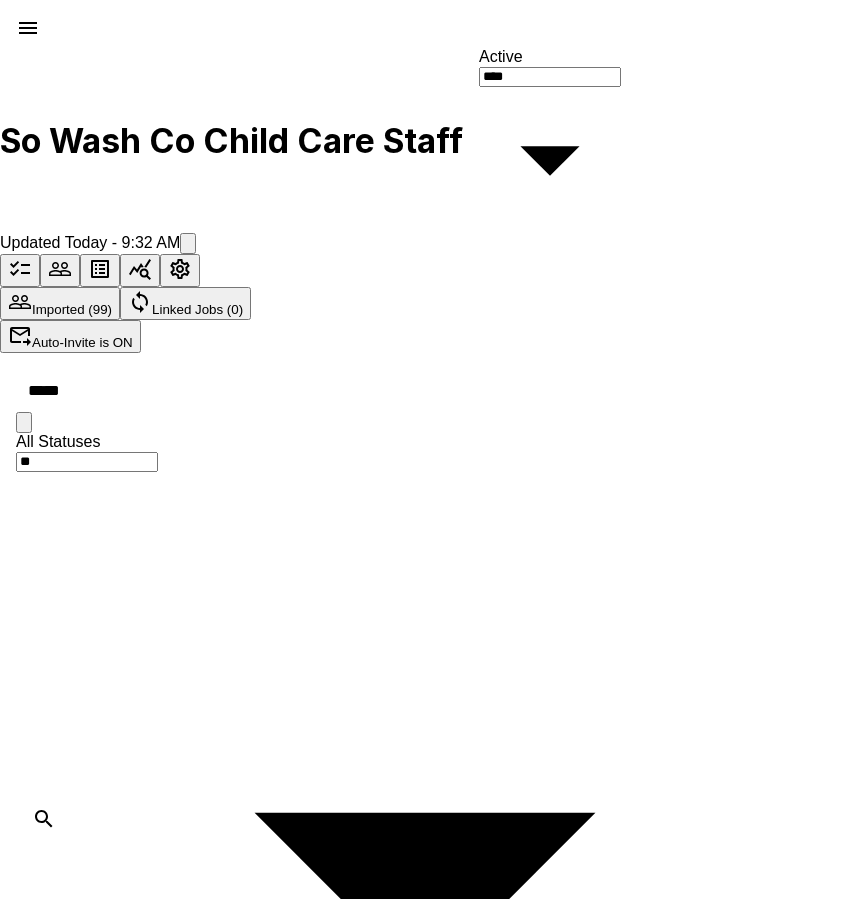 click at bounding box center [729, 1455] 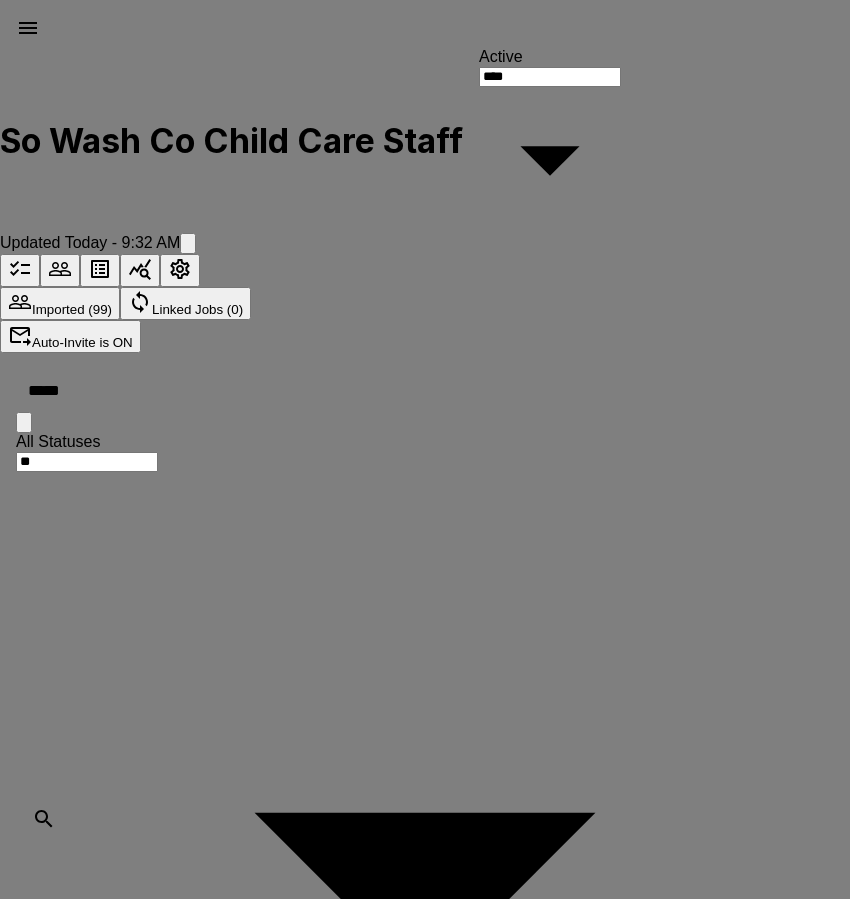 click on "Delete" at bounding box center (85, 3555) 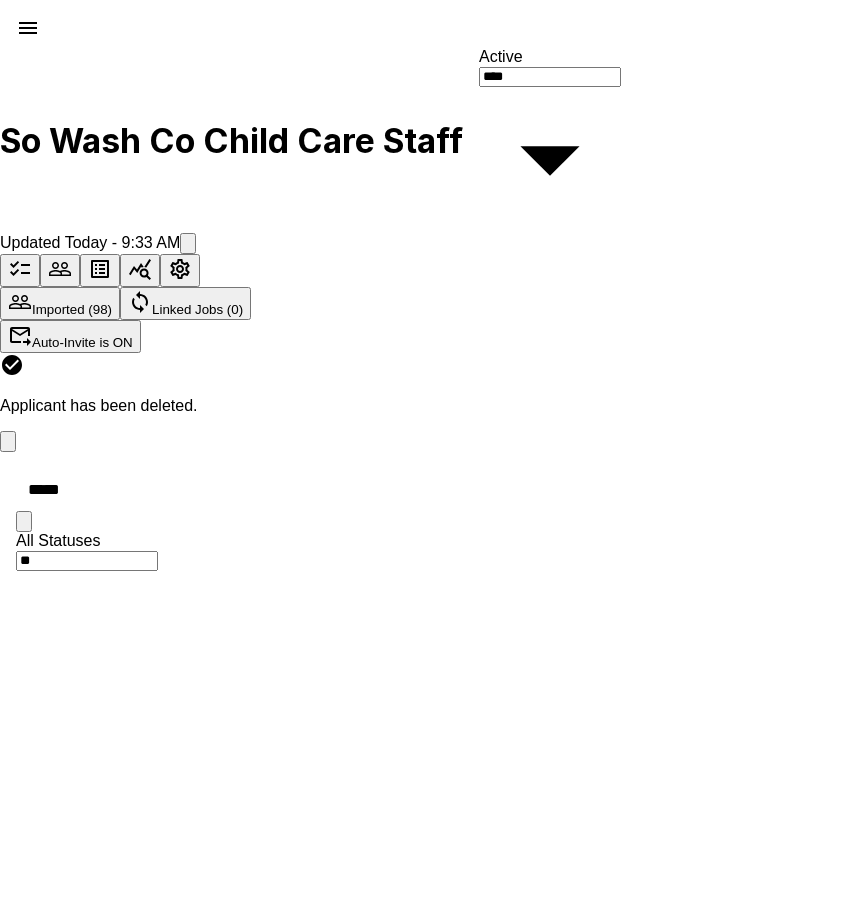 drag, startPoint x: 116, startPoint y: 337, endPoint x: 12, endPoint y: 324, distance: 104.80935 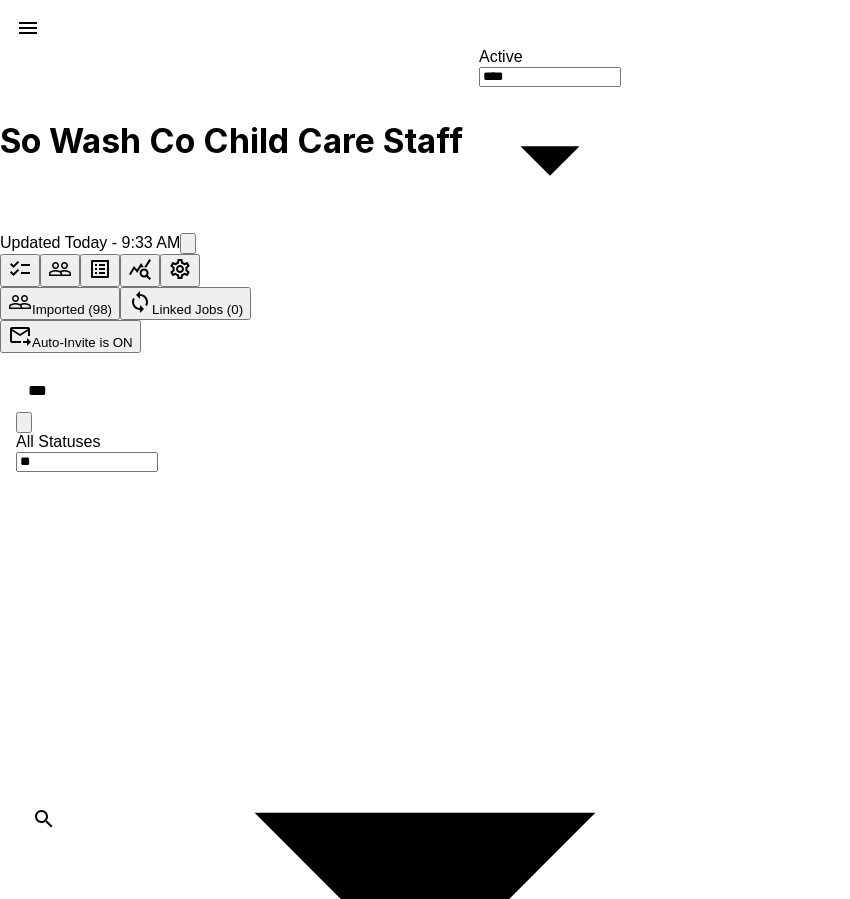 drag, startPoint x: 118, startPoint y: 308, endPoint x: 17, endPoint y: 326, distance: 102.59142 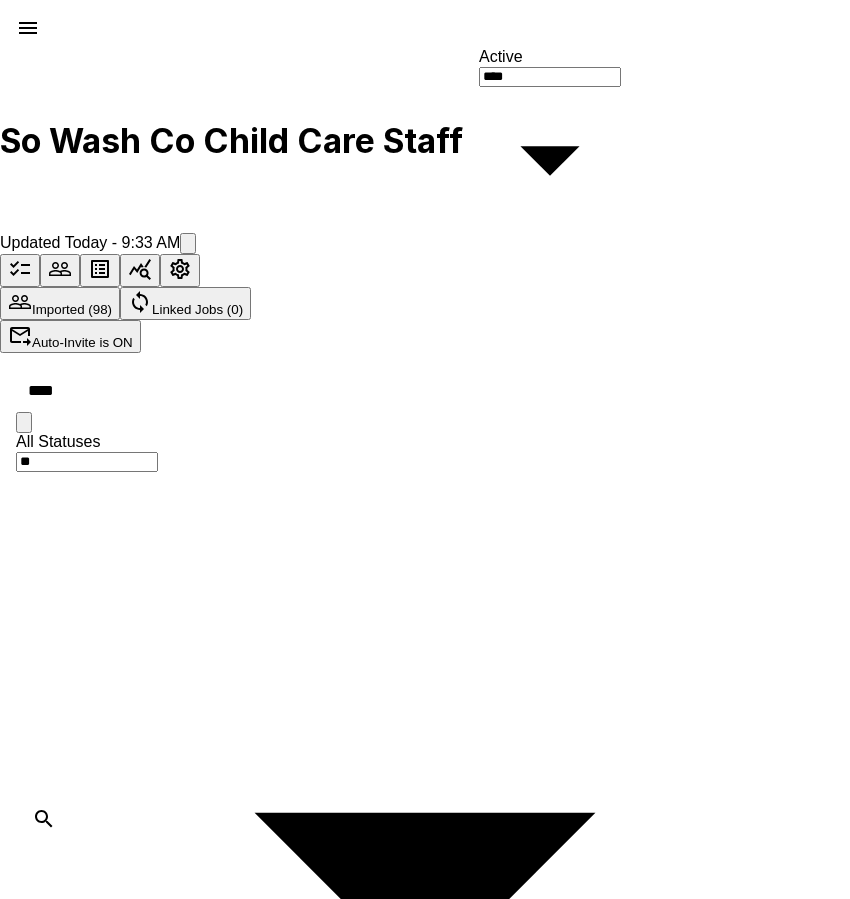 type on "****" 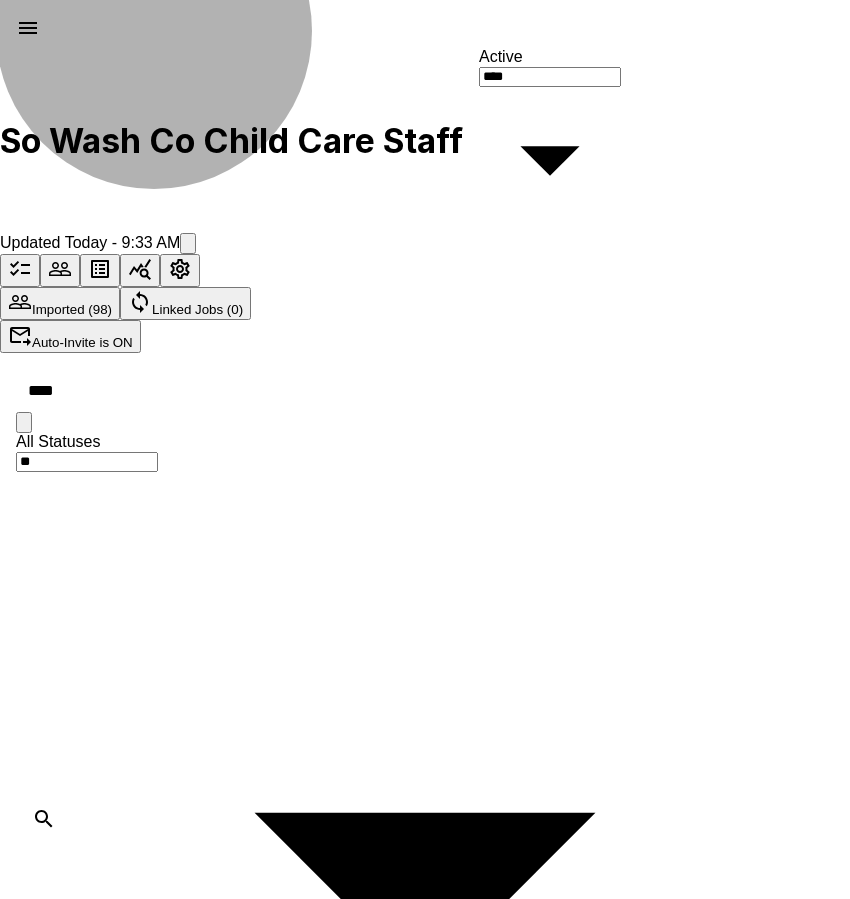 click on "Delete Applicant" at bounding box center (445, 3748) 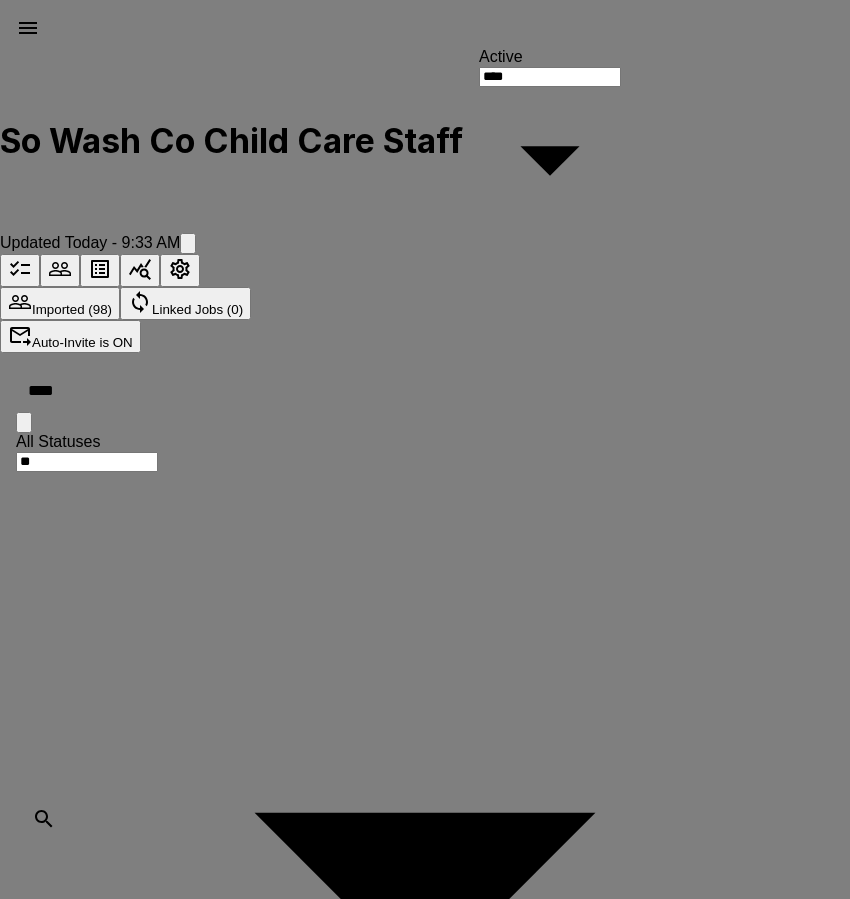 click on "Delete" at bounding box center (85, 3555) 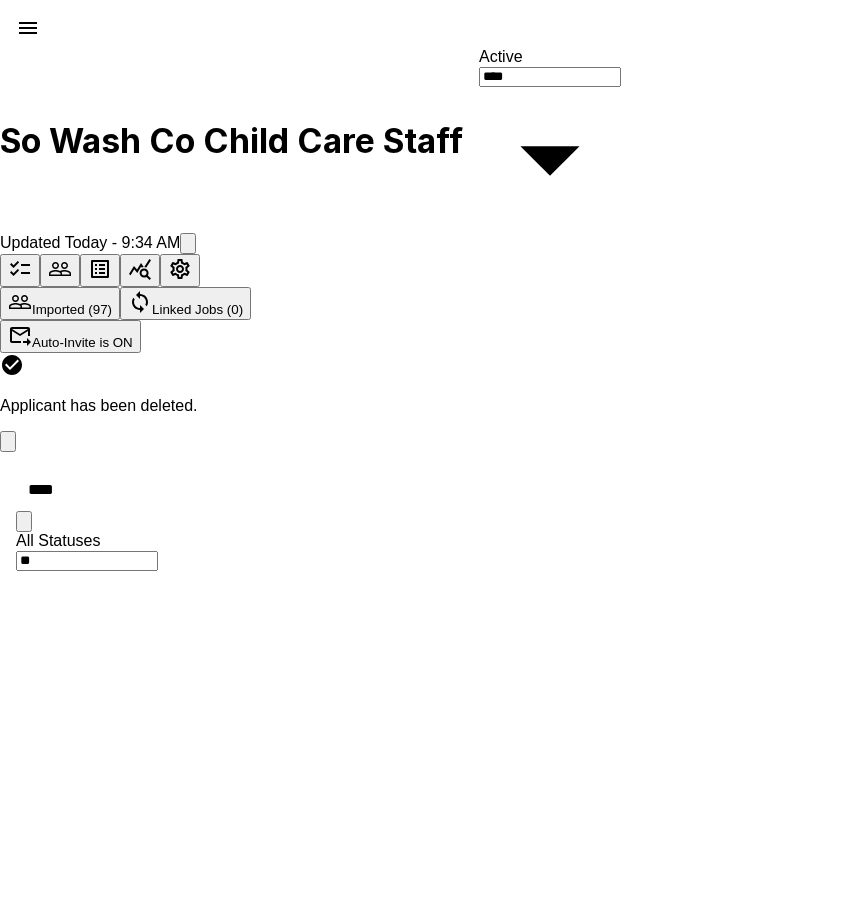 click 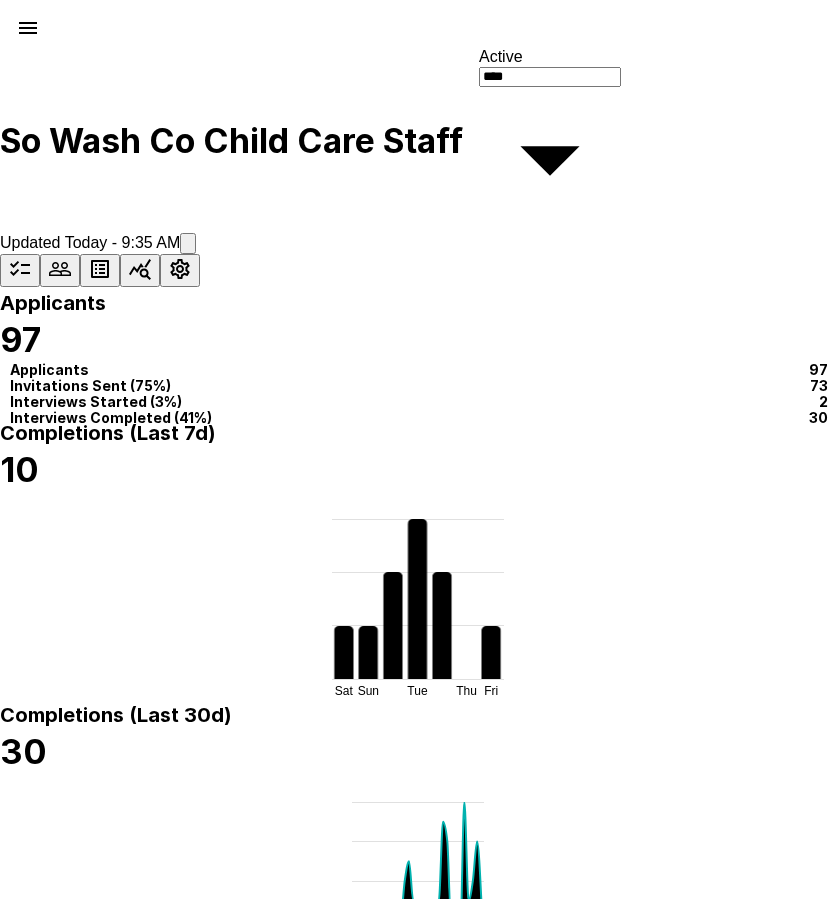 click on "Date Completed" at bounding box center (639, 2082) 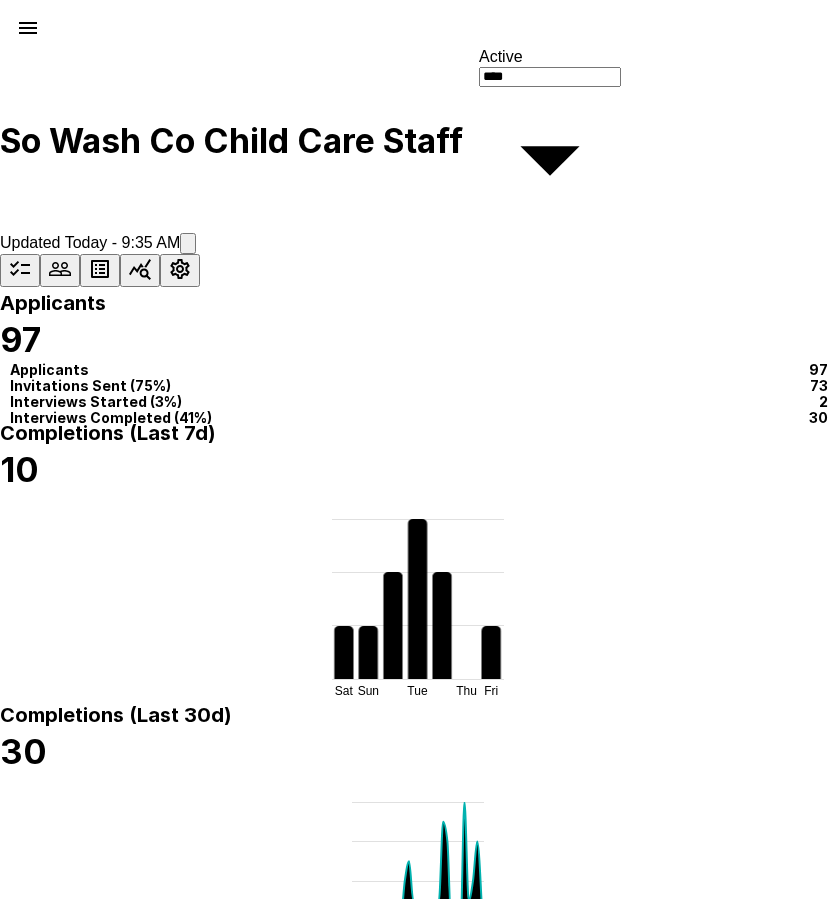click on "Date Completed" at bounding box center (606, 2082) 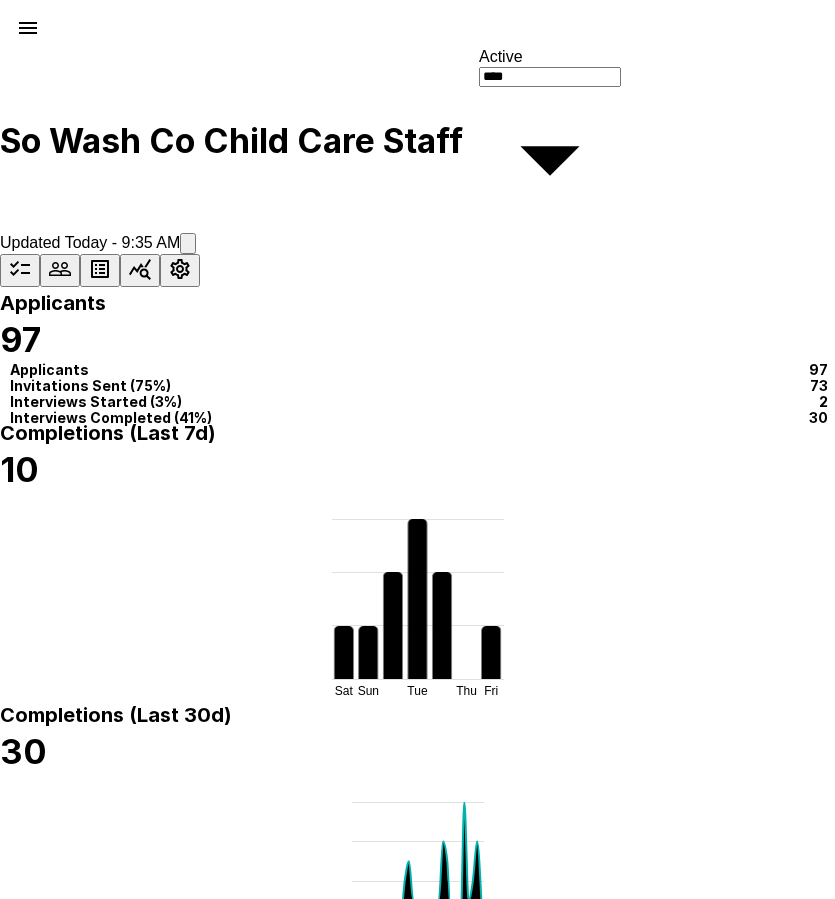 click on "[FIRST] [LAST]" at bounding box center (92, 2128) 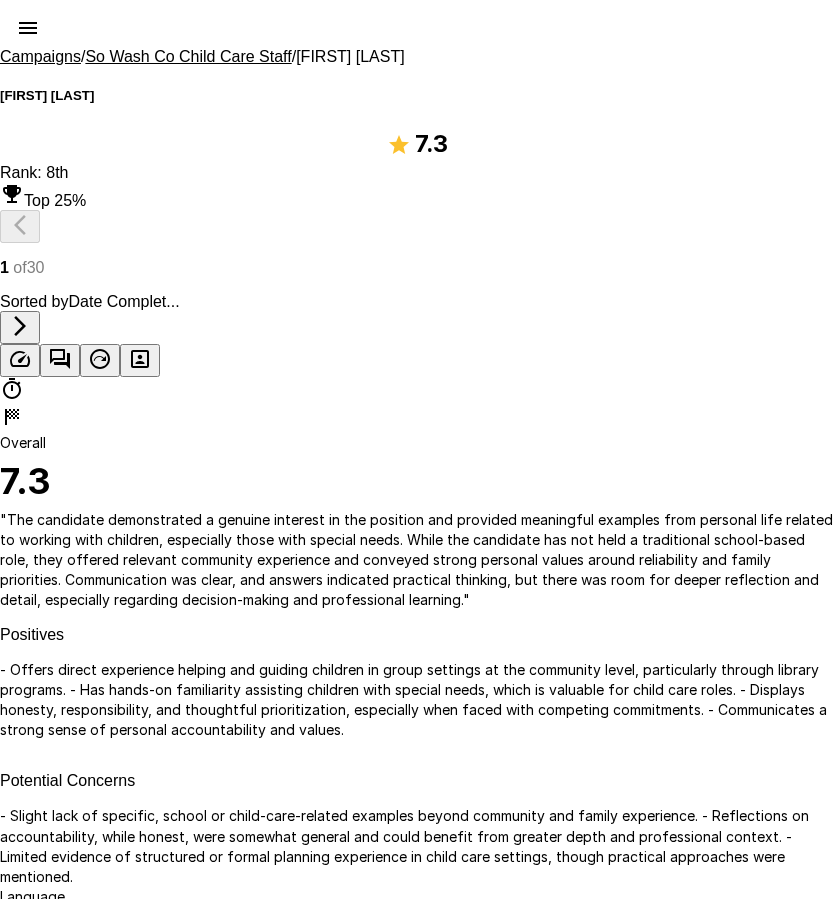 click 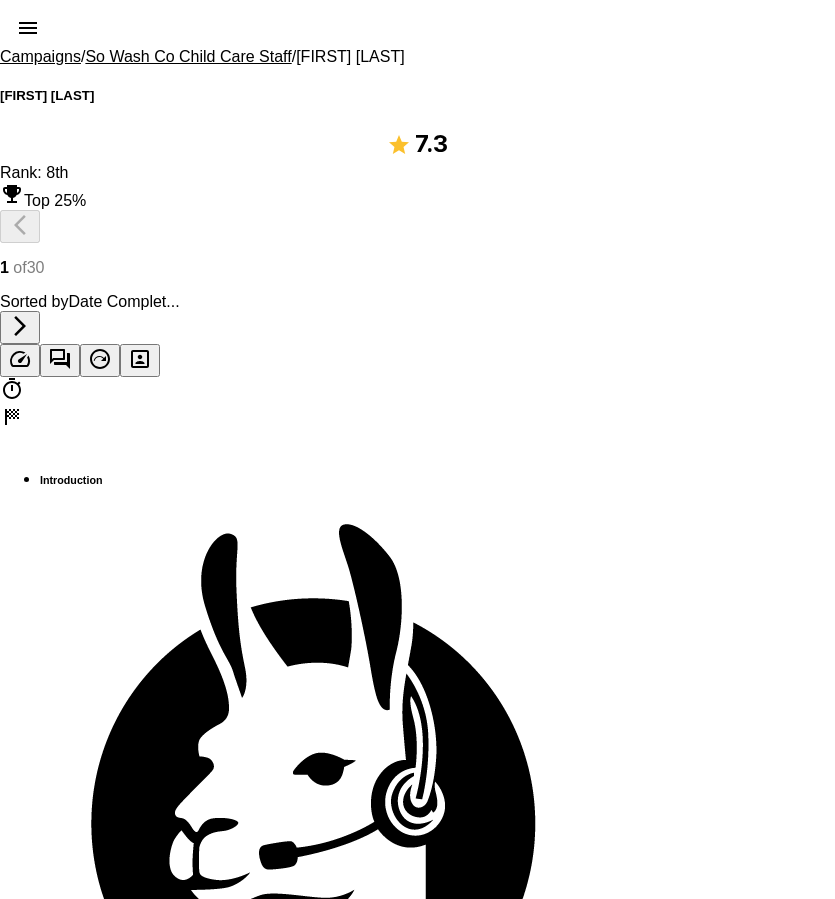 scroll, scrollTop: 2300, scrollLeft: 0, axis: vertical 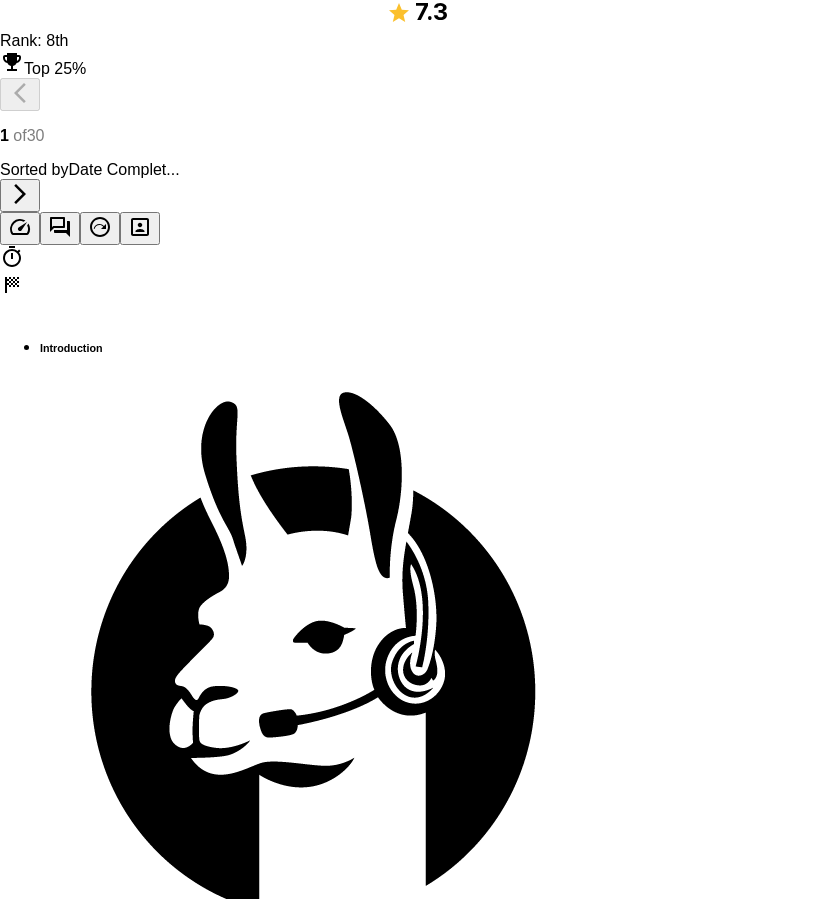 drag, startPoint x: 137, startPoint y: 200, endPoint x: 768, endPoint y: 874, distance: 923.27515 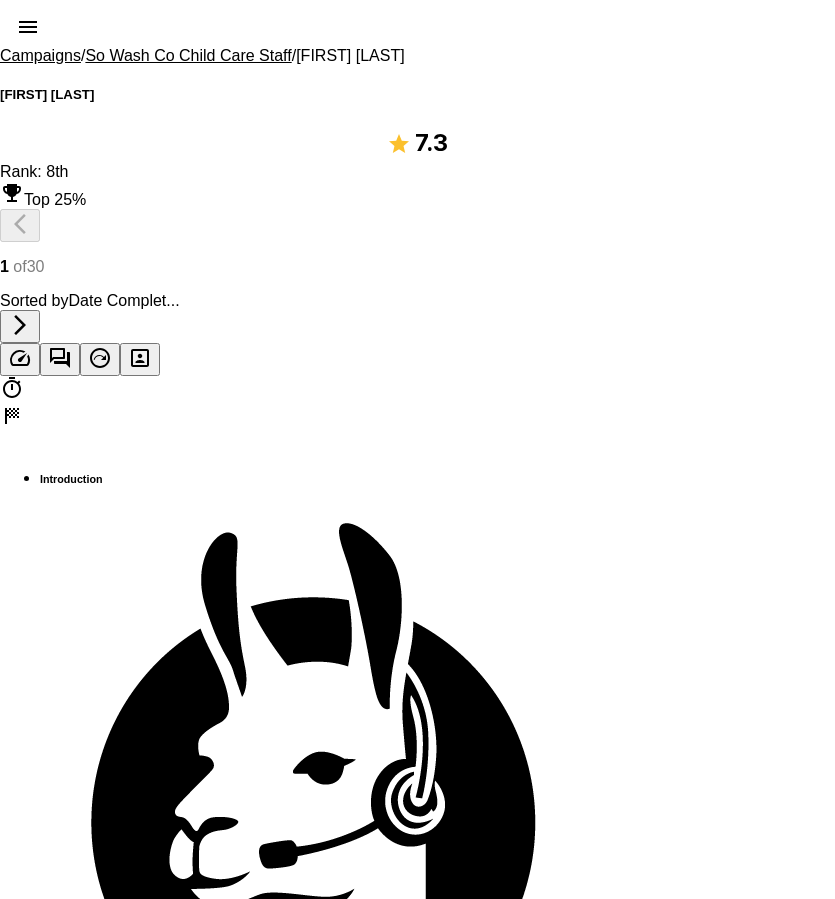 scroll, scrollTop: 0, scrollLeft: 0, axis: both 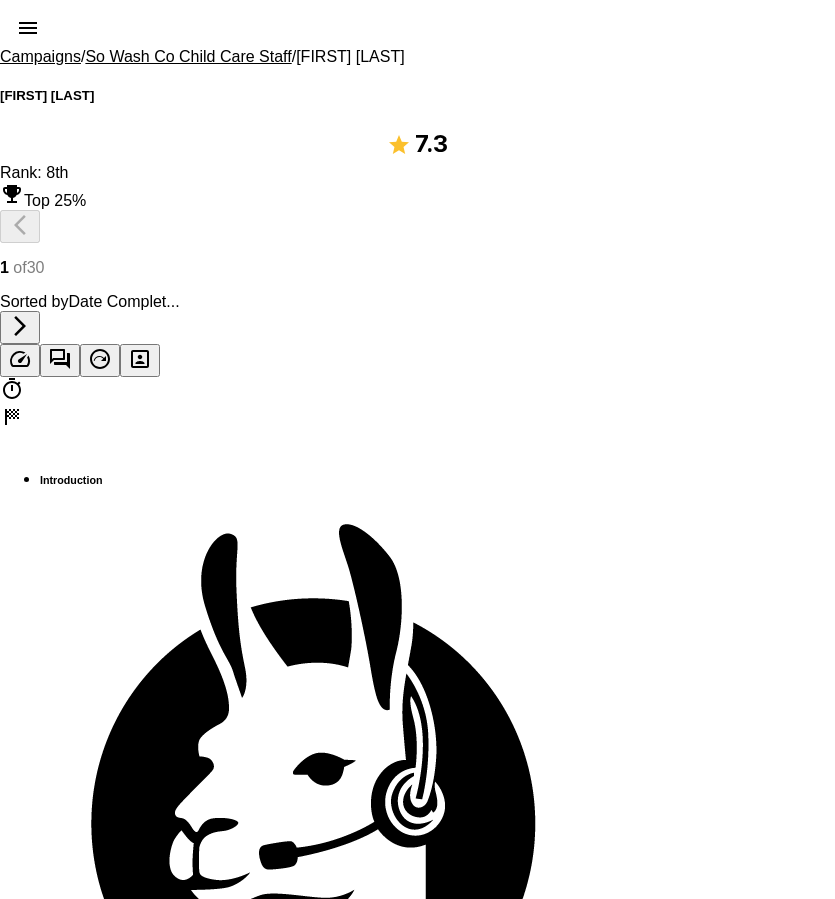 click 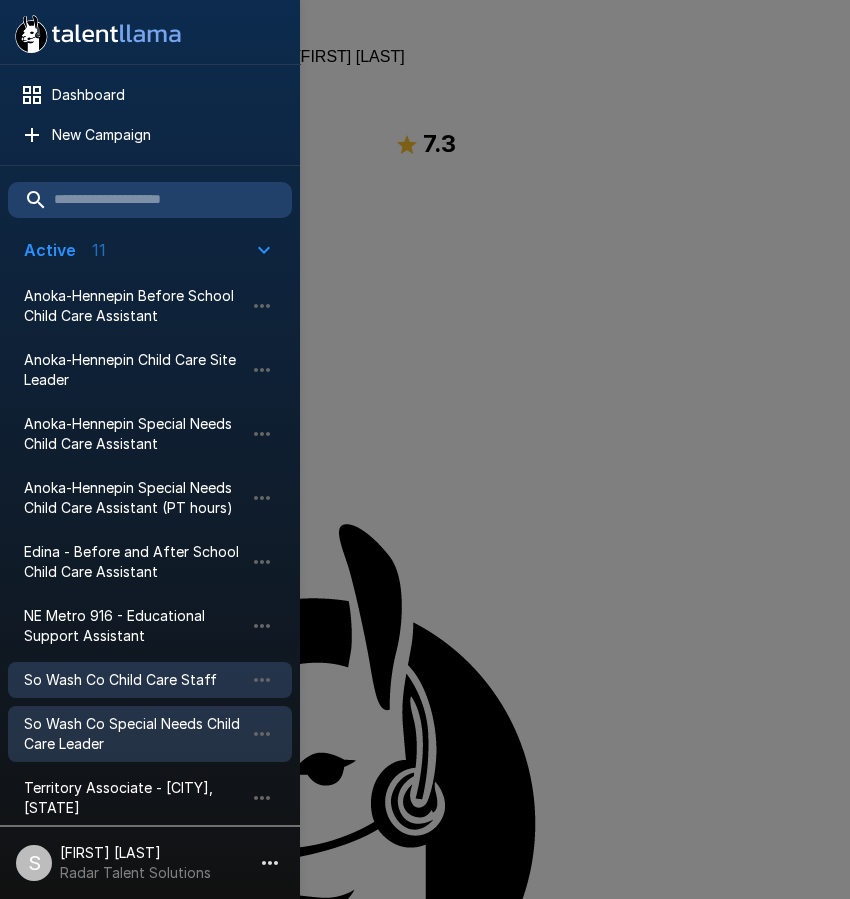 click on "So Wash Co Special Needs Child Care Leader" at bounding box center [134, 734] 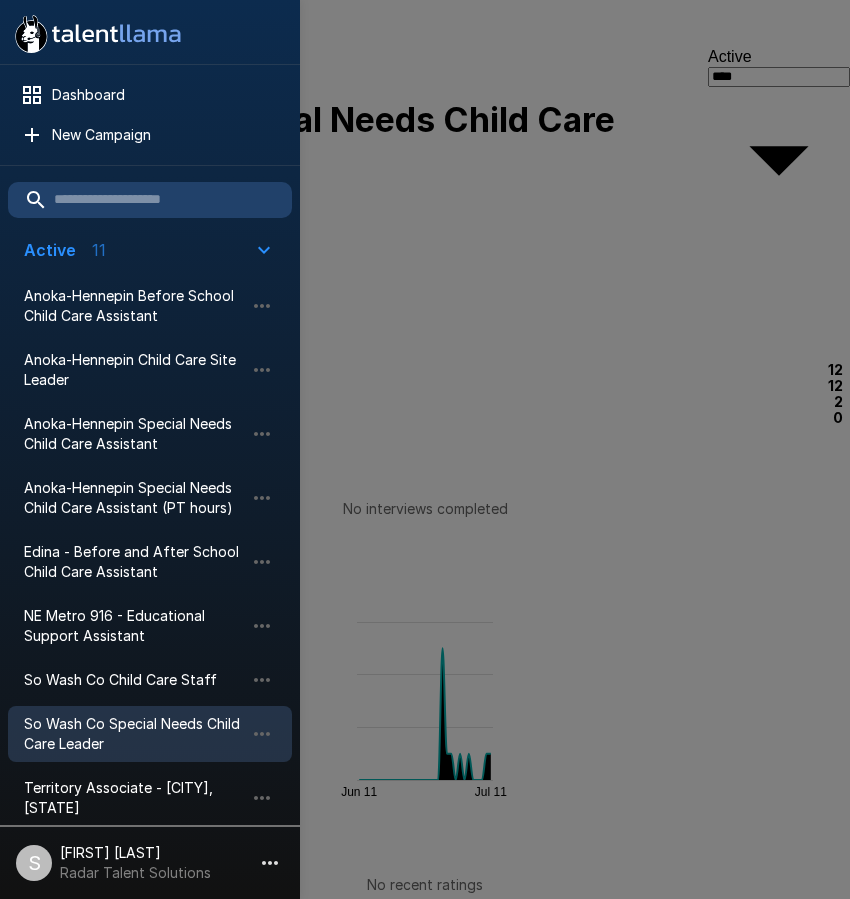 click at bounding box center (425, 449) 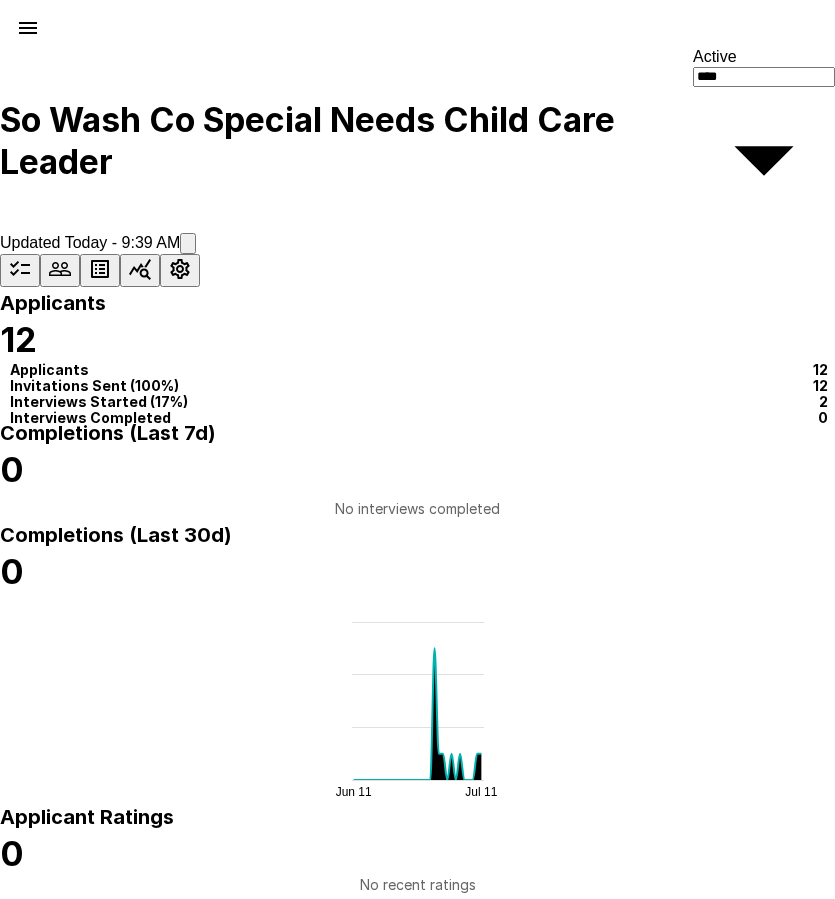 click 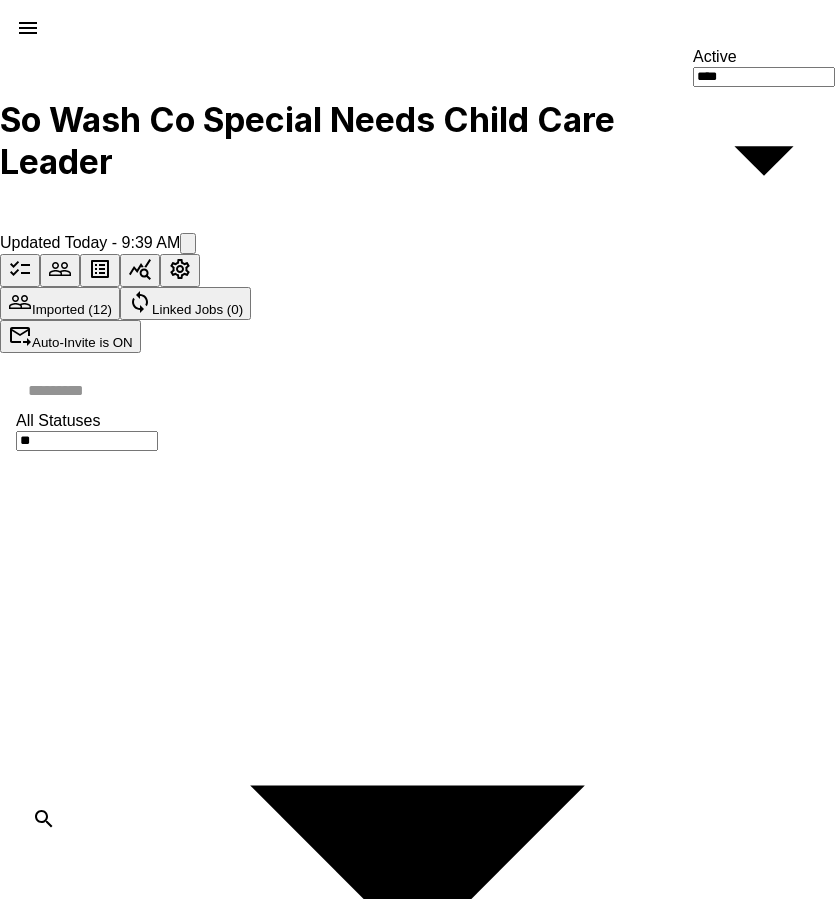 click at bounding box center (429, 390) 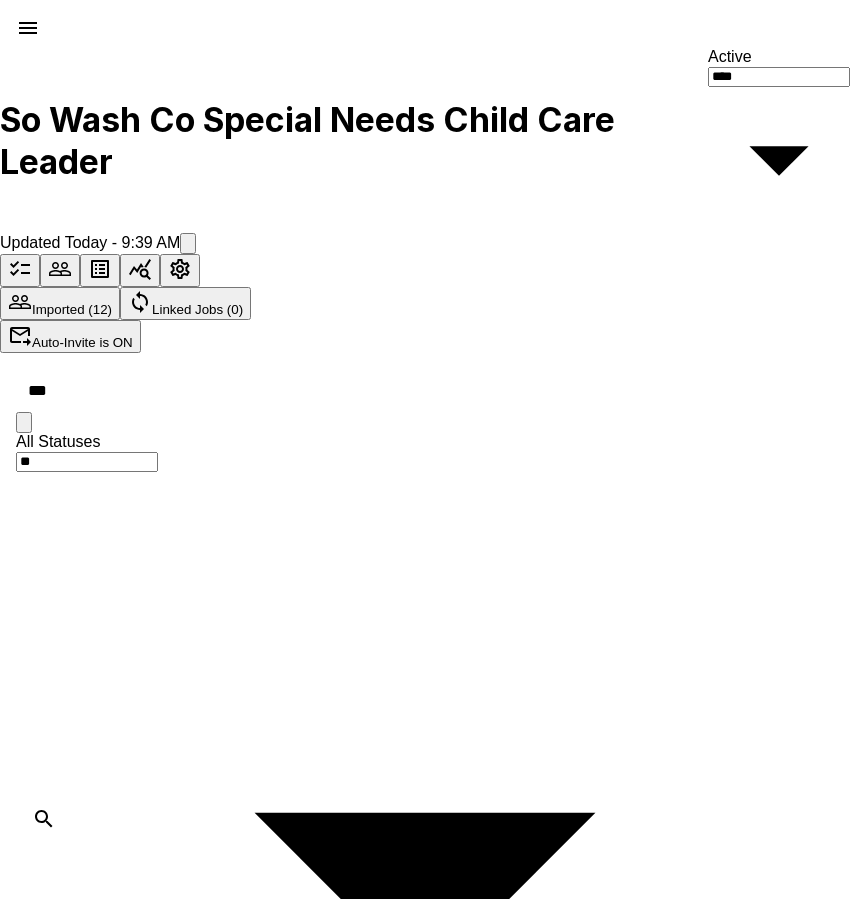 type on "***" 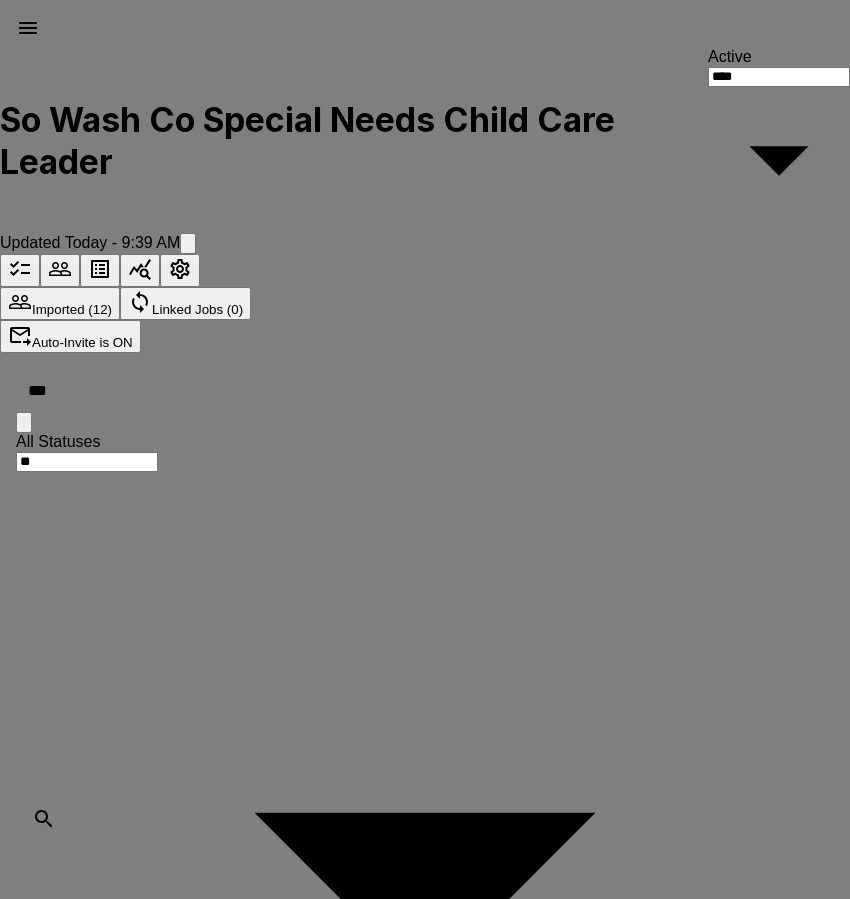 click on "Delete" at bounding box center [85, 3555] 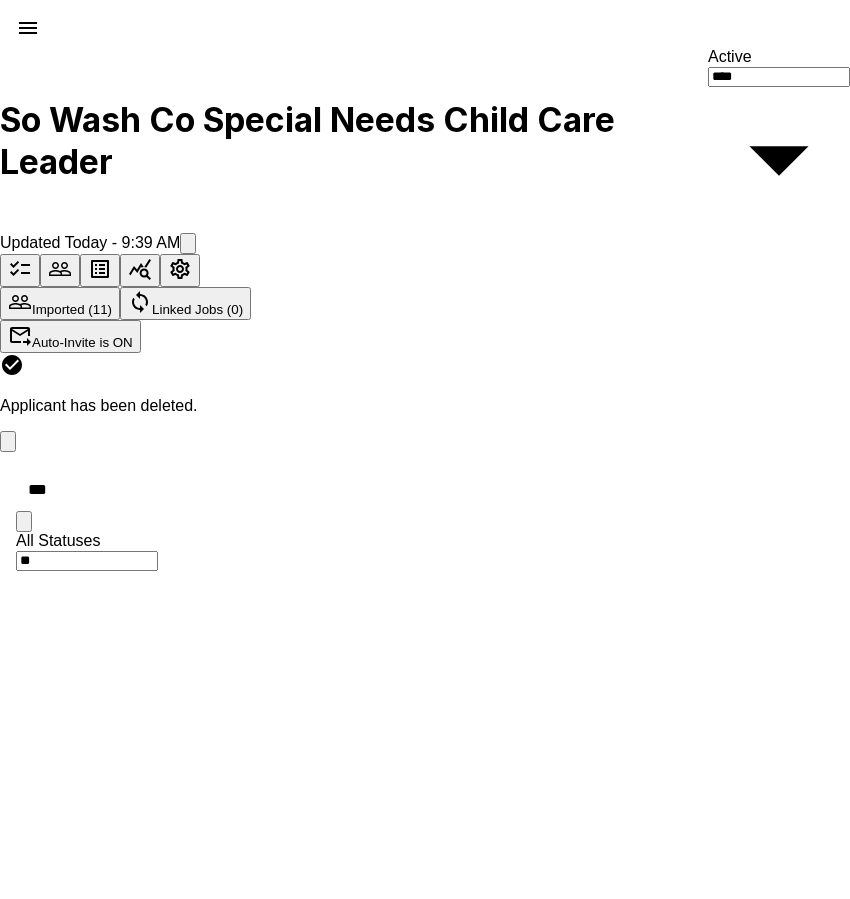 click 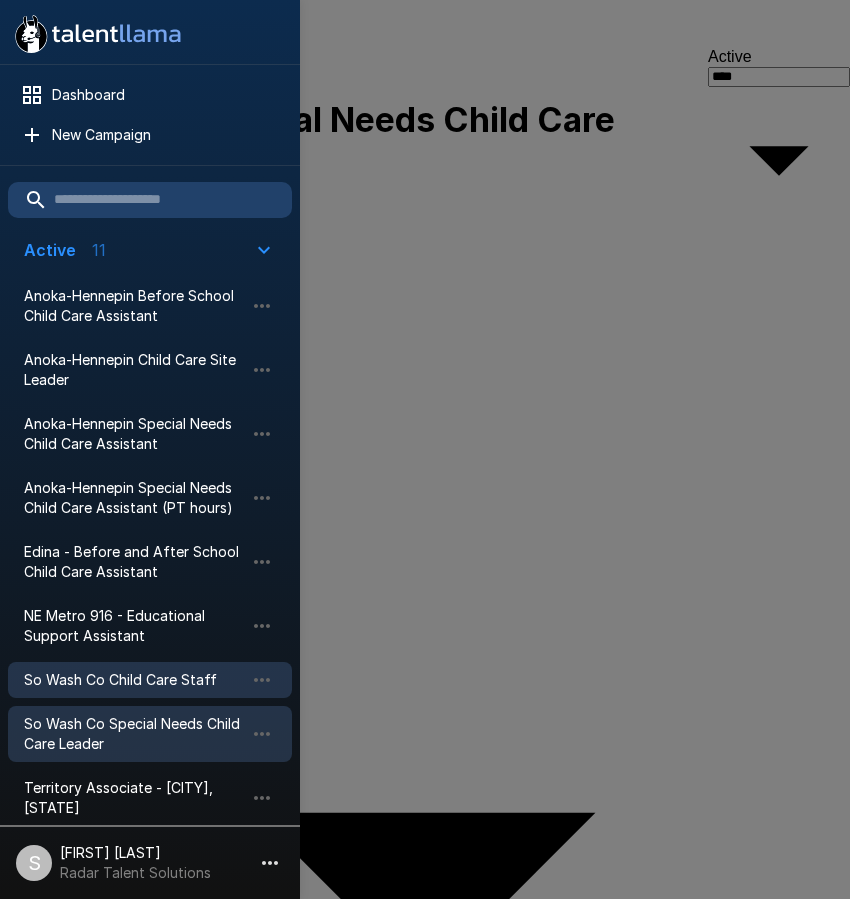 click on "So Wash Co Child Care Staff" at bounding box center [134, 680] 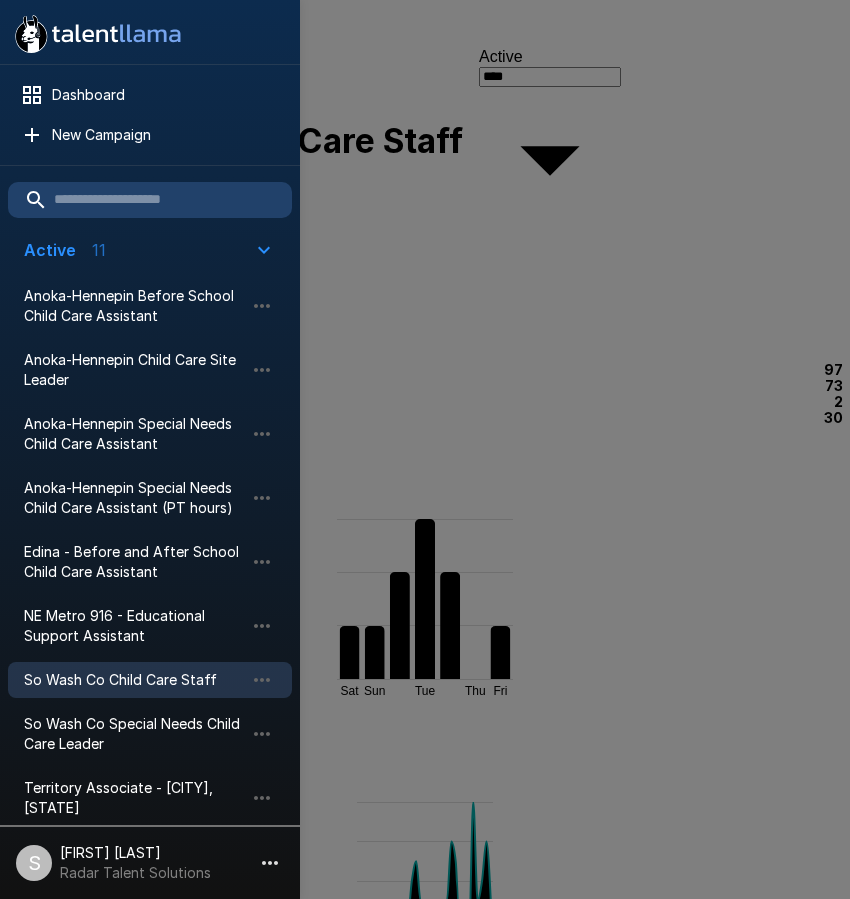 click at bounding box center (425, 449) 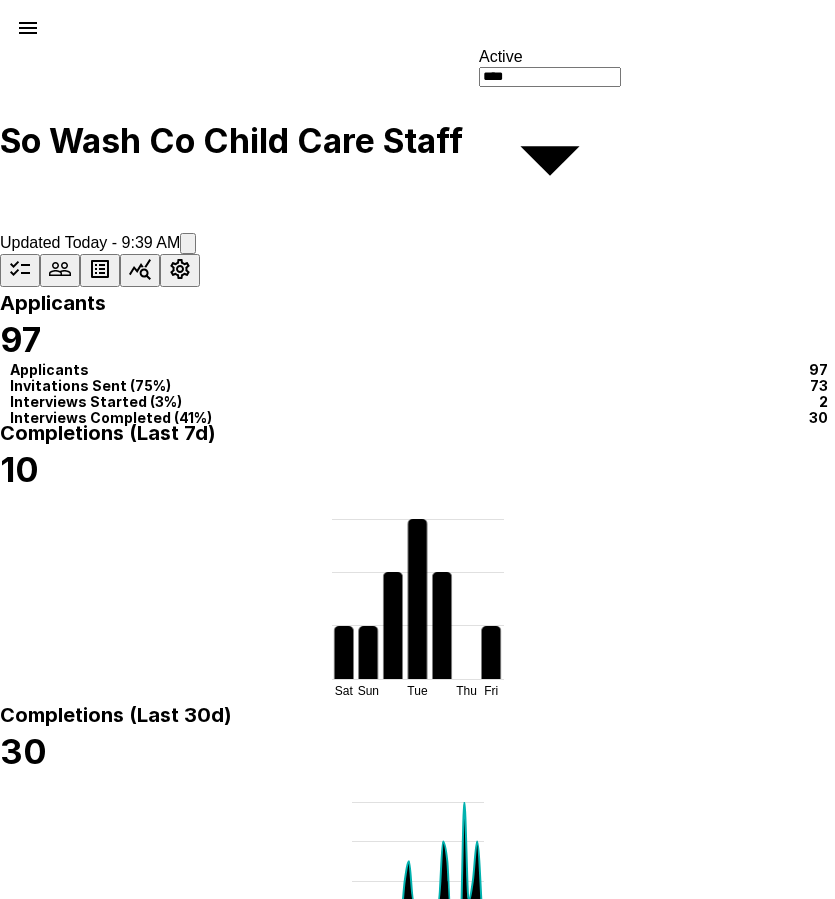 click on "Date Completed" at bounding box center [639, 2082] 